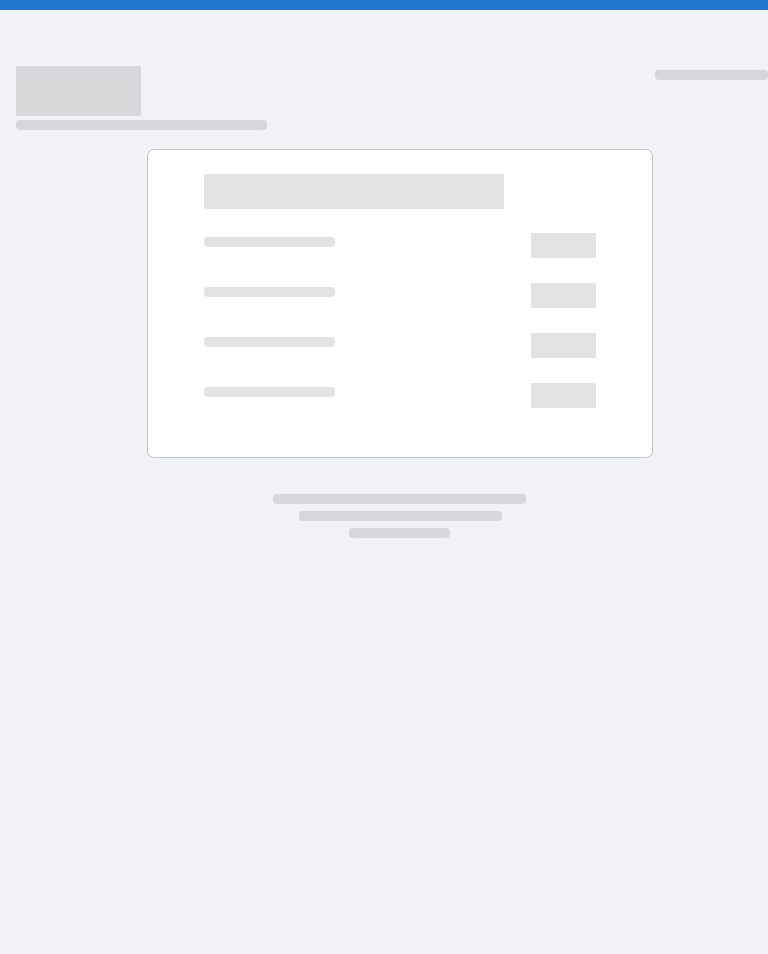 scroll, scrollTop: 0, scrollLeft: 0, axis: both 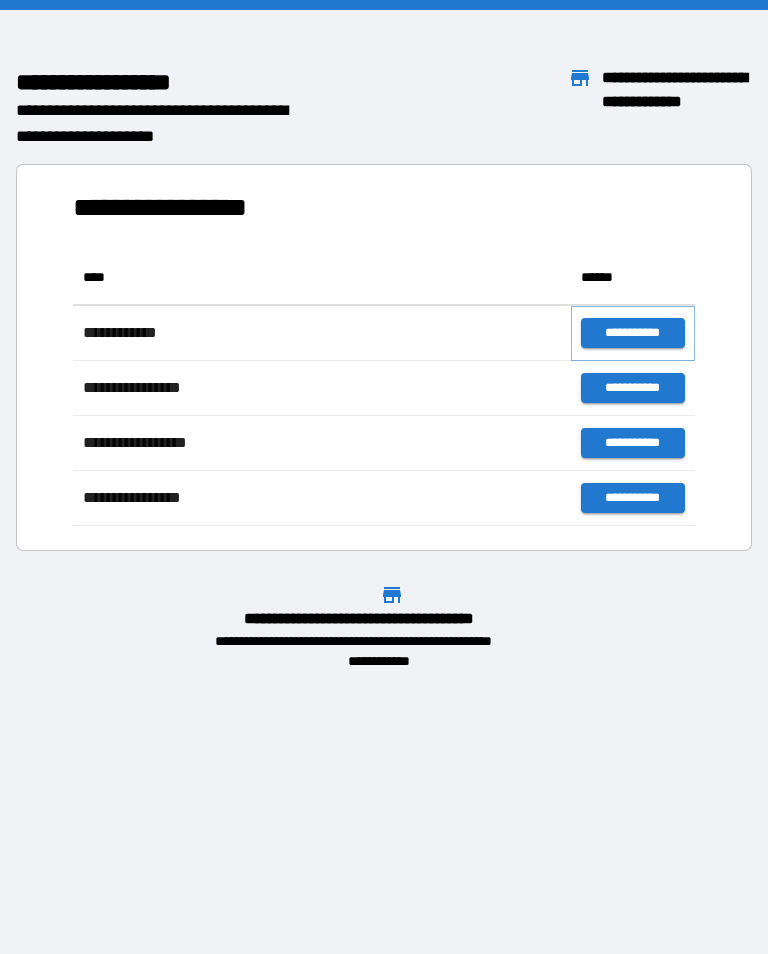 click on "**********" at bounding box center [633, 333] 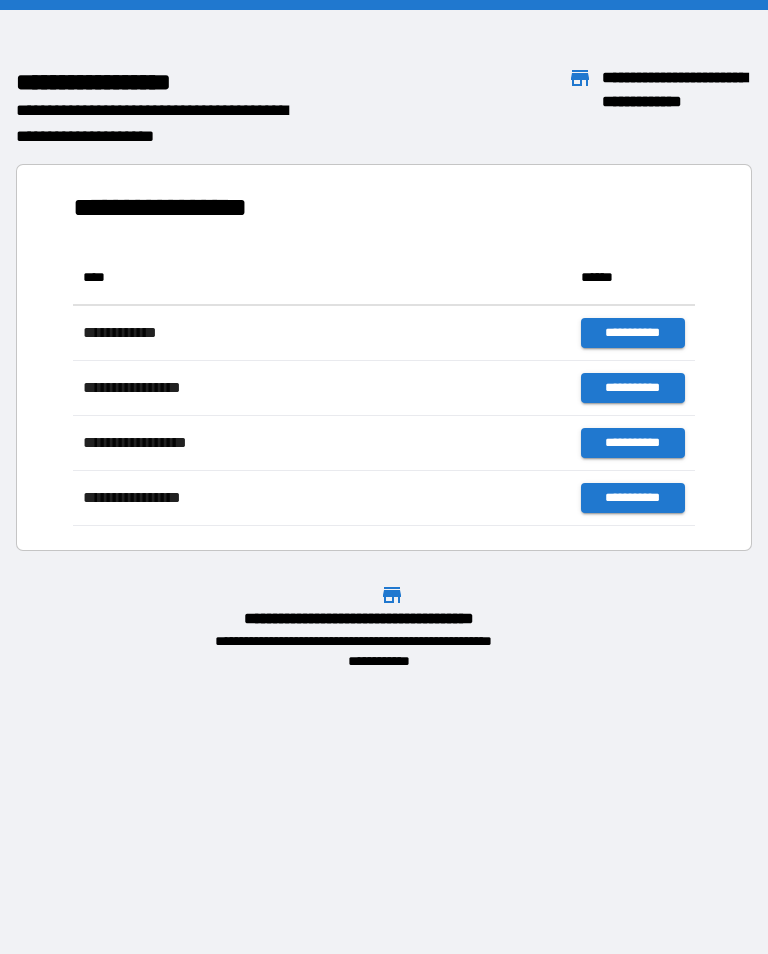 scroll, scrollTop: 1, scrollLeft: 1, axis: both 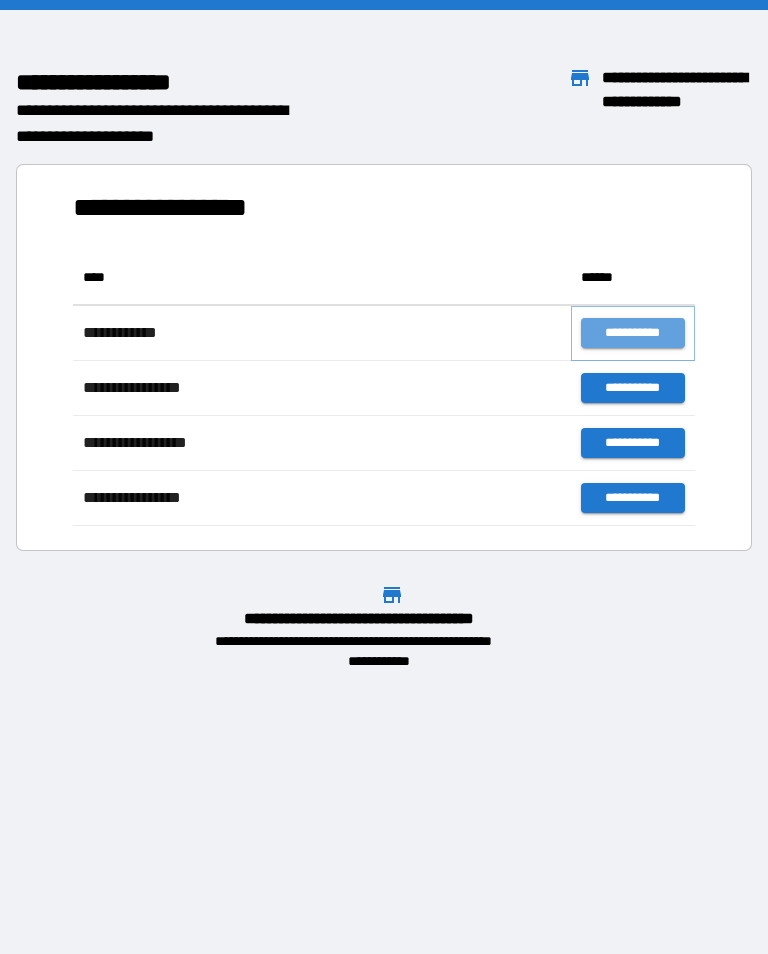 click on "**********" at bounding box center (633, 333) 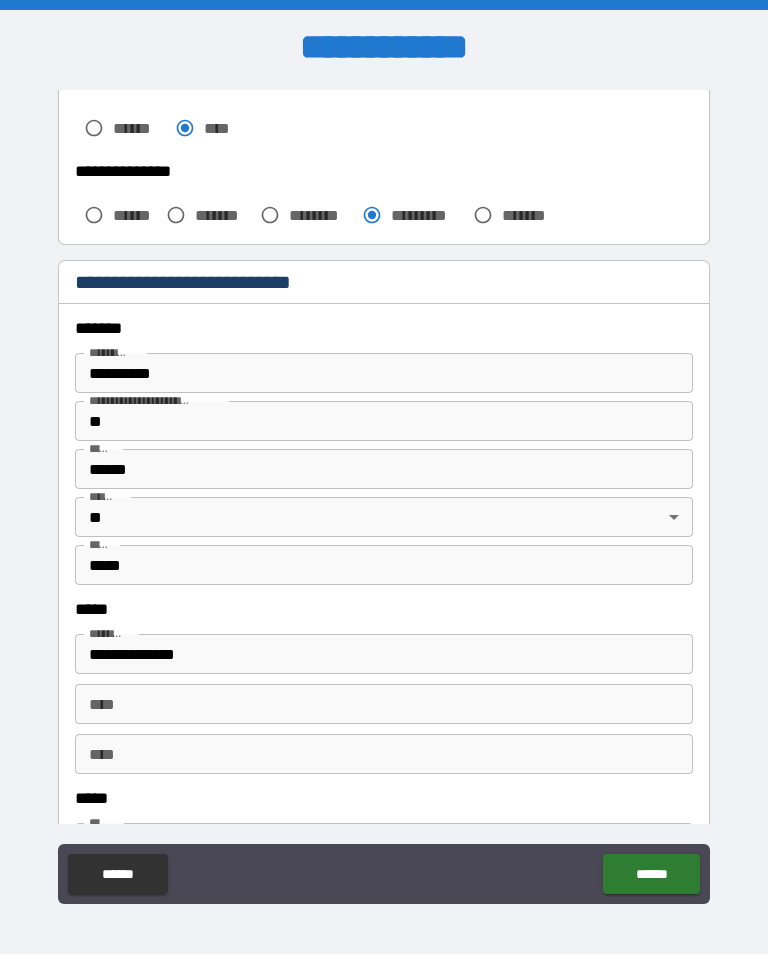 scroll, scrollTop: 610, scrollLeft: 0, axis: vertical 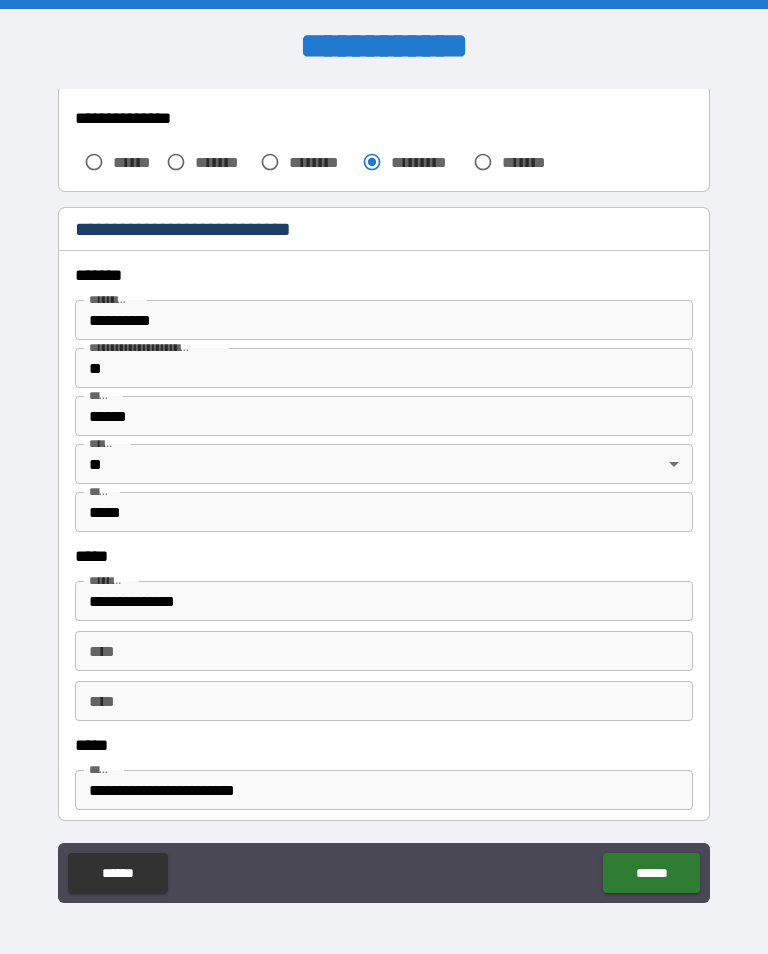 click on "******" at bounding box center (651, 873) 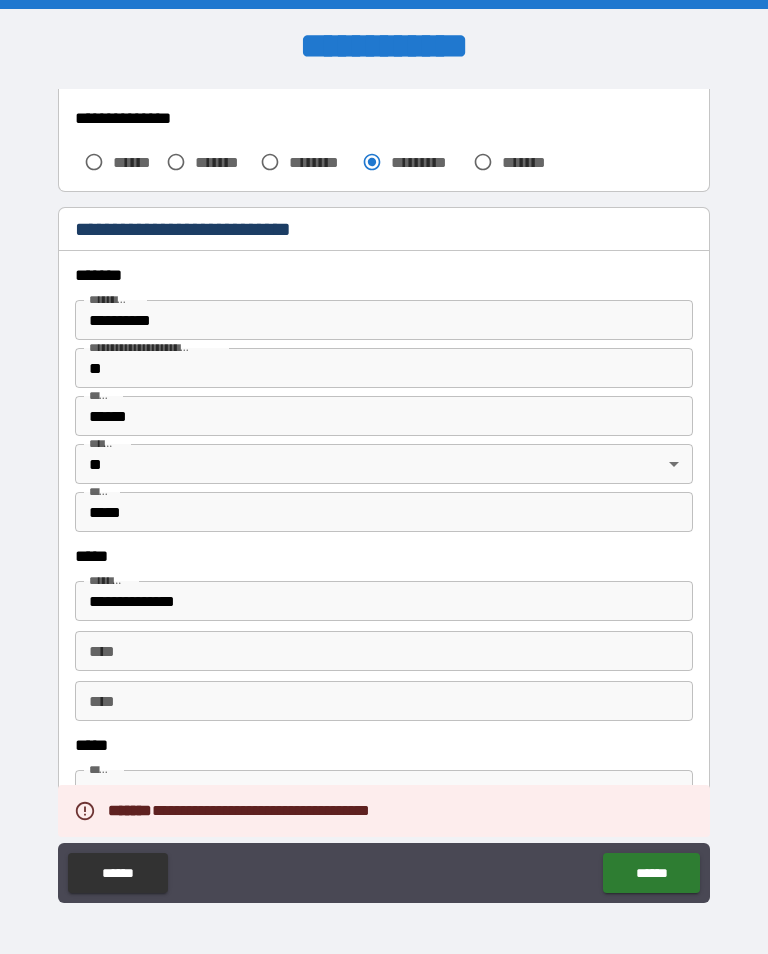 click on "**********" at bounding box center (384, 790) 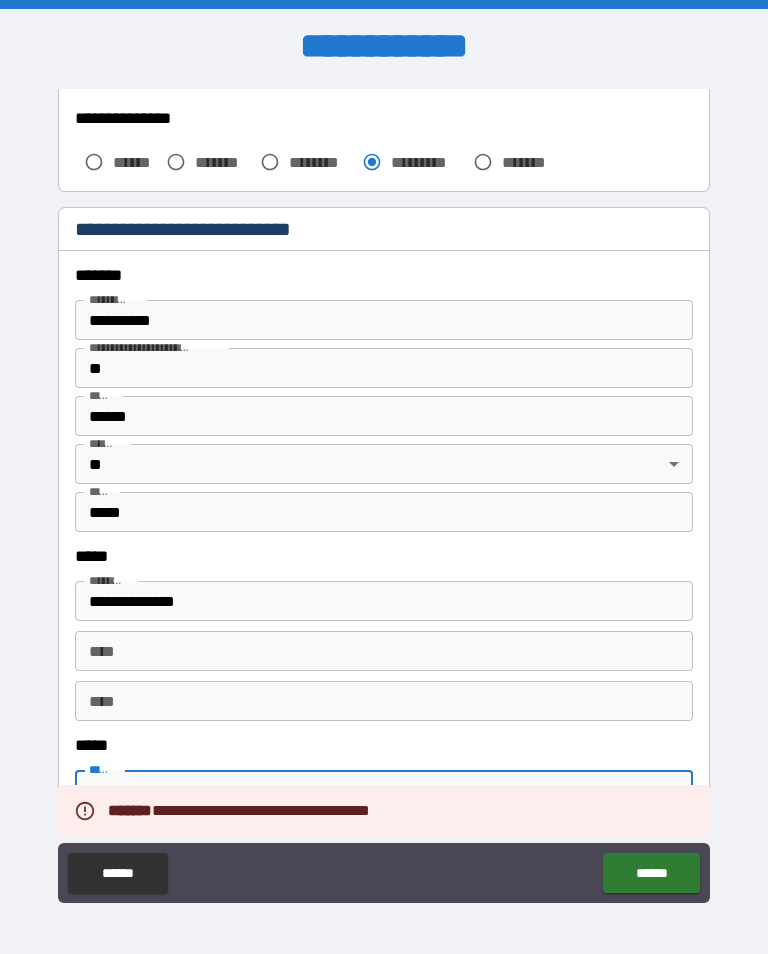 scroll, scrollTop: 314, scrollLeft: 0, axis: vertical 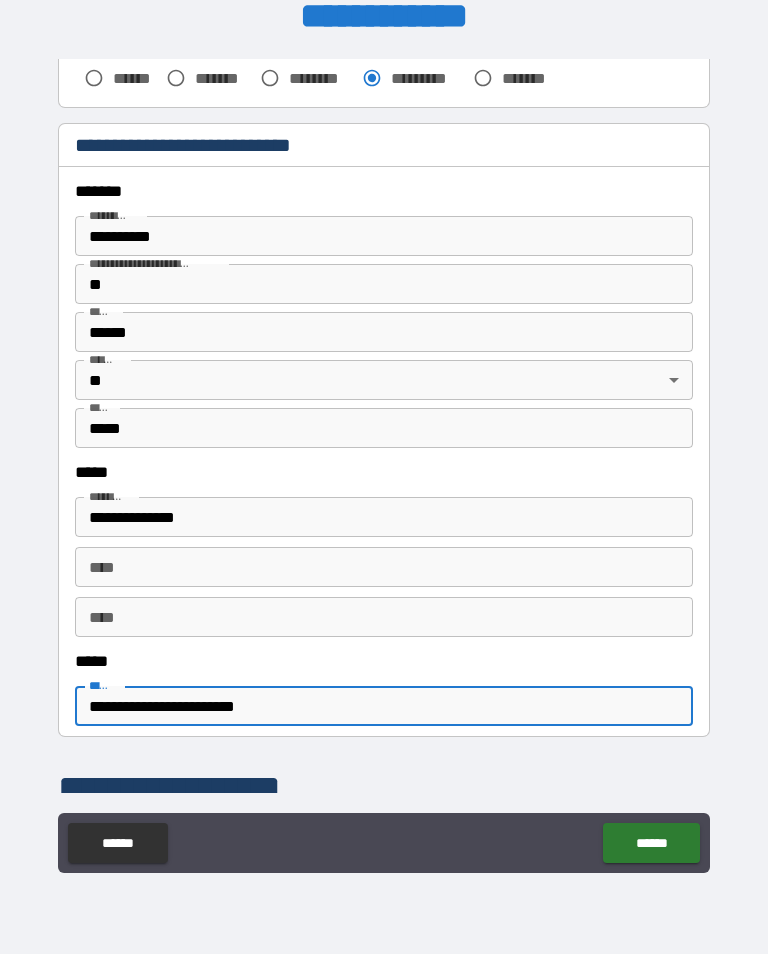 click on "******" at bounding box center (651, 843) 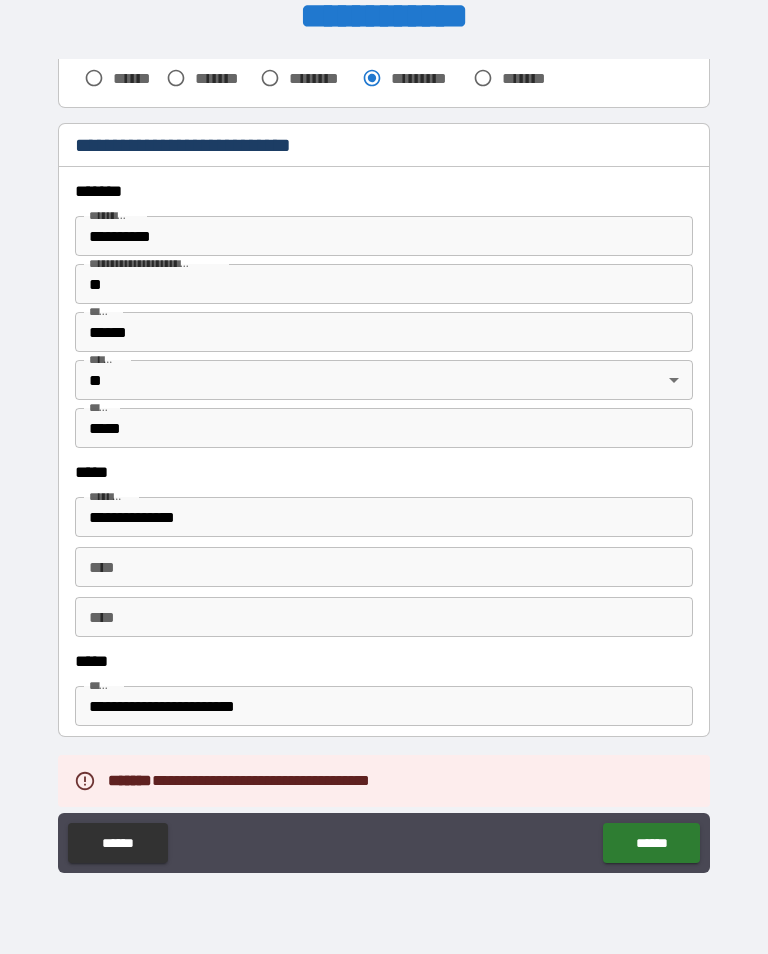 scroll, scrollTop: 31, scrollLeft: 0, axis: vertical 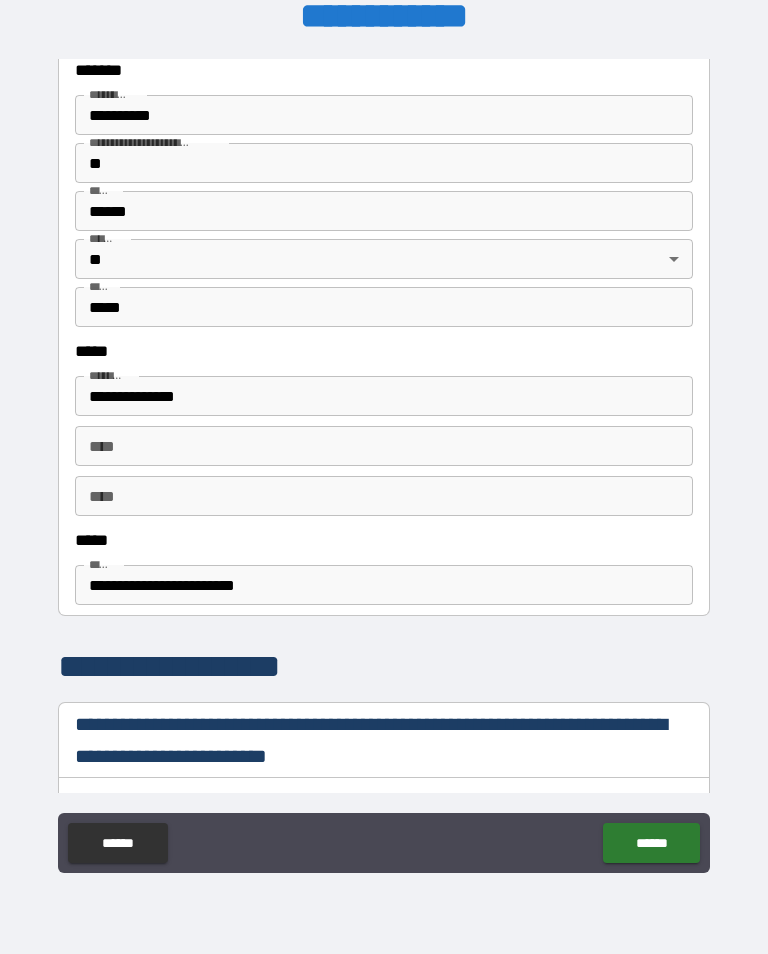click on "****" at bounding box center (384, 446) 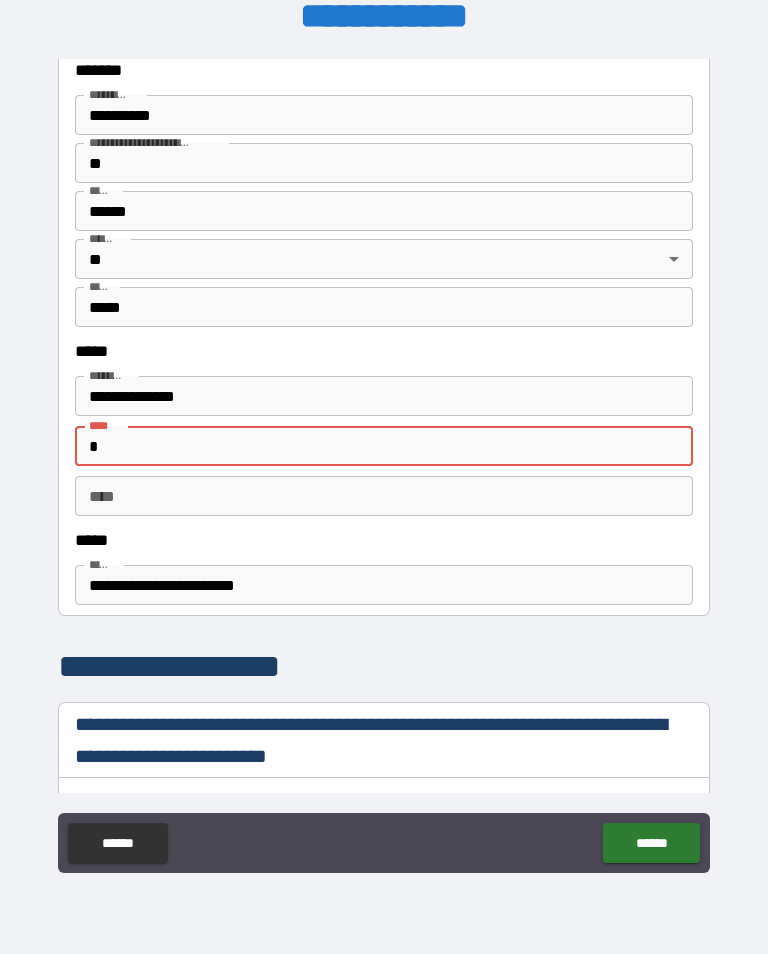 type on "*" 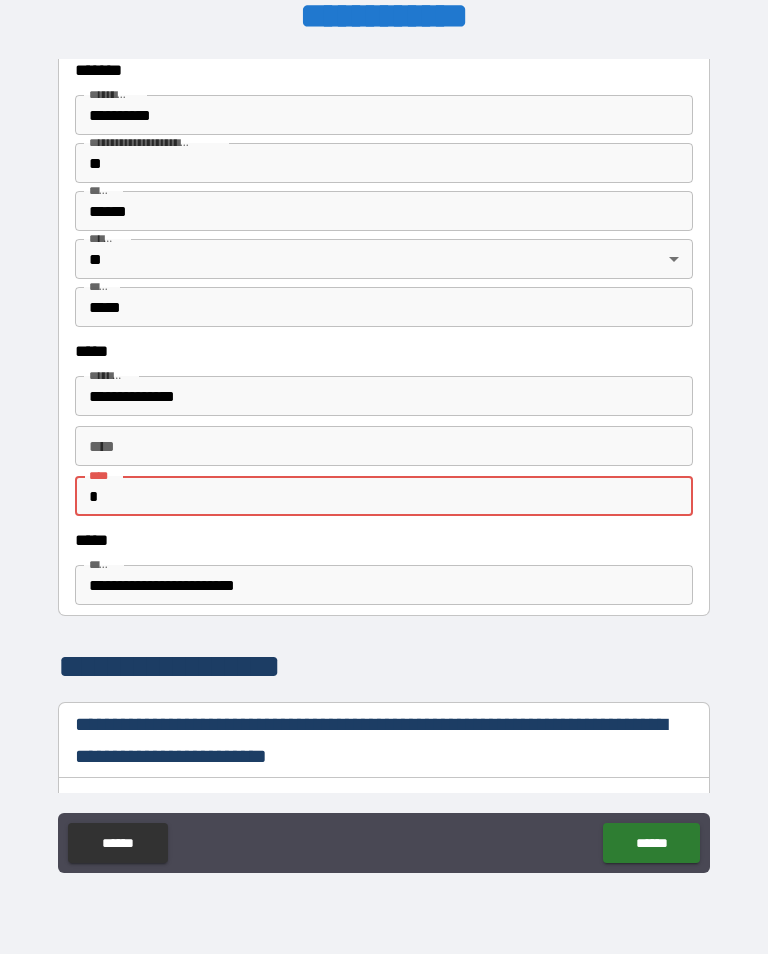 scroll, scrollTop: 283, scrollLeft: 0, axis: vertical 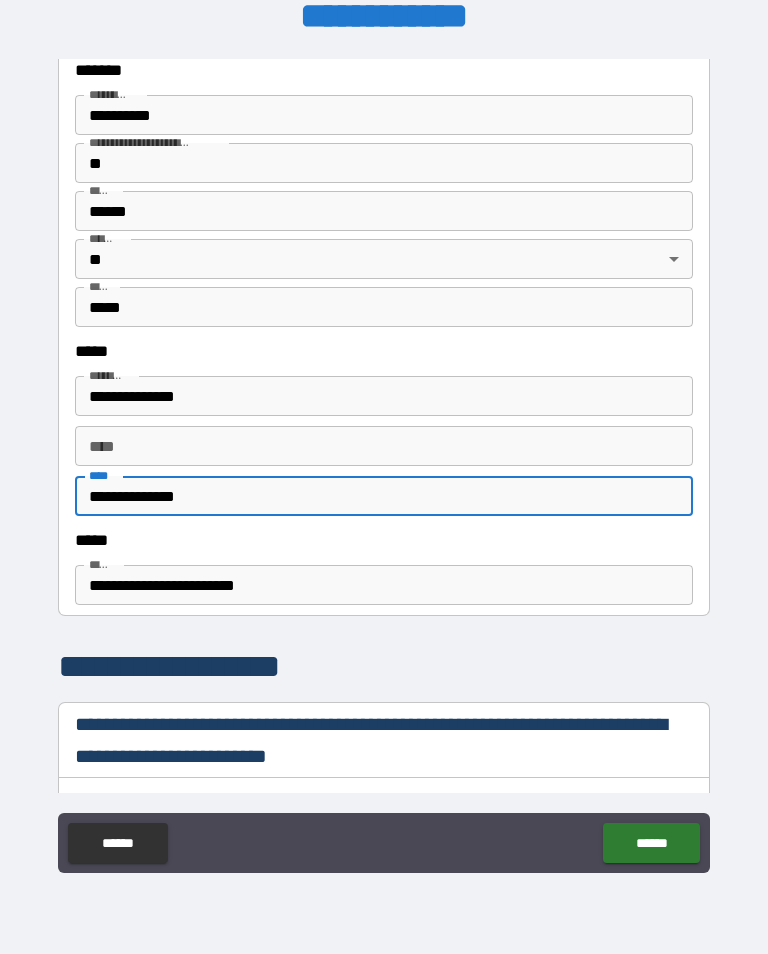 type on "**********" 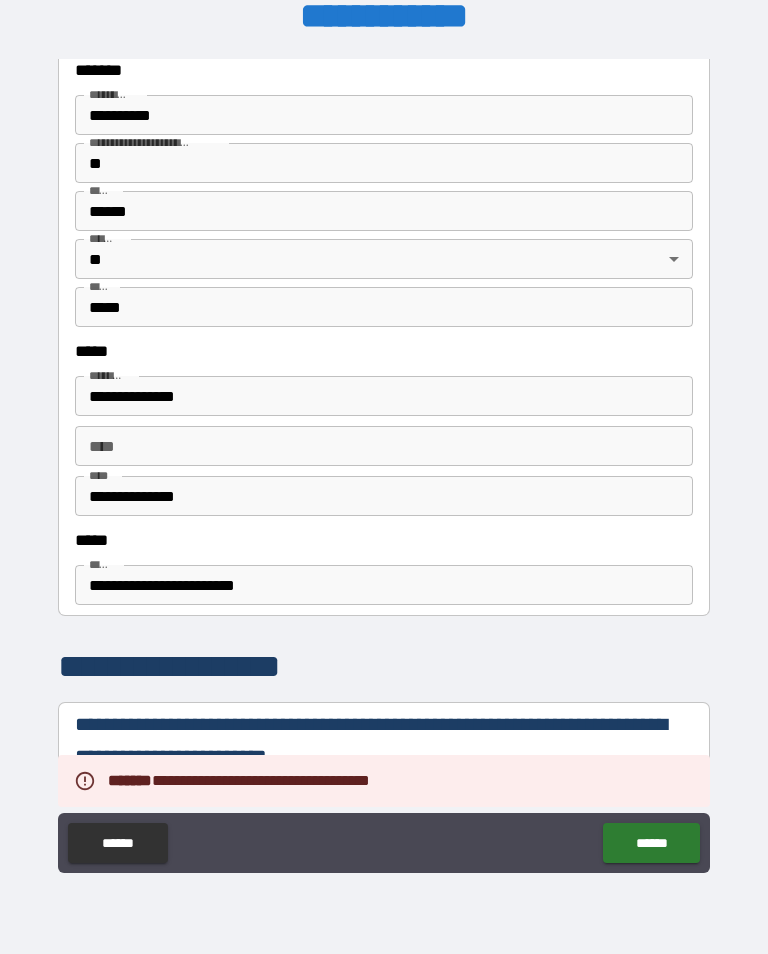 scroll, scrollTop: 31, scrollLeft: 0, axis: vertical 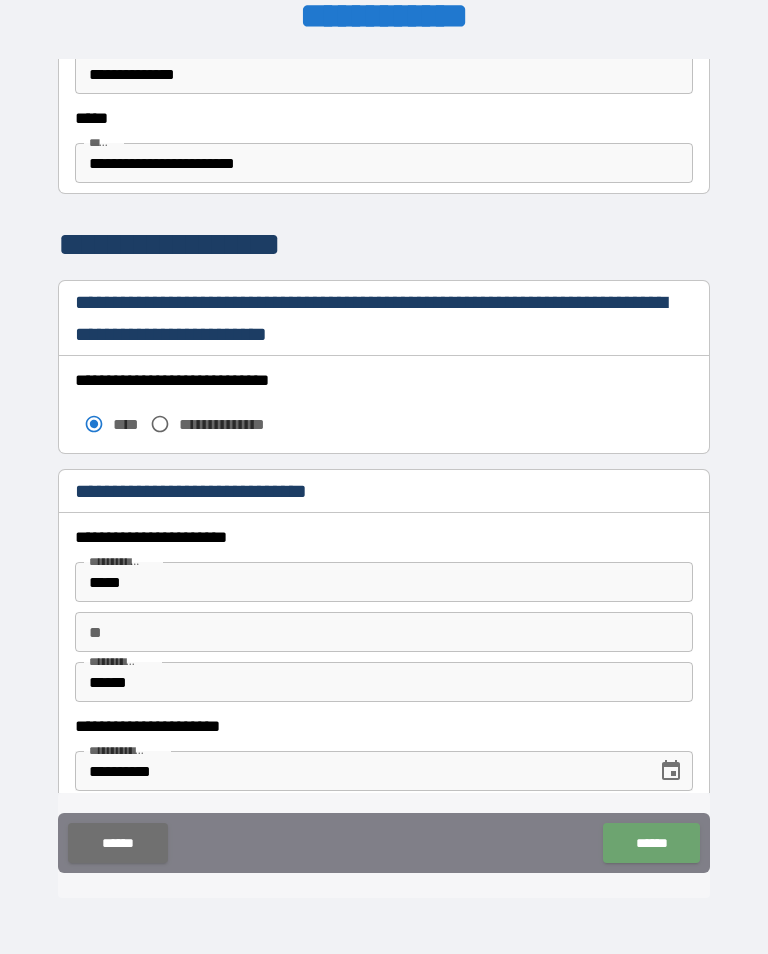 click on "******" at bounding box center (651, 843) 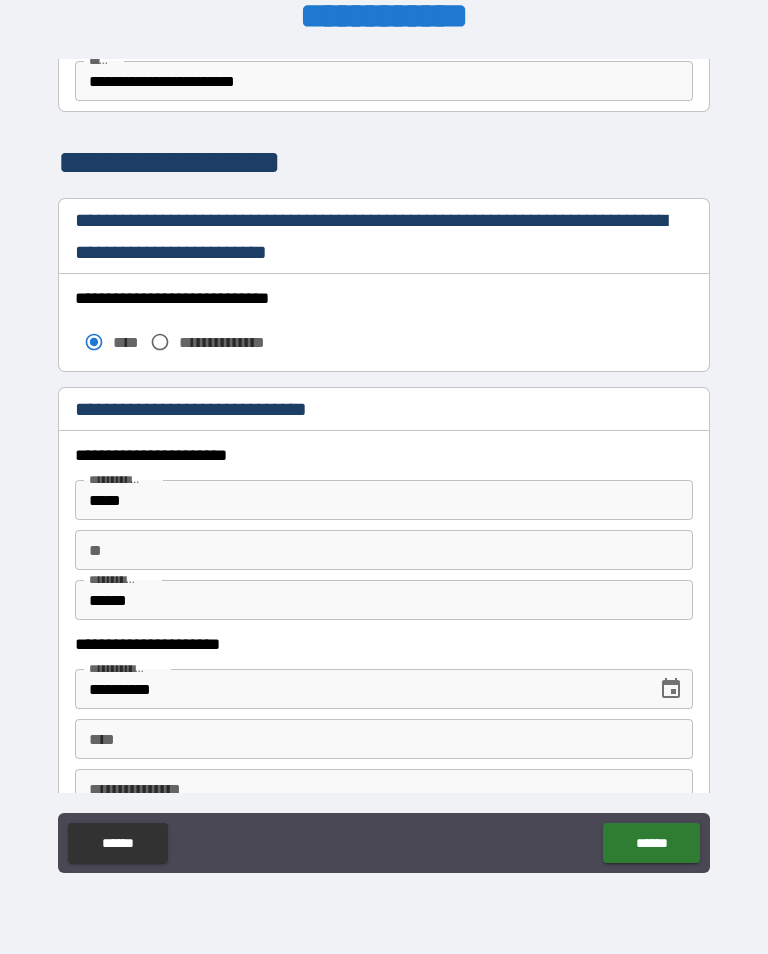 scroll, scrollTop: 1364, scrollLeft: 0, axis: vertical 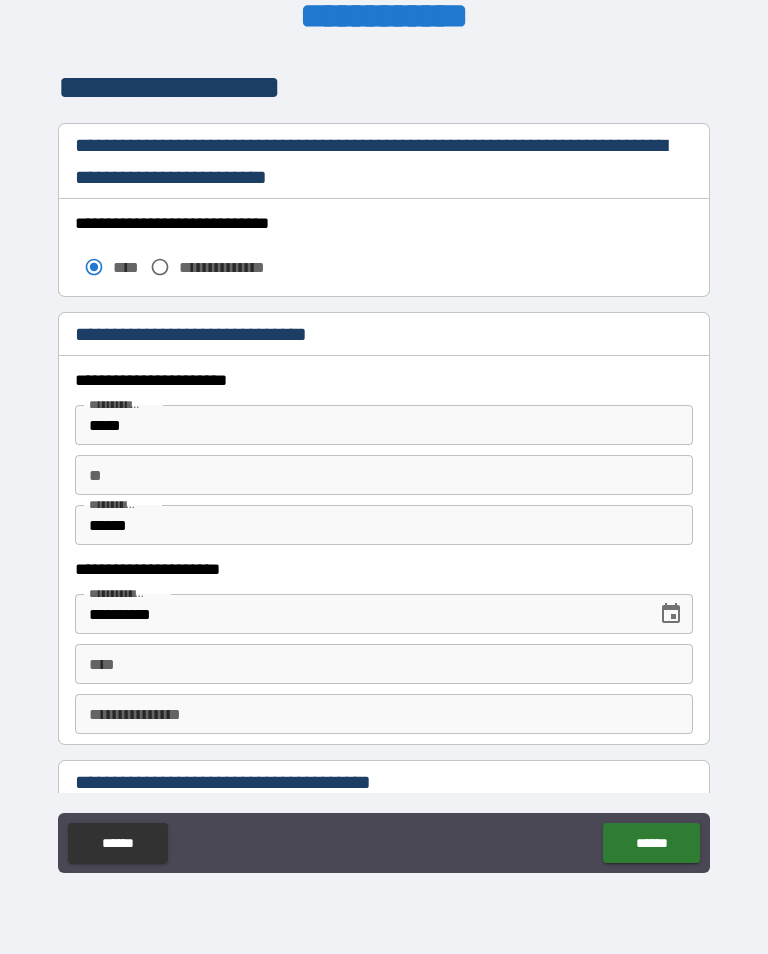 click on "****" at bounding box center [384, 664] 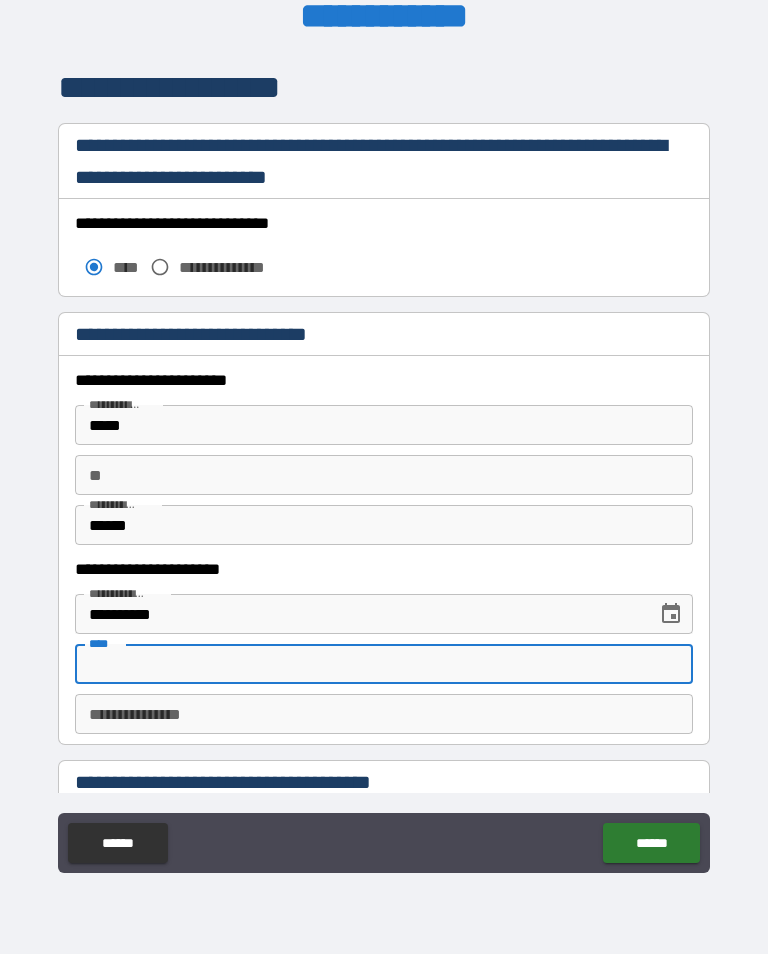 scroll, scrollTop: 344, scrollLeft: 0, axis: vertical 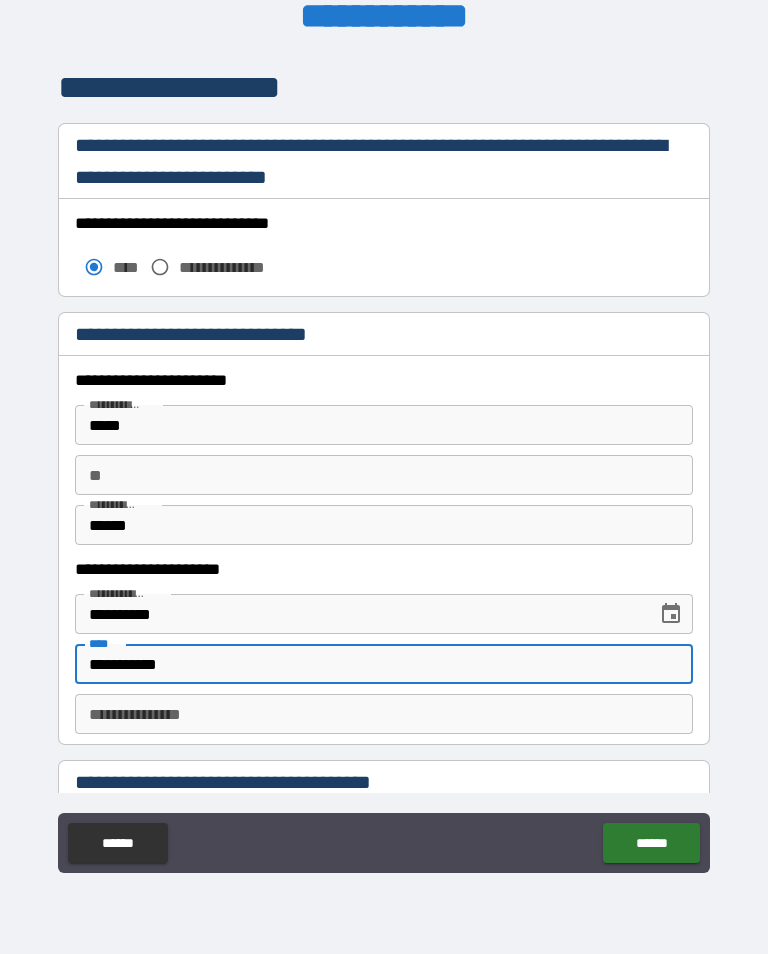 type on "**********" 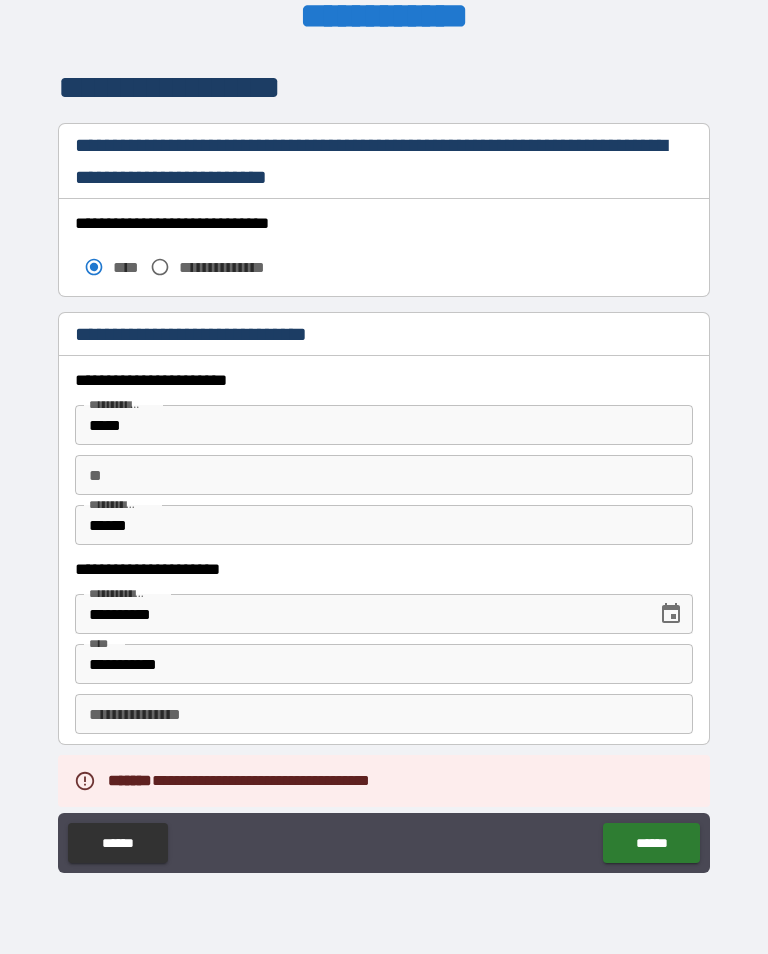 scroll, scrollTop: 31, scrollLeft: 0, axis: vertical 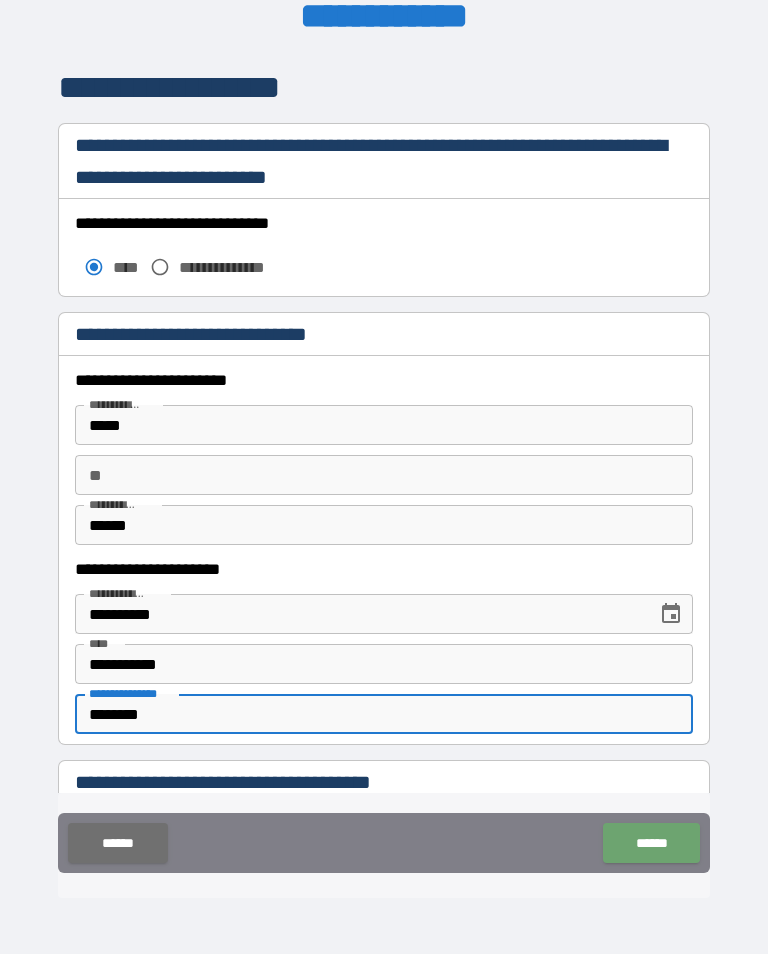 type on "********" 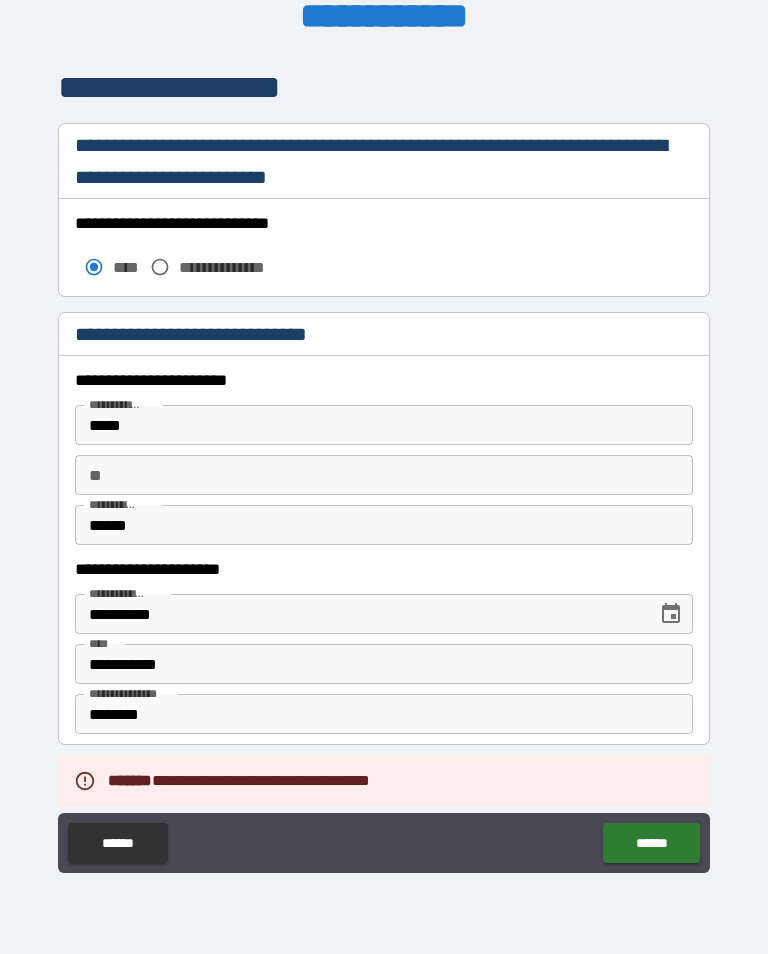 scroll, scrollTop: 31, scrollLeft: 0, axis: vertical 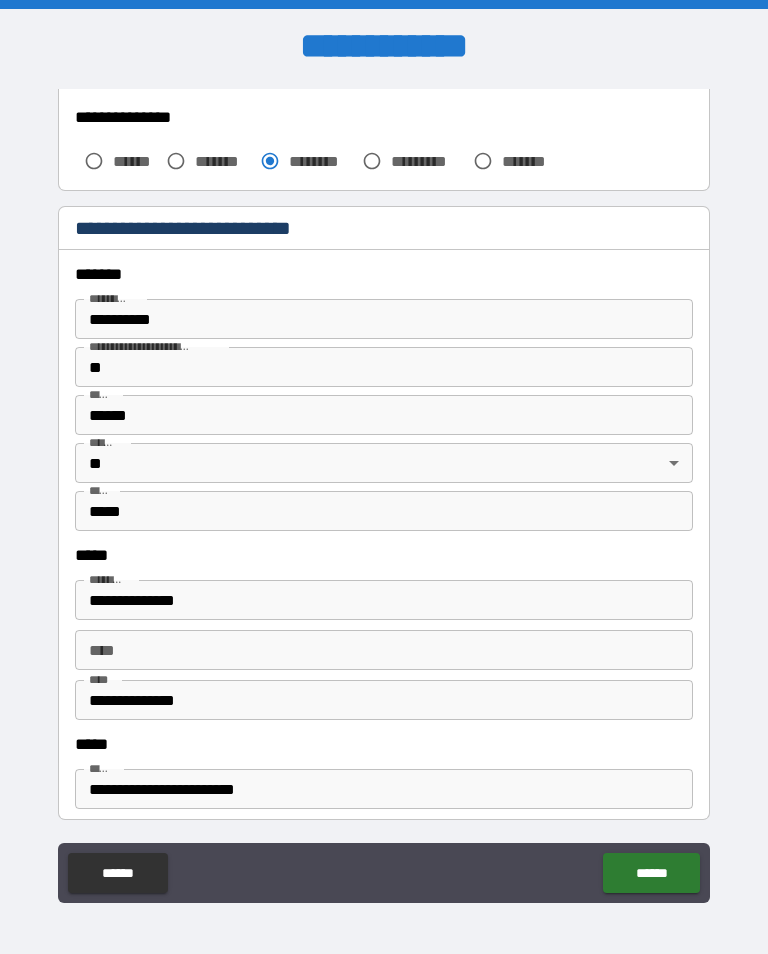 click on "******" at bounding box center (651, 873) 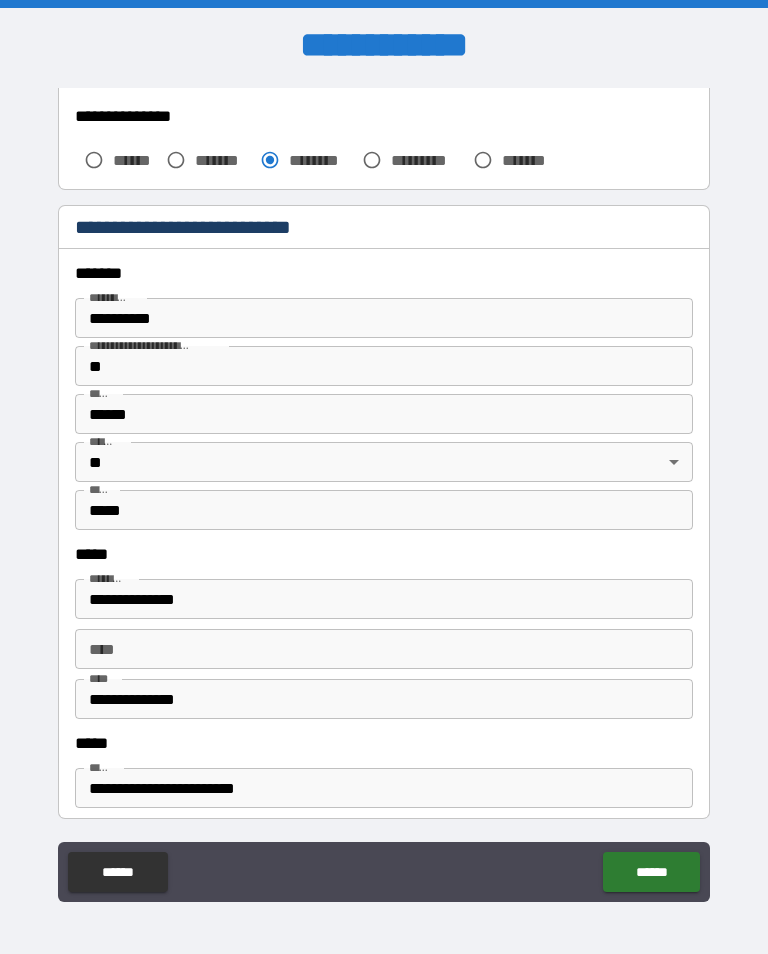 scroll, scrollTop: 1, scrollLeft: 0, axis: vertical 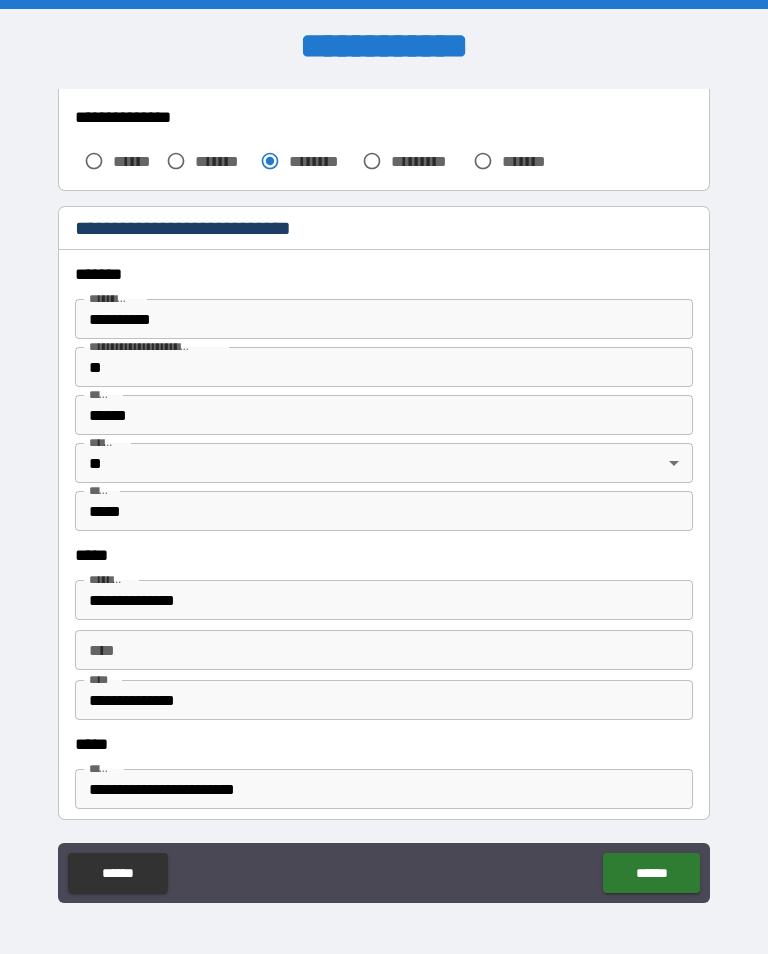 click on "******" at bounding box center (651, 873) 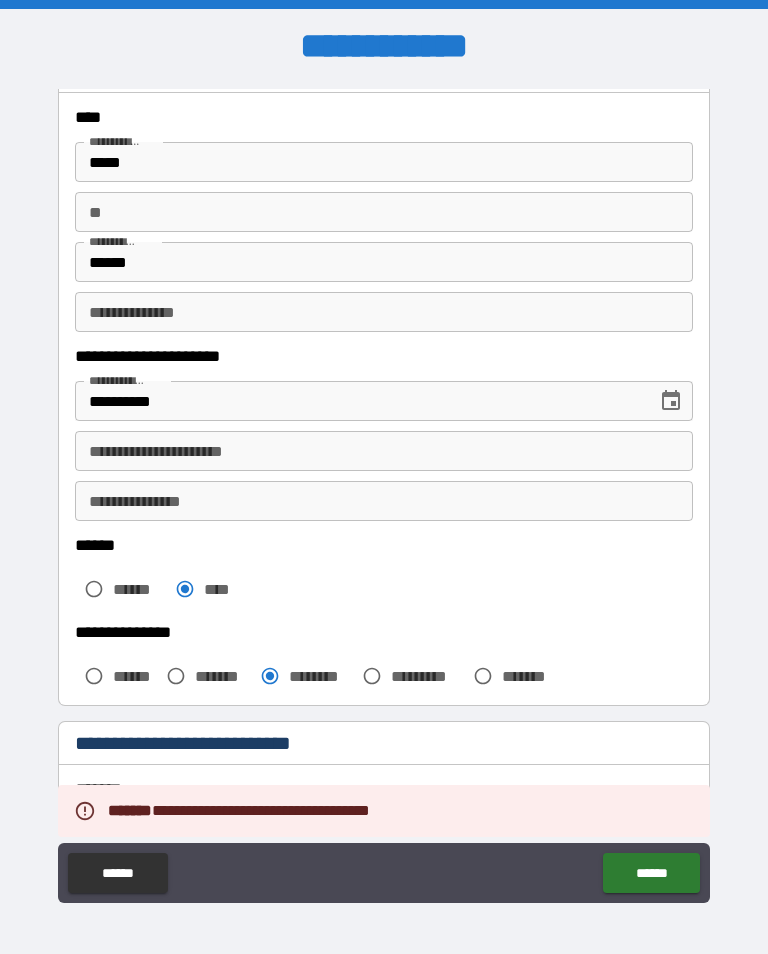 scroll, scrollTop: 44, scrollLeft: 0, axis: vertical 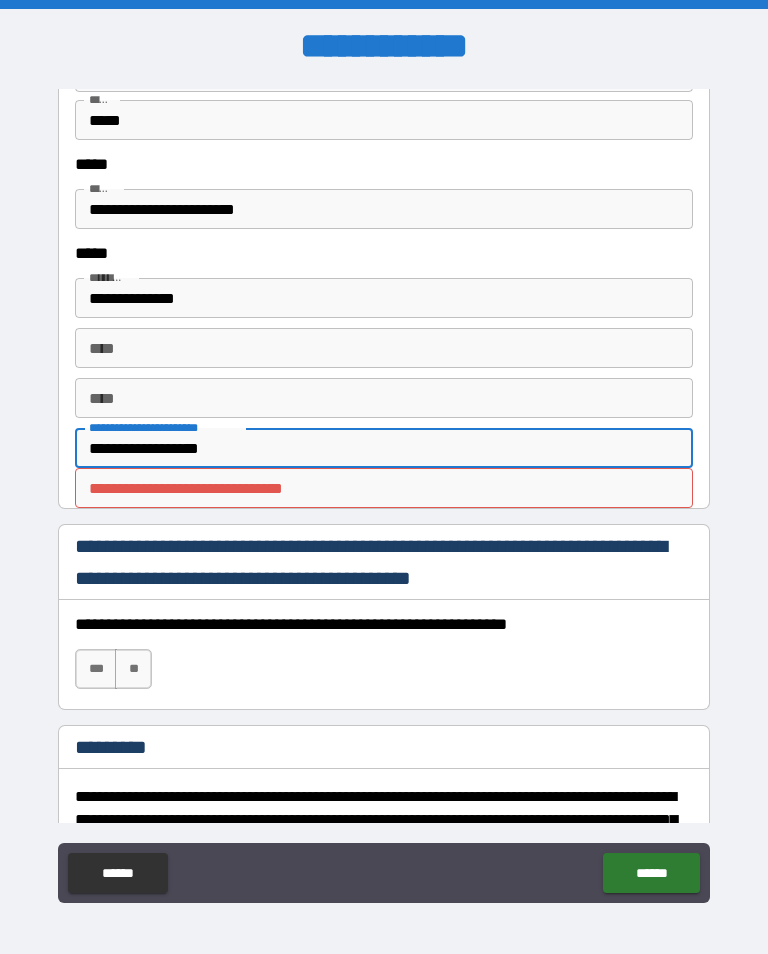 type on "**********" 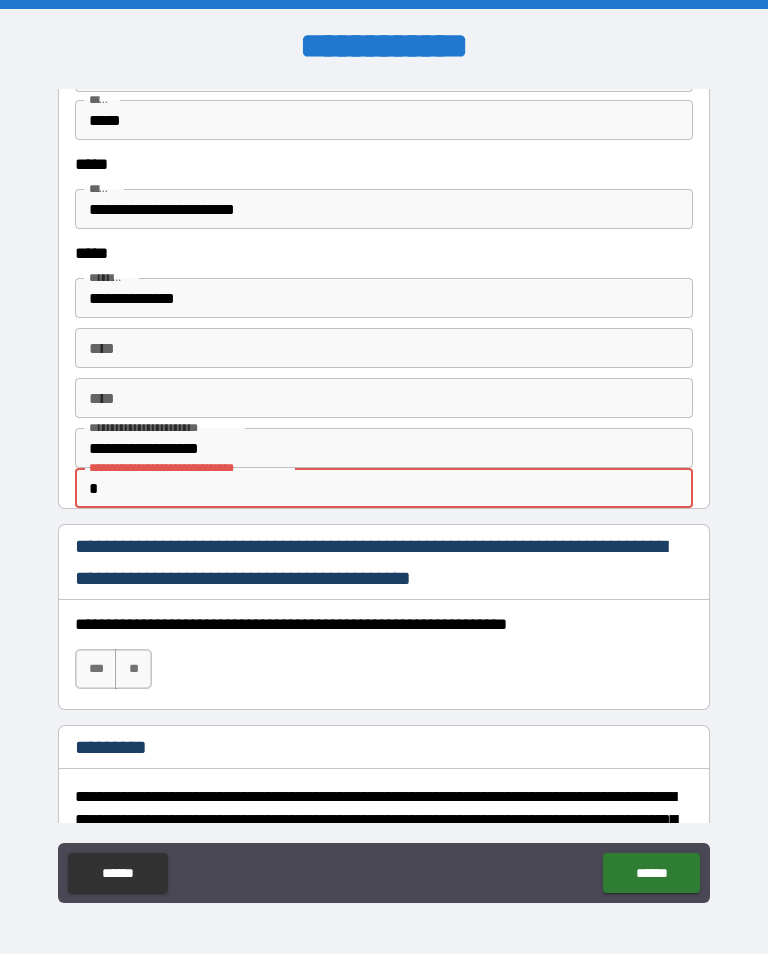 click on "*" at bounding box center (378, 488) 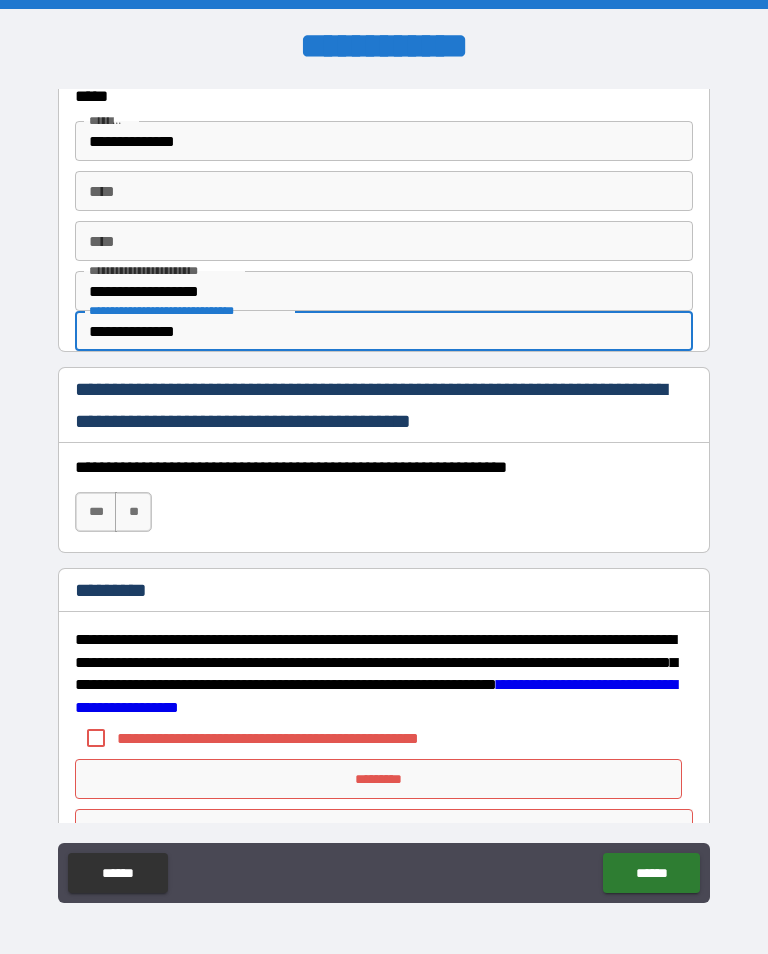 scroll, scrollTop: 2498, scrollLeft: 0, axis: vertical 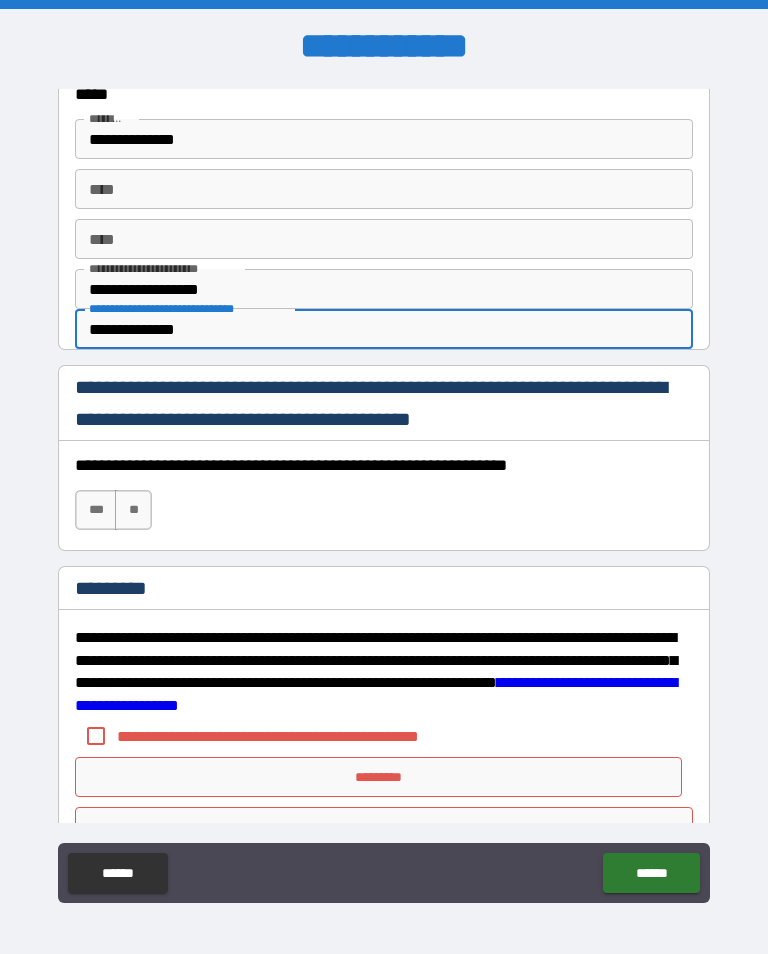 type on "**********" 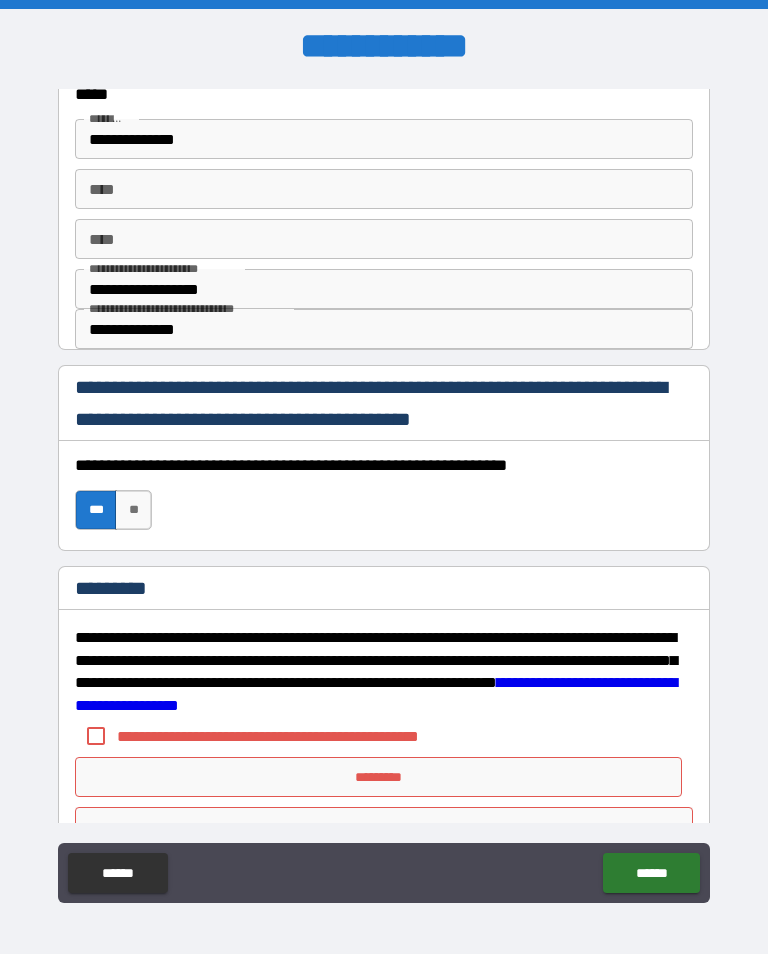 scroll, scrollTop: 2548, scrollLeft: 0, axis: vertical 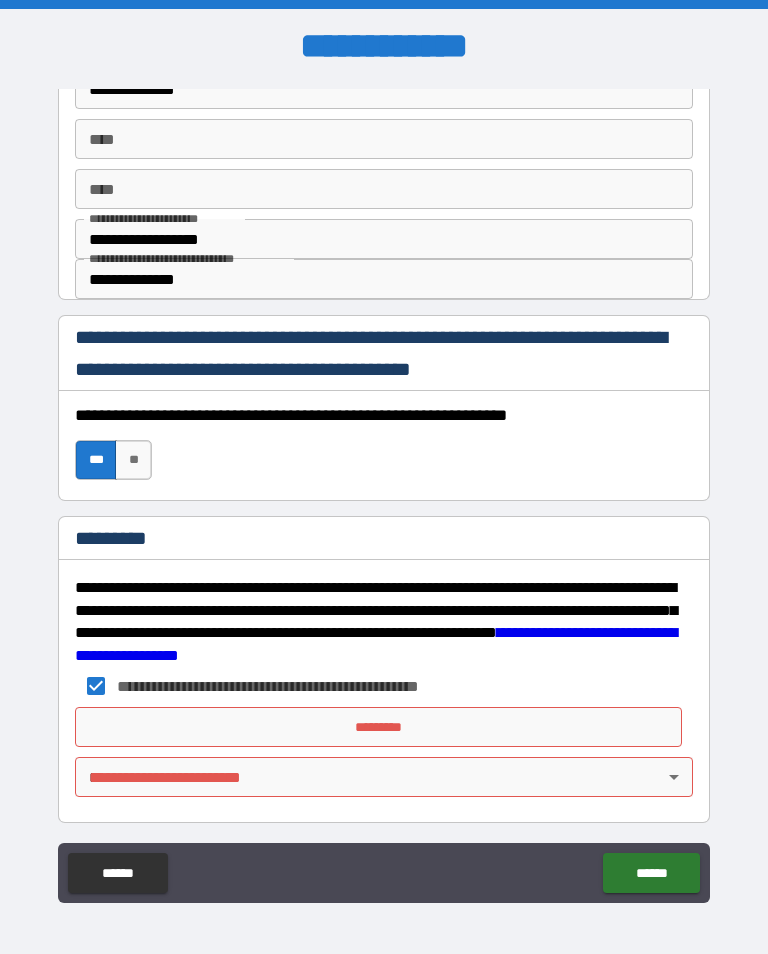 click on "*********" at bounding box center [378, 727] 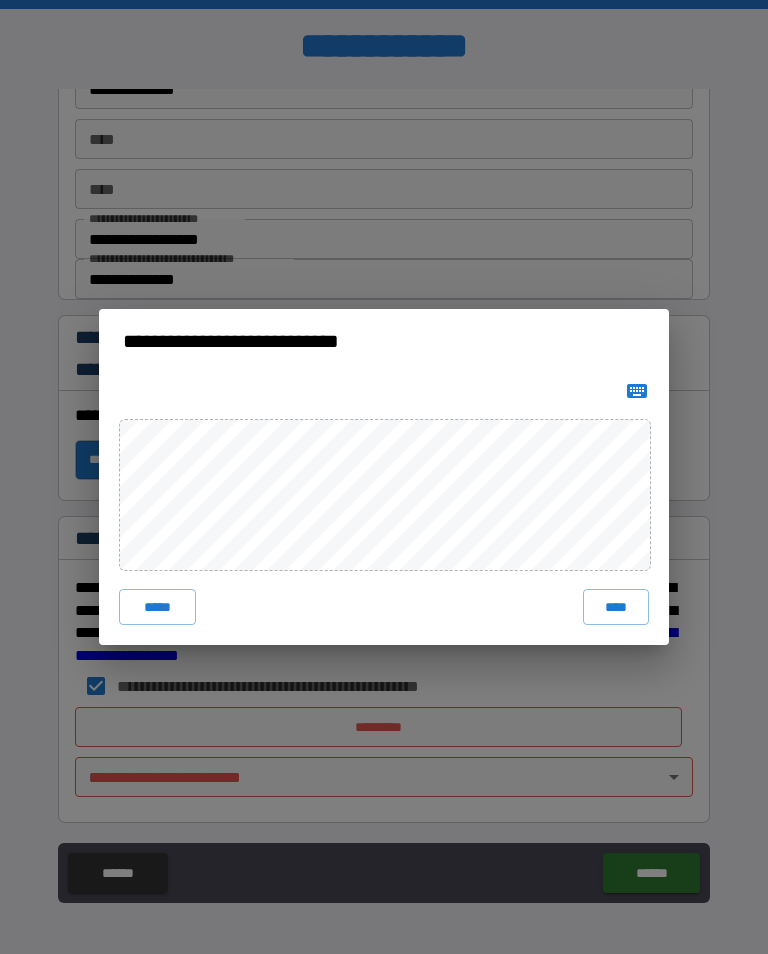 click on "****" at bounding box center [616, 607] 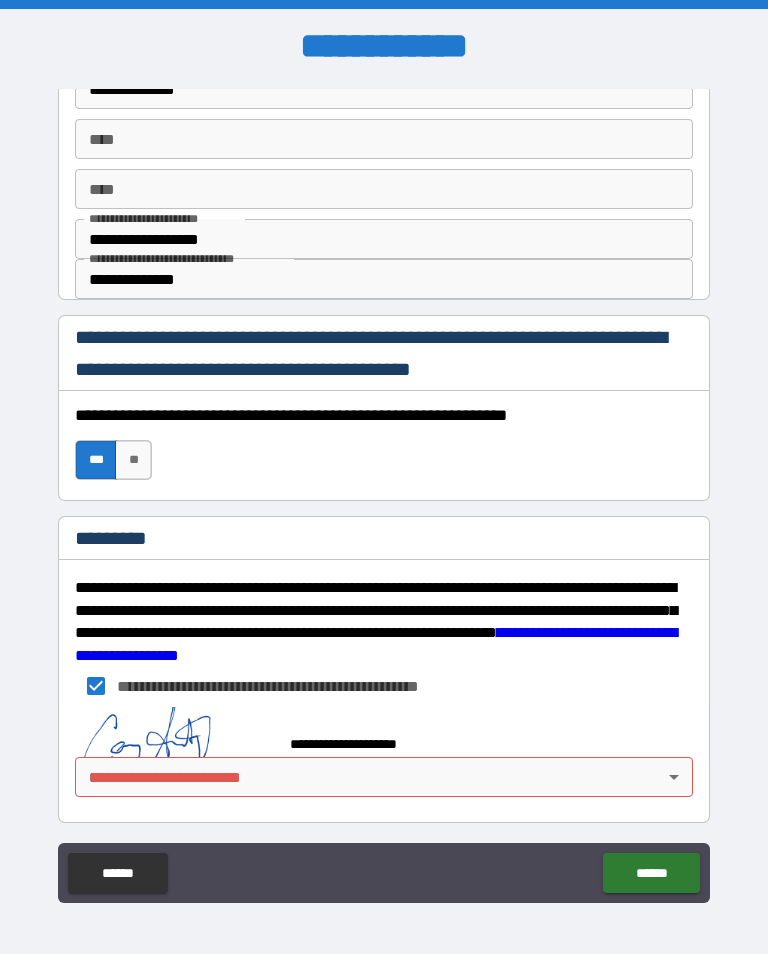 scroll, scrollTop: 2543, scrollLeft: 0, axis: vertical 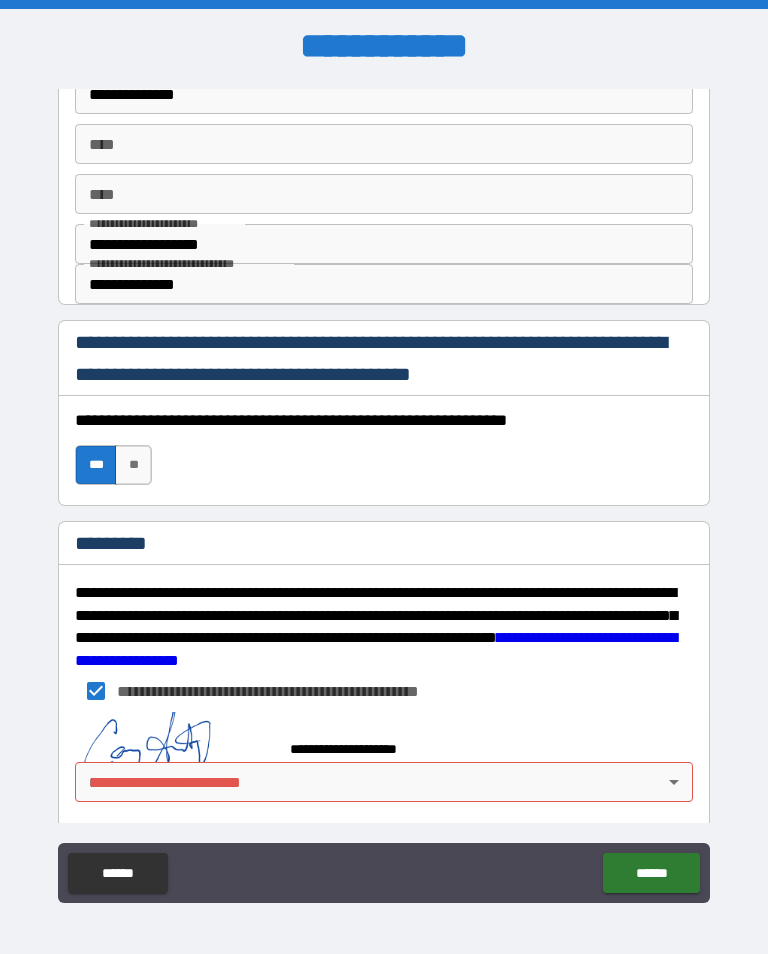 click on "**********" at bounding box center (384, 491) 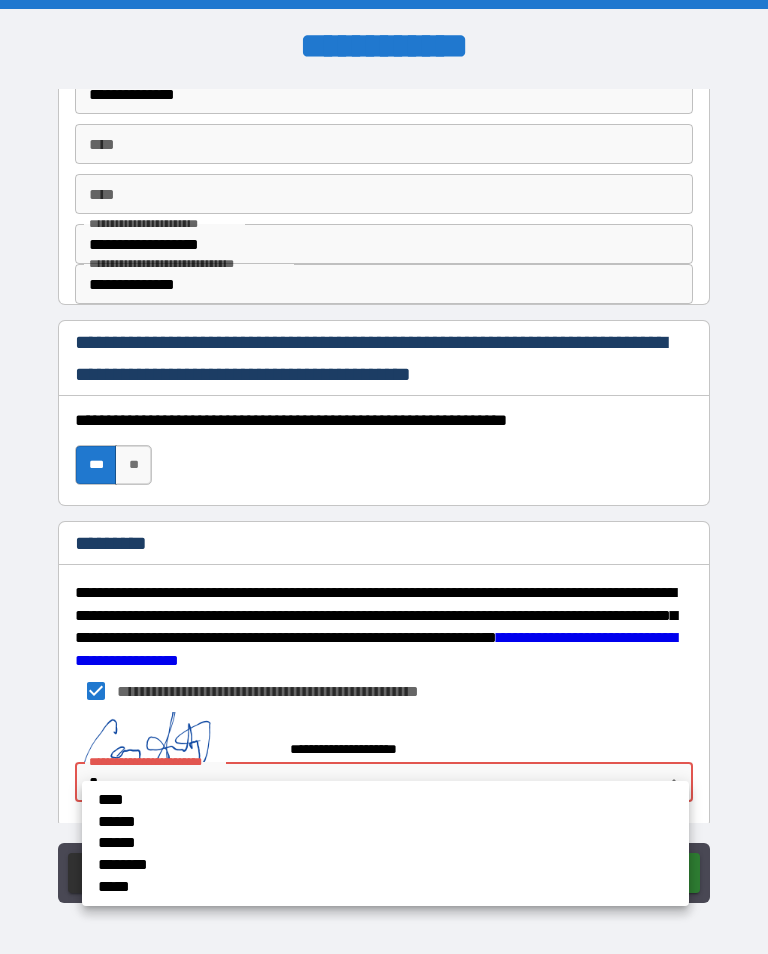 click on "**** ****** ****** ******** *****" at bounding box center [385, 843] 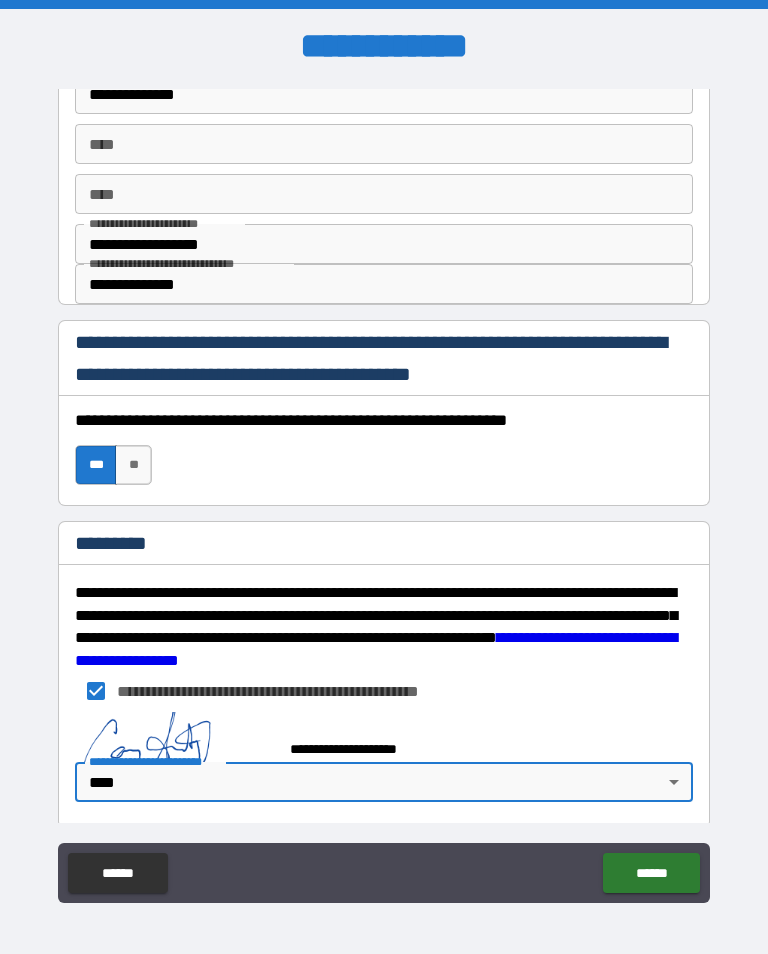click on "**********" at bounding box center [384, 491] 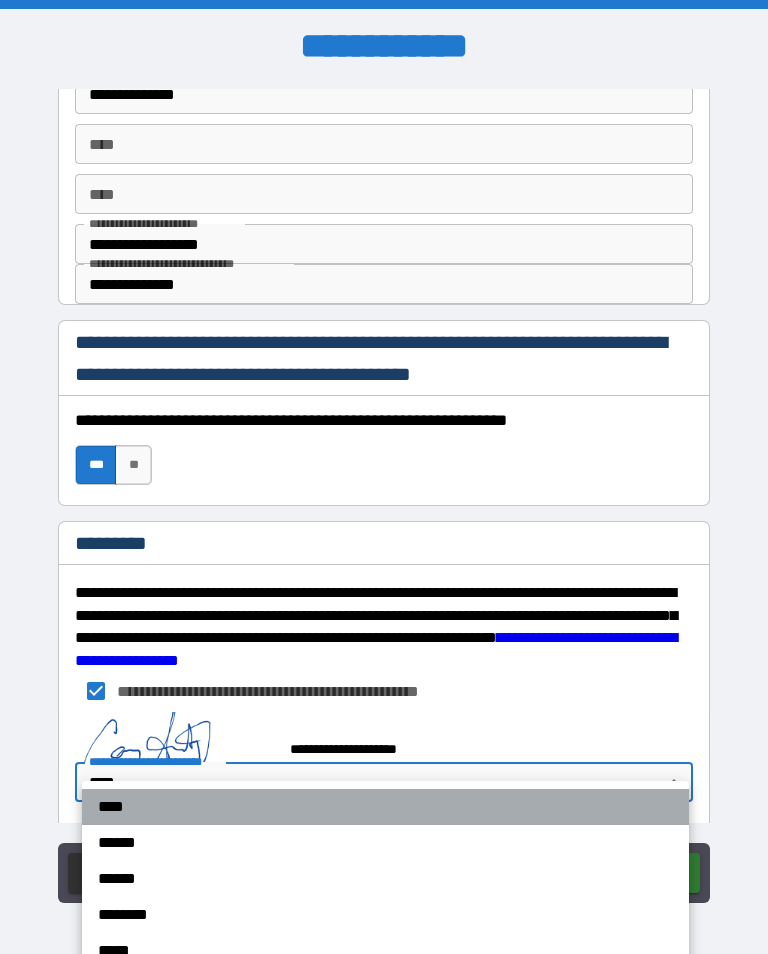 click on "****" at bounding box center [385, 807] 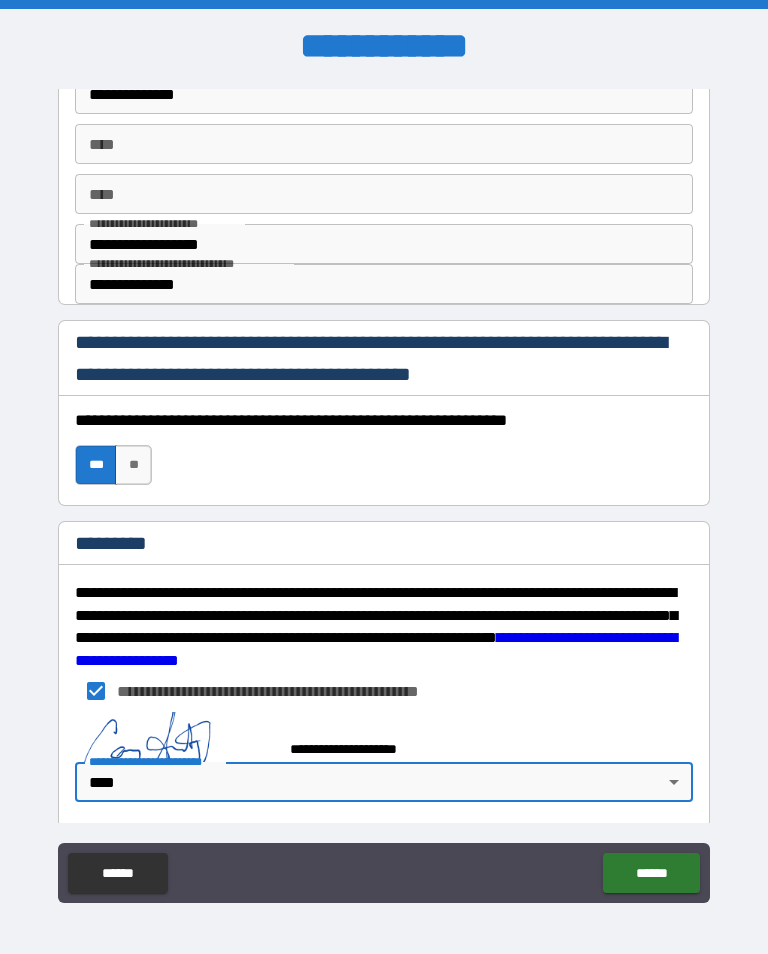 click on "******" at bounding box center [651, 873] 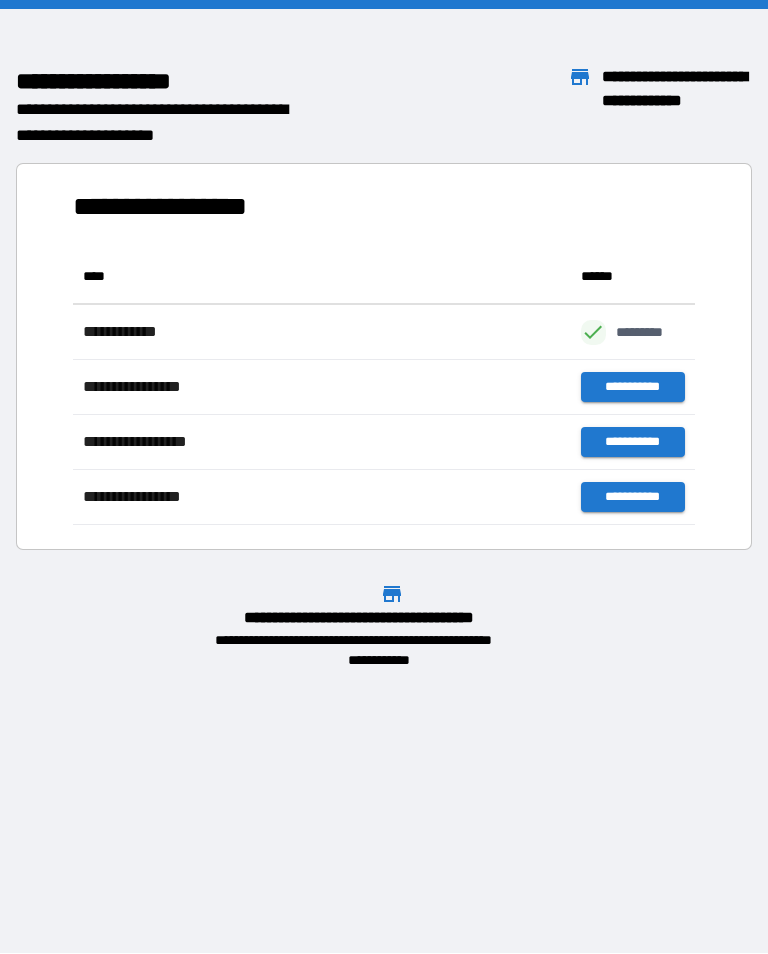 scroll, scrollTop: 1, scrollLeft: 1, axis: both 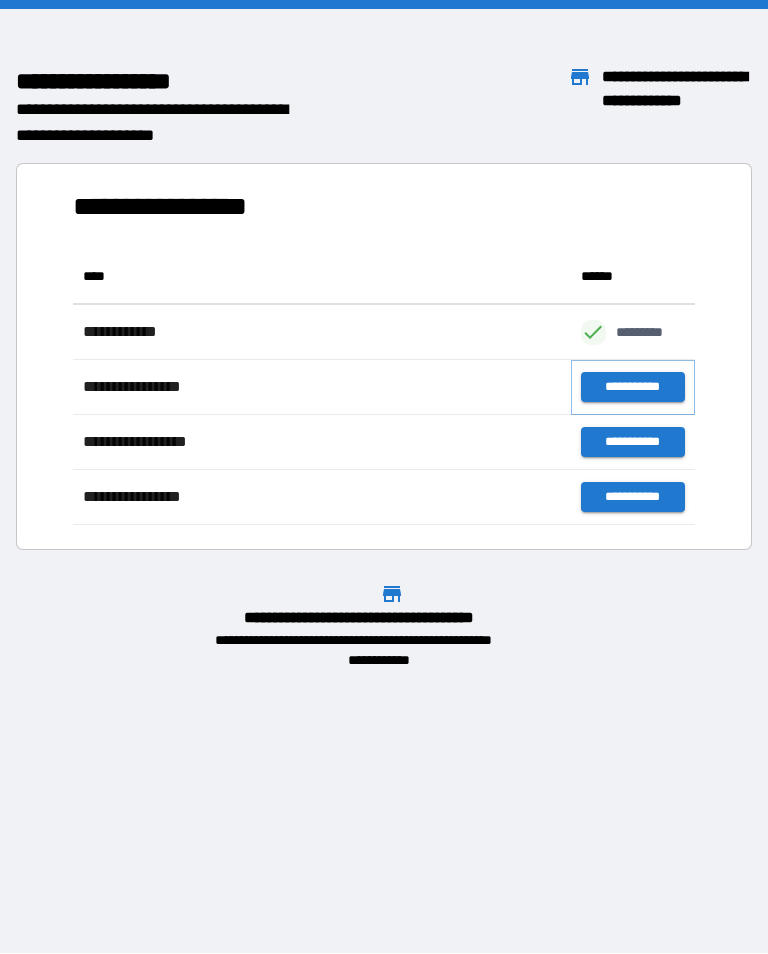 click on "**********" at bounding box center [633, 387] 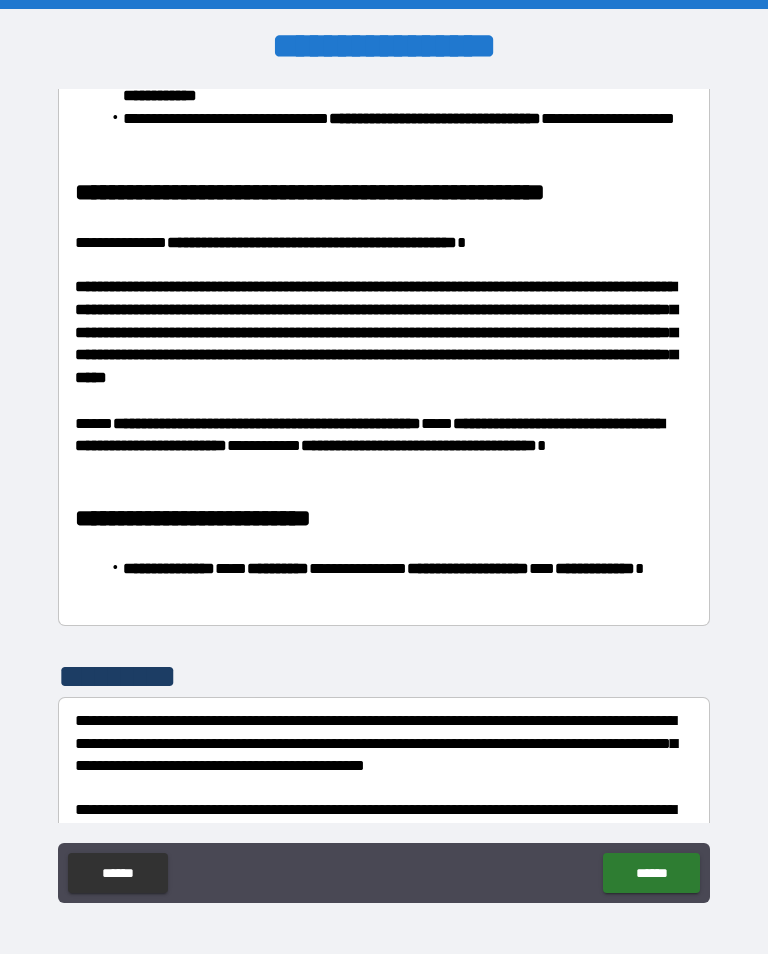 scroll, scrollTop: 1677, scrollLeft: 0, axis: vertical 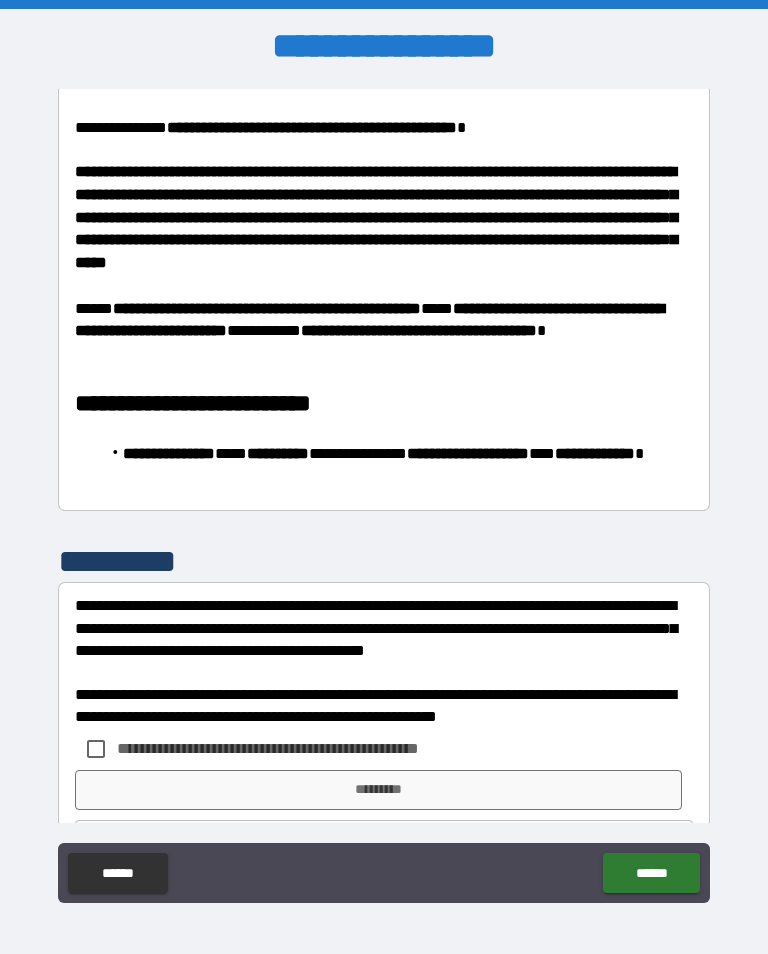 click on "*********" at bounding box center (378, 790) 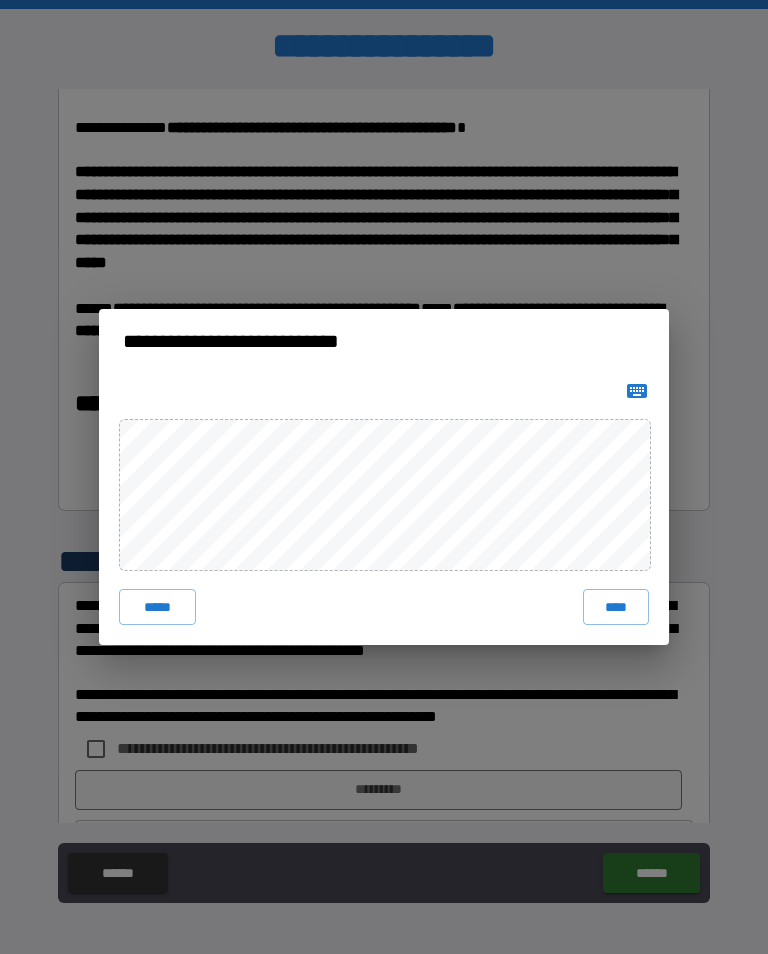 click on "****" at bounding box center [616, 607] 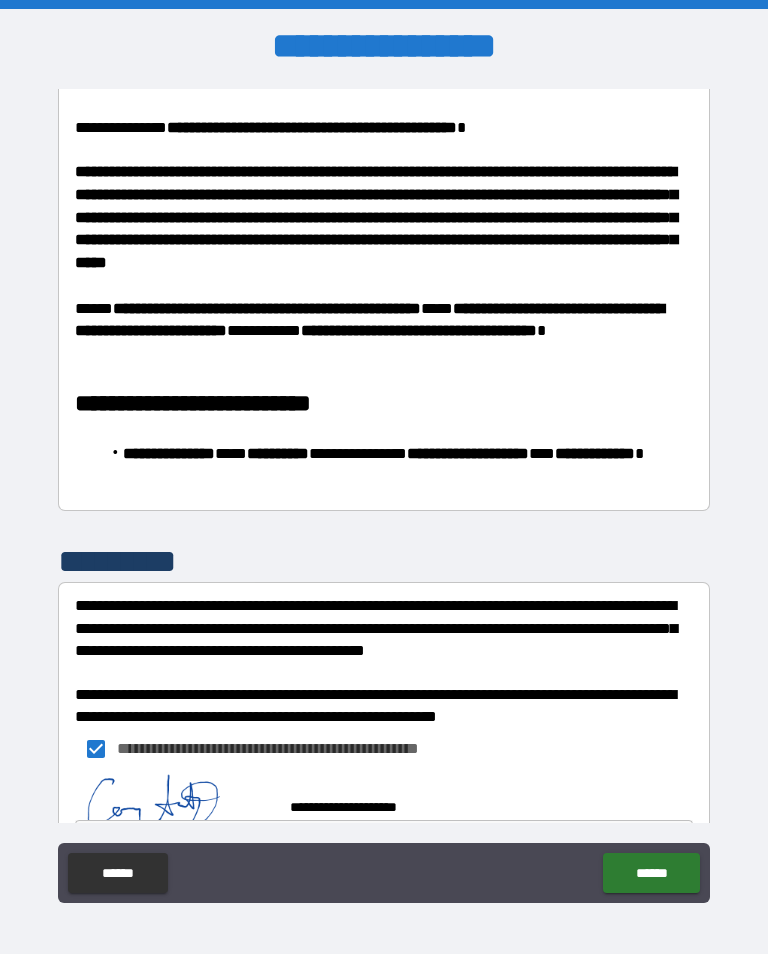 click on "******" at bounding box center (651, 873) 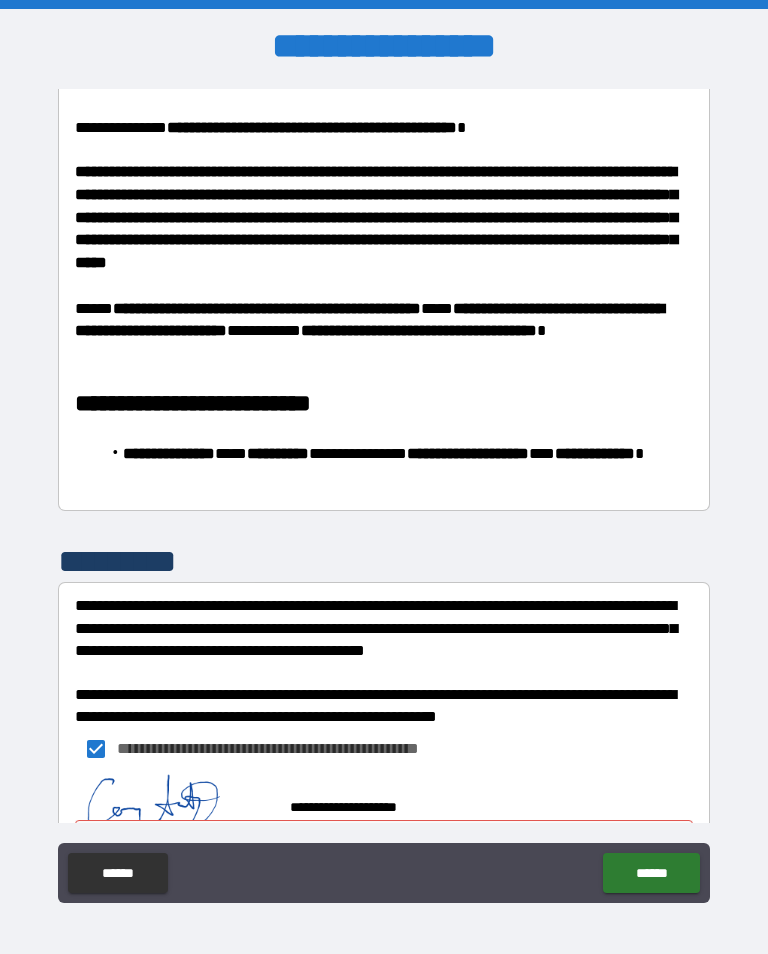 scroll, scrollTop: 1736, scrollLeft: 0, axis: vertical 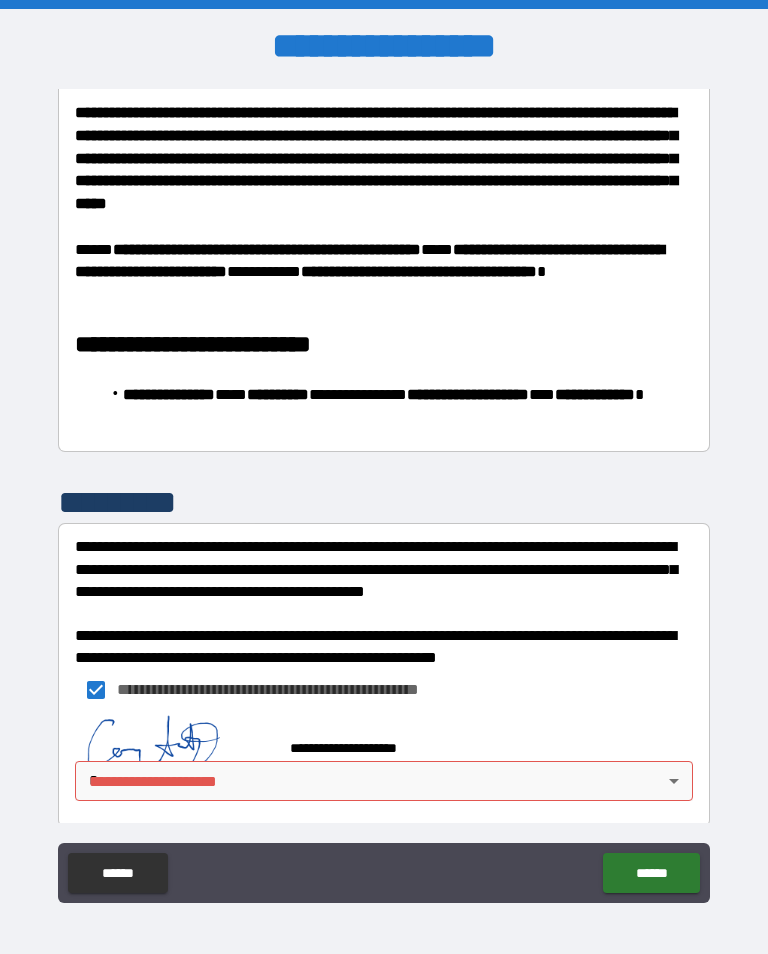 click on "**********" at bounding box center [384, 491] 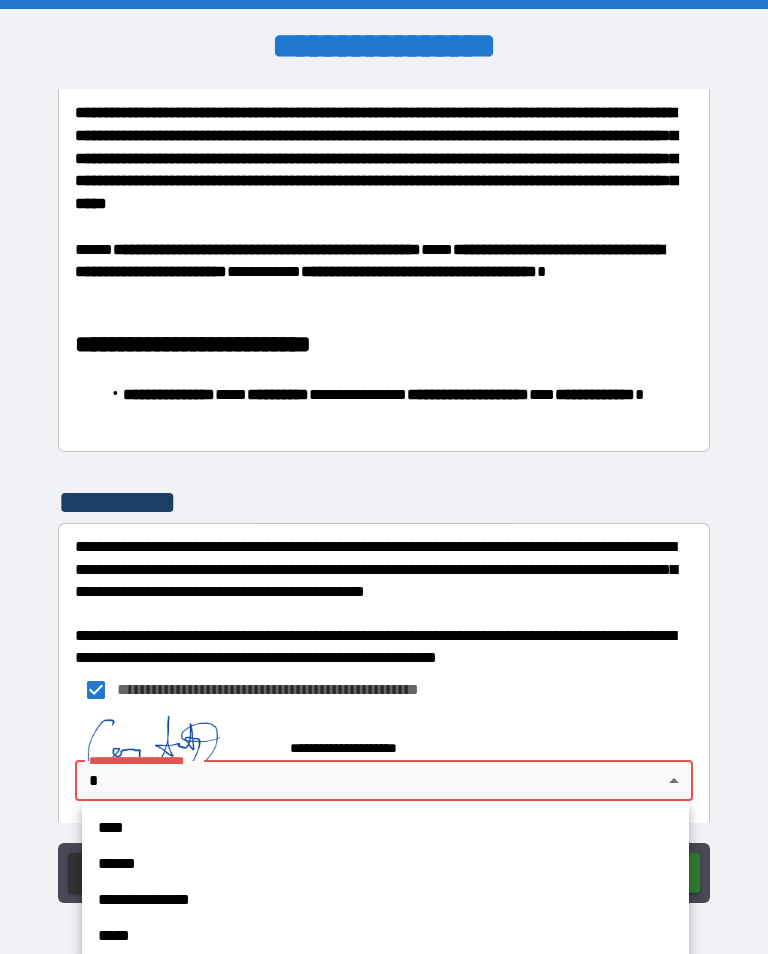 scroll, scrollTop: 1731, scrollLeft: 0, axis: vertical 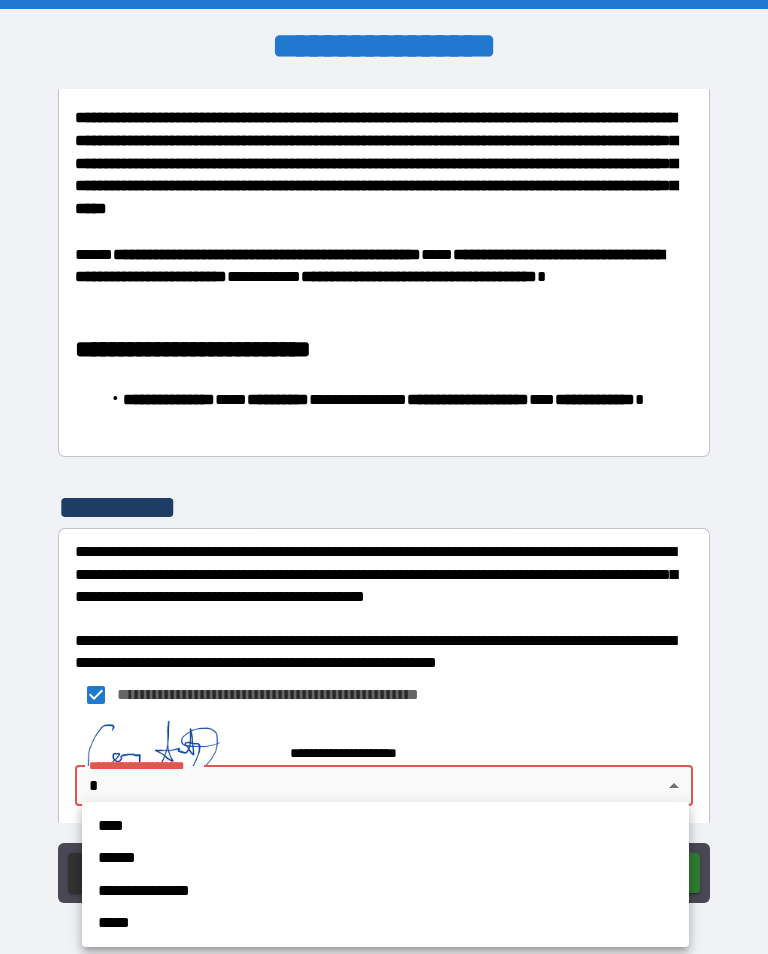 click on "****" at bounding box center [367, 826] 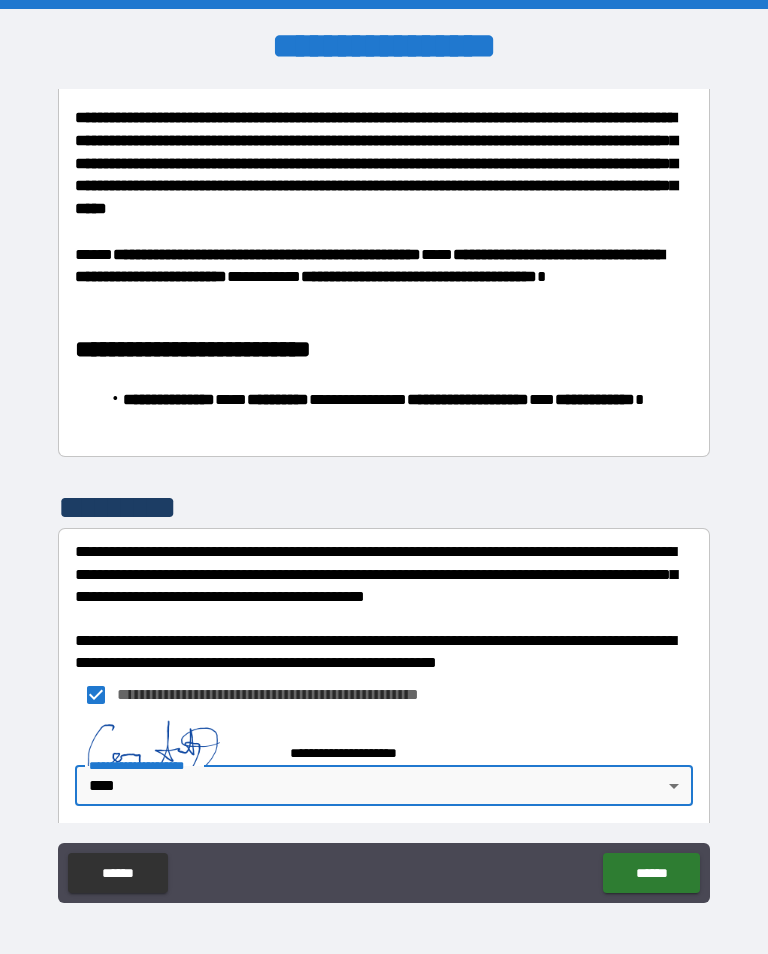 click on "******" at bounding box center (651, 873) 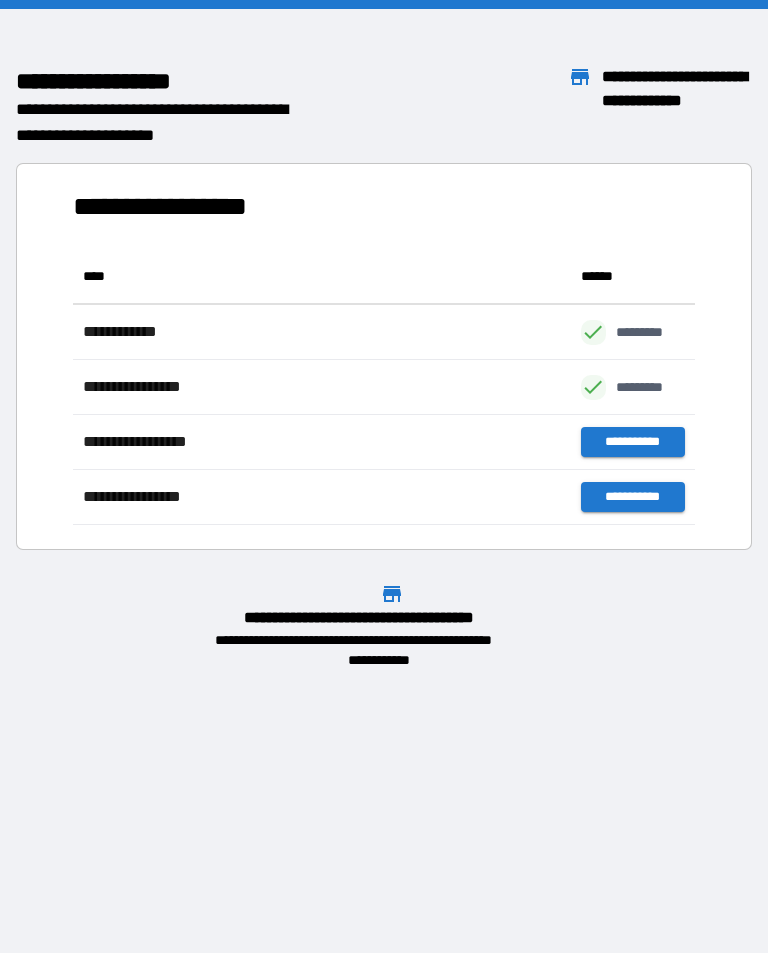 scroll, scrollTop: 276, scrollLeft: 622, axis: both 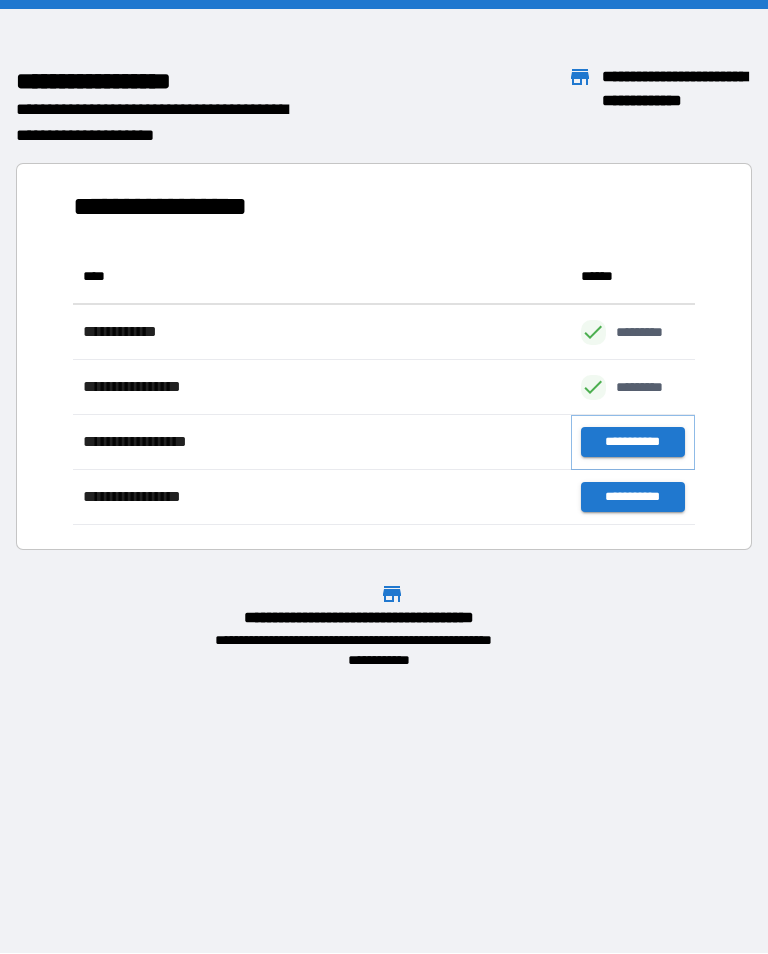 click on "**********" at bounding box center (633, 442) 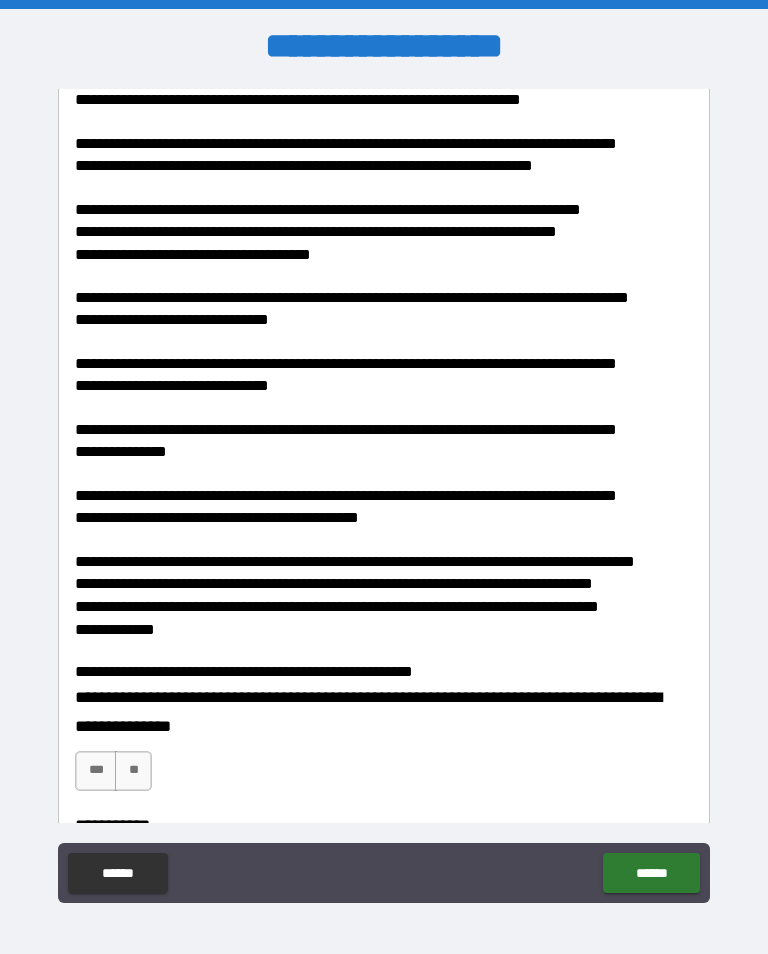 scroll, scrollTop: 955, scrollLeft: 0, axis: vertical 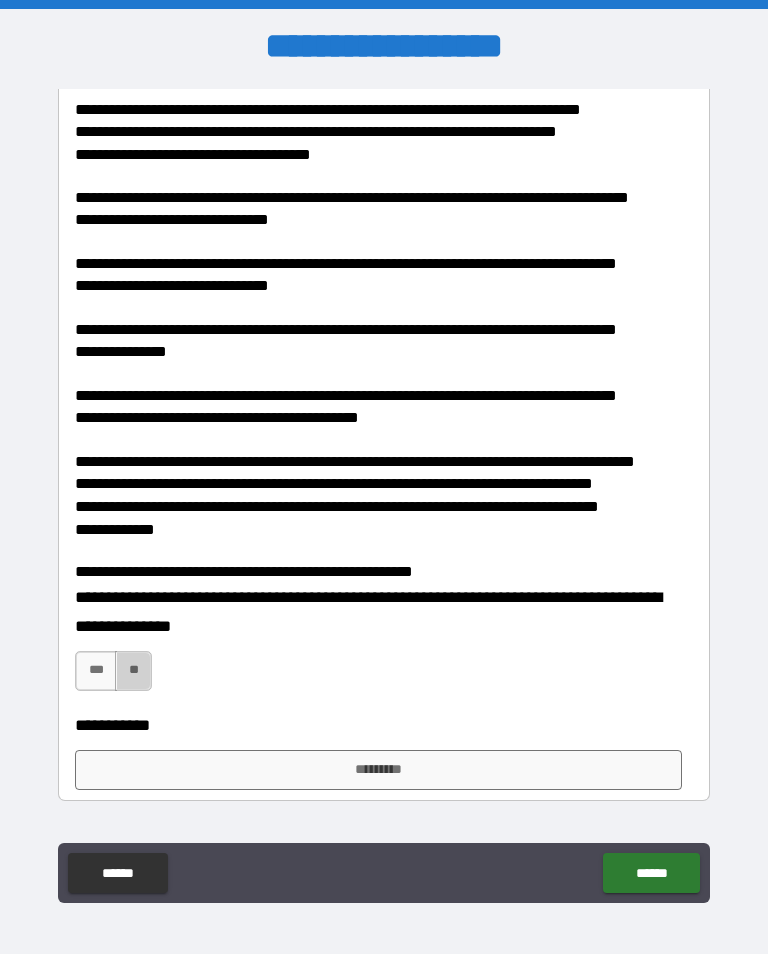 click on "**" at bounding box center (133, 671) 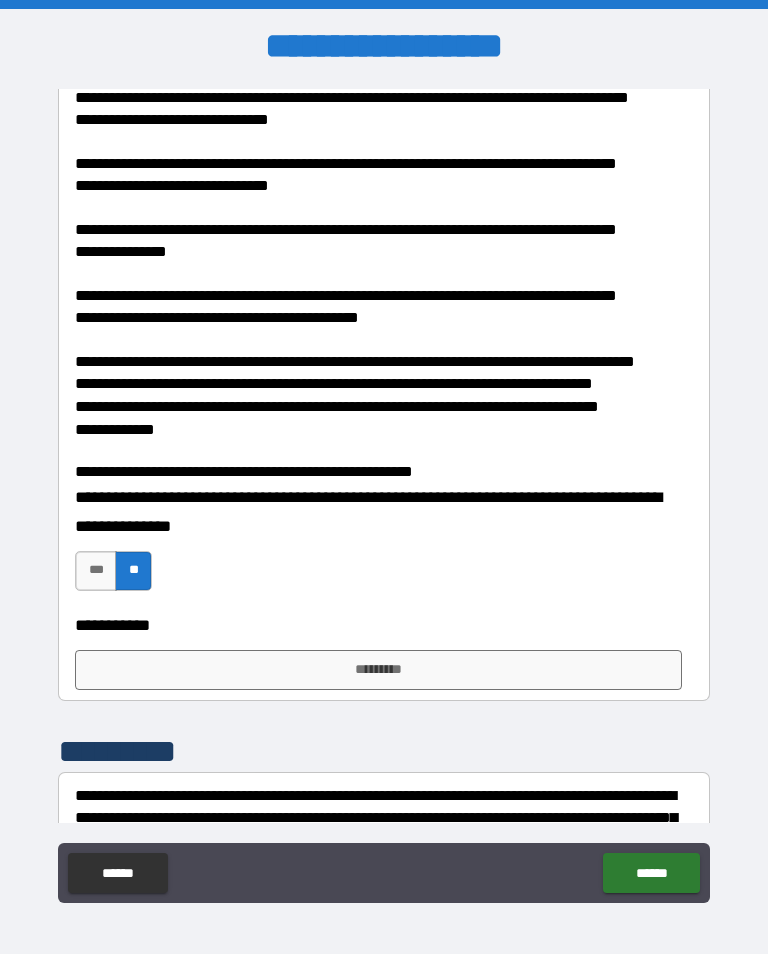 scroll, scrollTop: 1063, scrollLeft: 0, axis: vertical 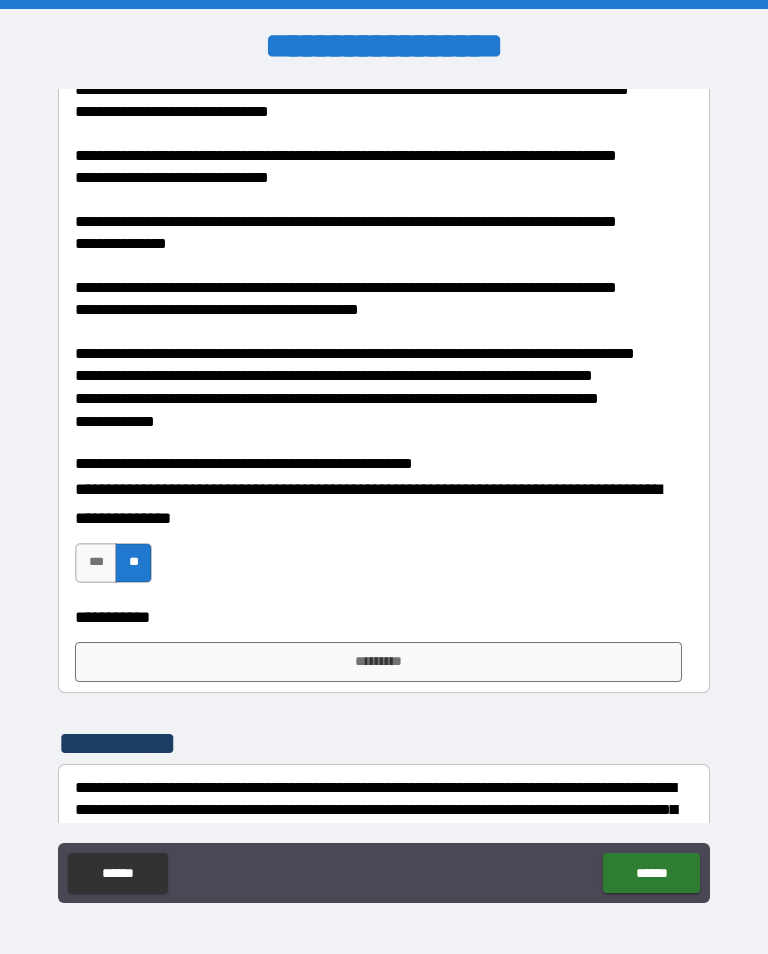 click on "*********" at bounding box center [378, 662] 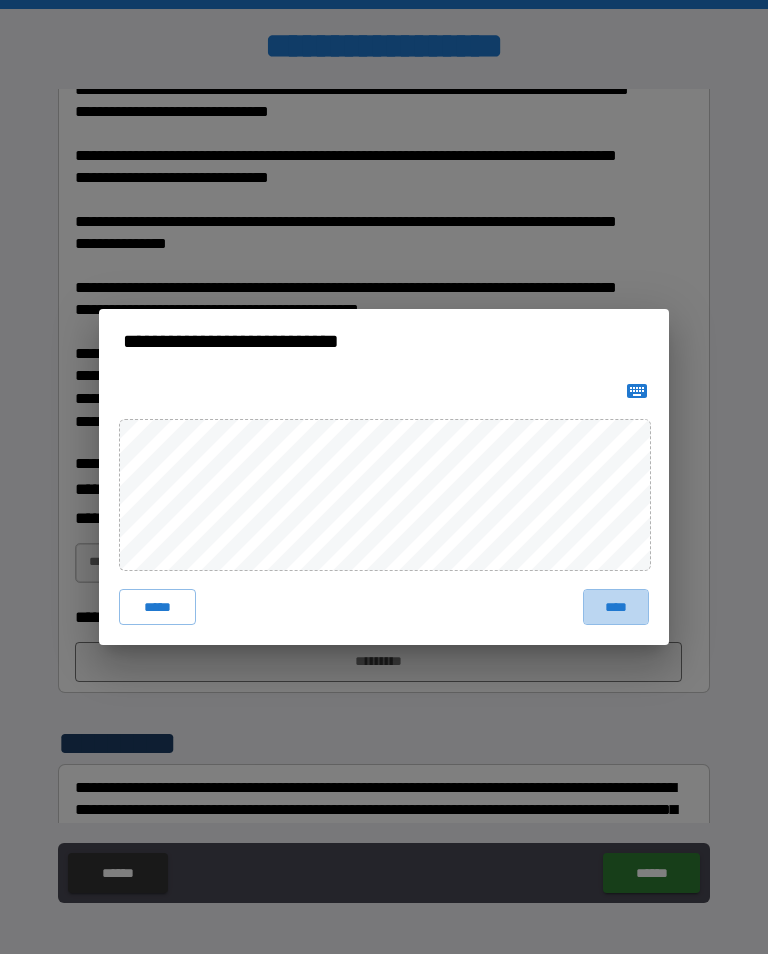 click on "****" at bounding box center (616, 607) 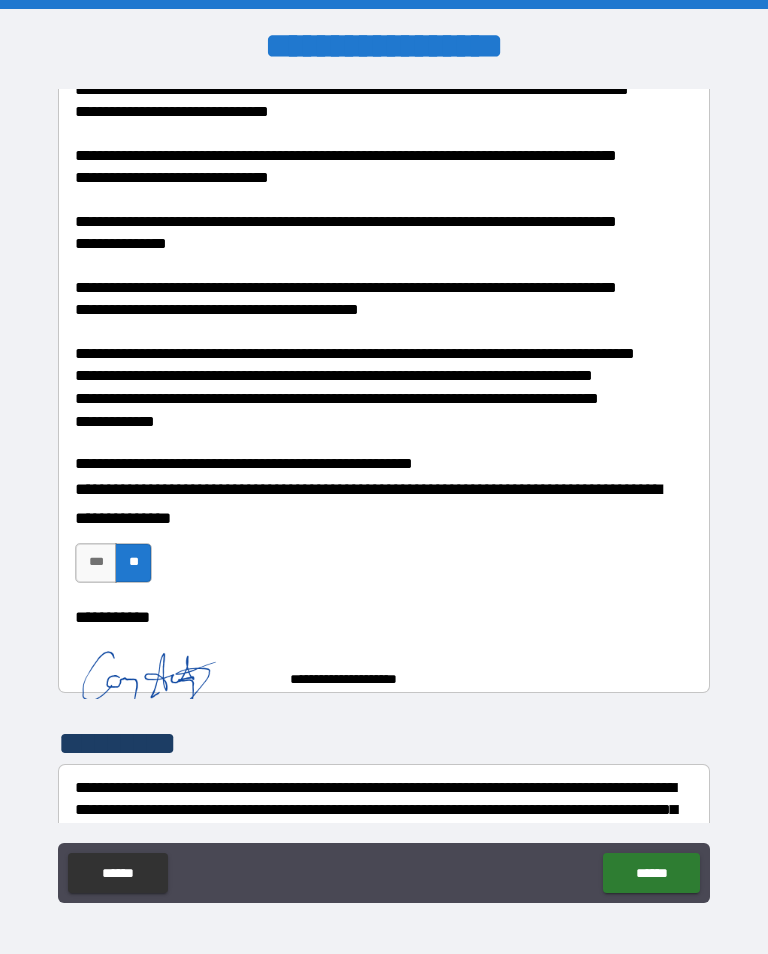 click on "******" at bounding box center [651, 873] 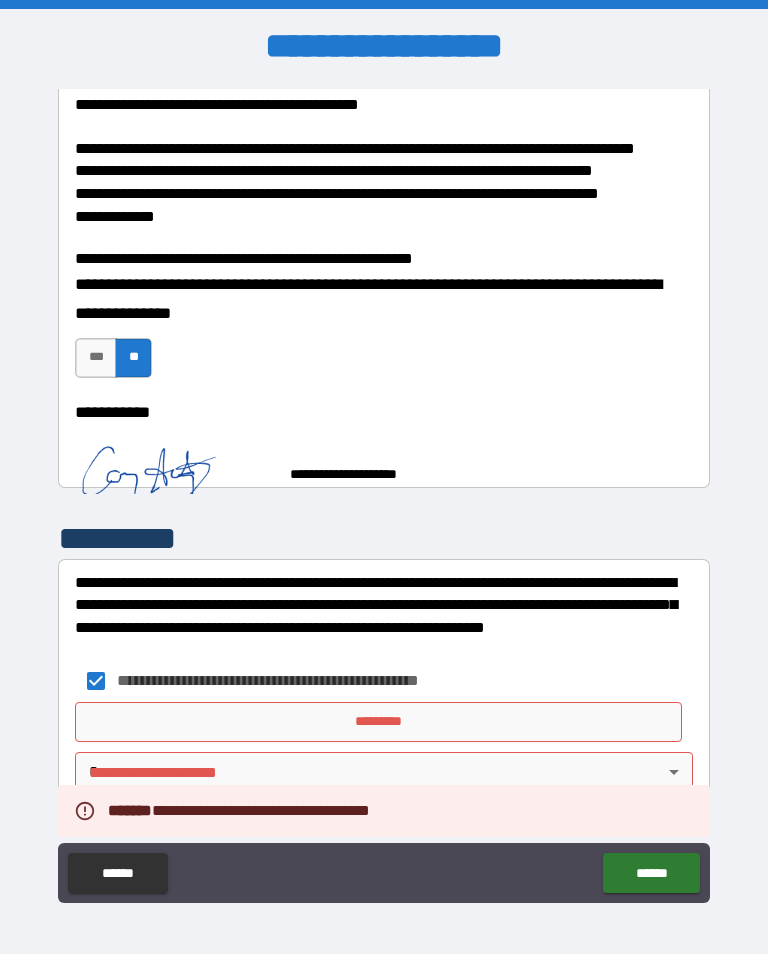 scroll, scrollTop: 1279, scrollLeft: 0, axis: vertical 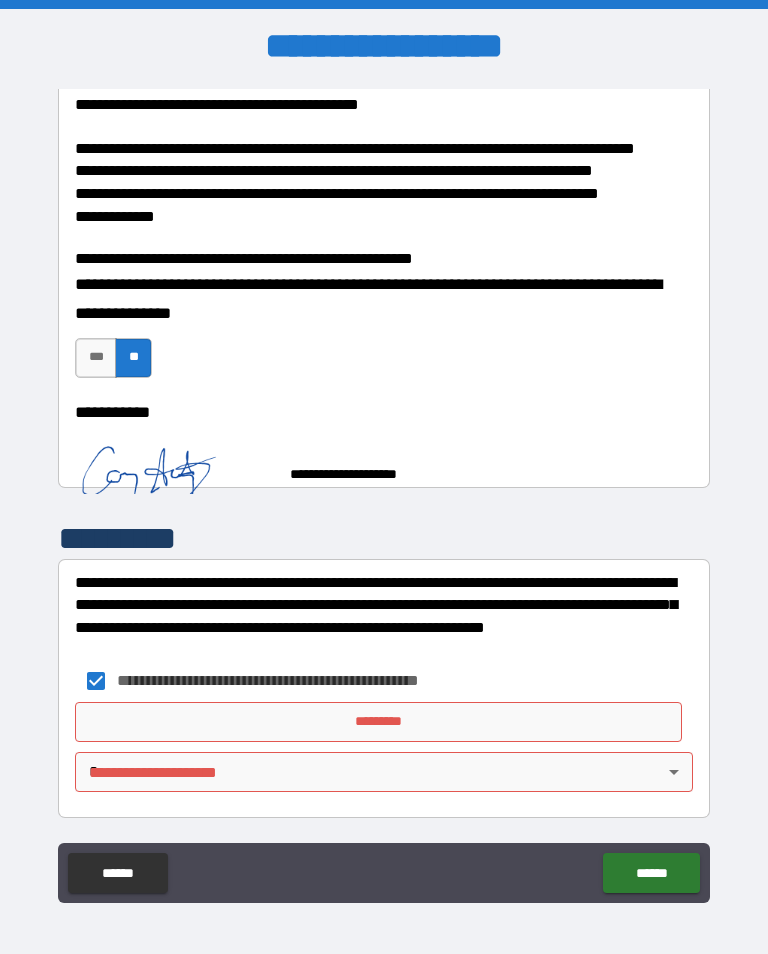 click on "**********" at bounding box center (384, 491) 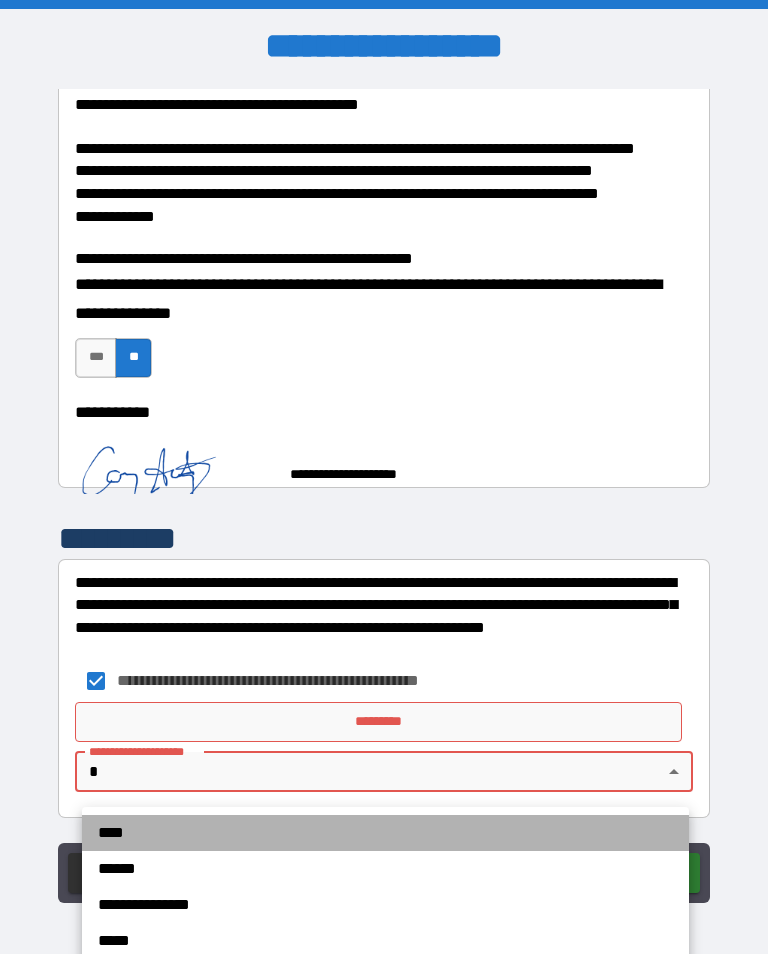 click on "****" at bounding box center (385, 833) 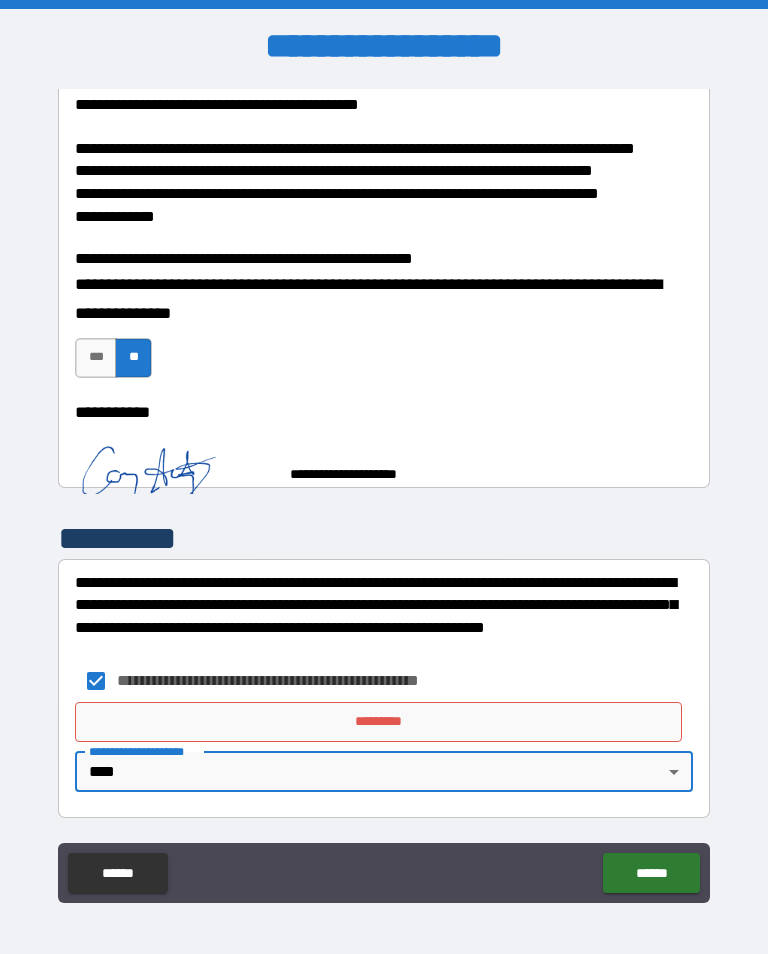 type on "****" 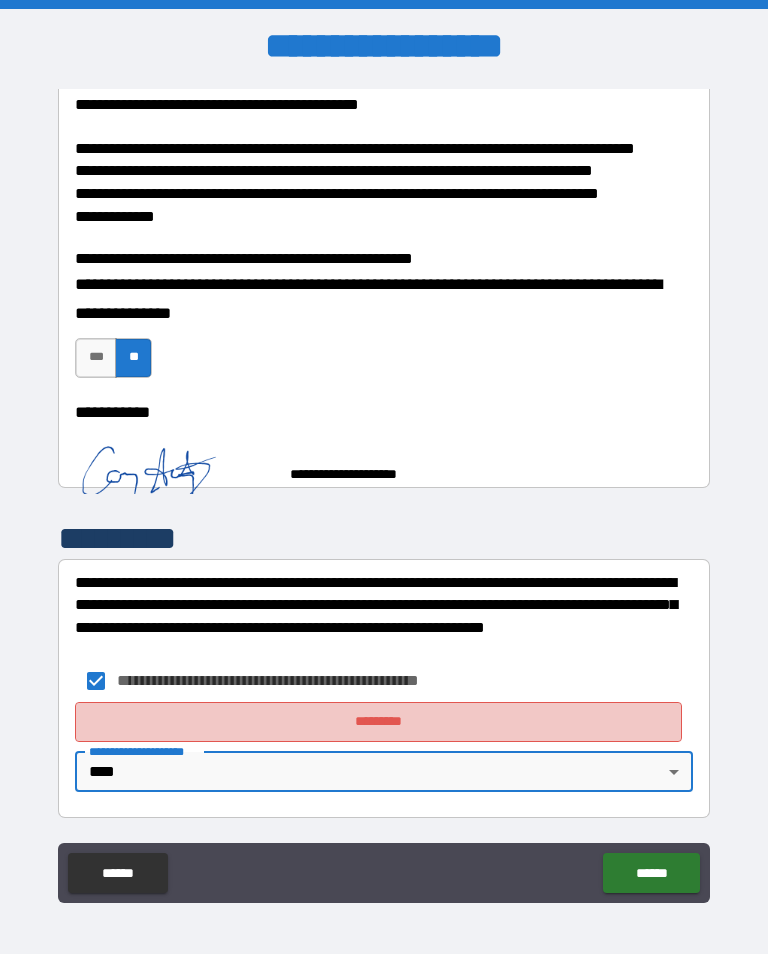 click on "*********" at bounding box center (378, 722) 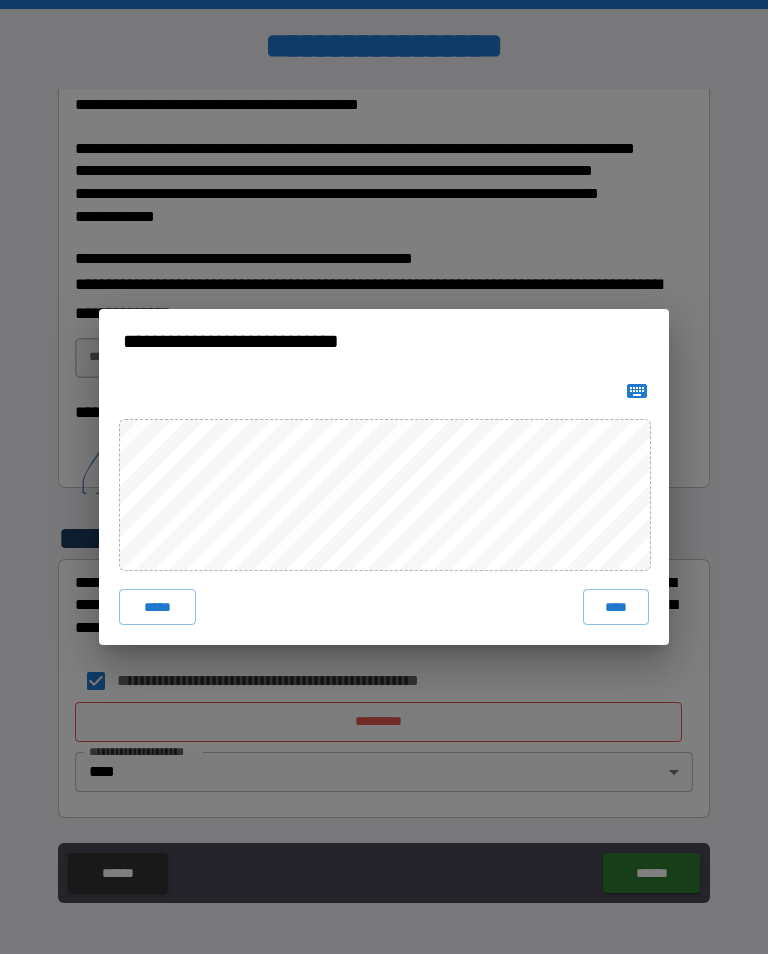 click on "****" at bounding box center (616, 607) 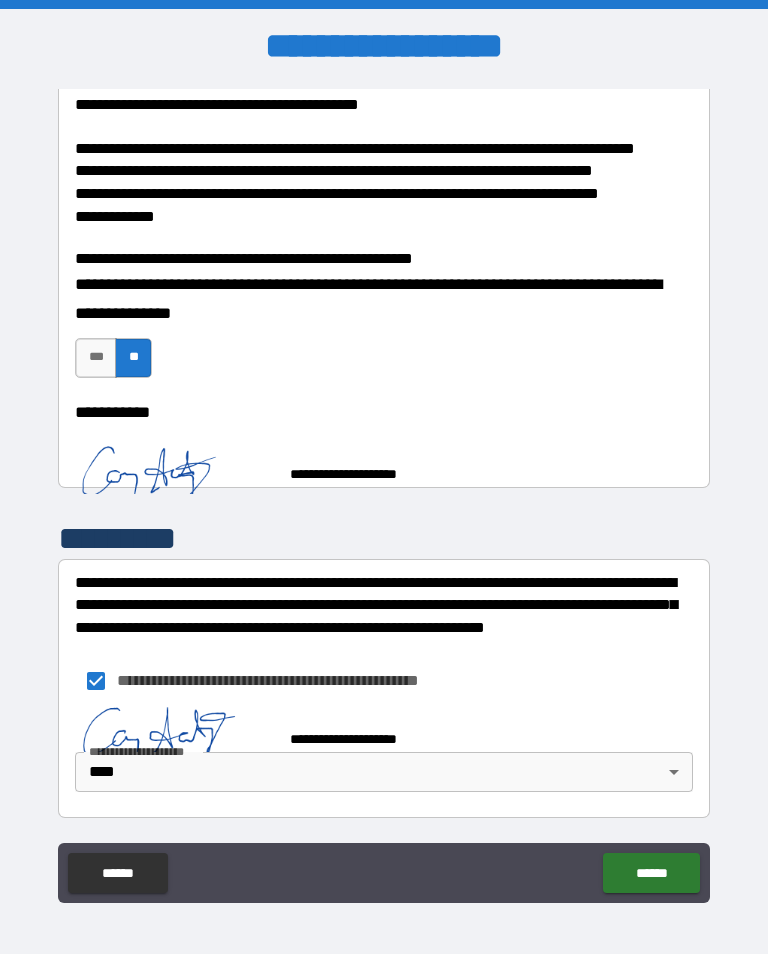 scroll, scrollTop: 1301, scrollLeft: 0, axis: vertical 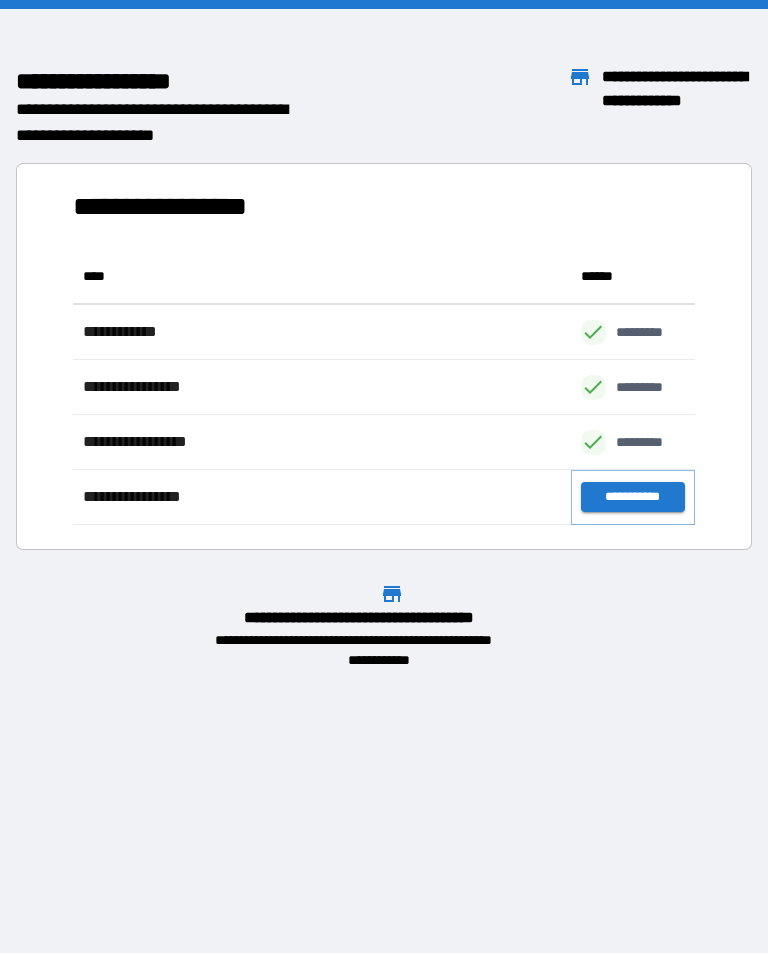 click on "**********" at bounding box center [633, 497] 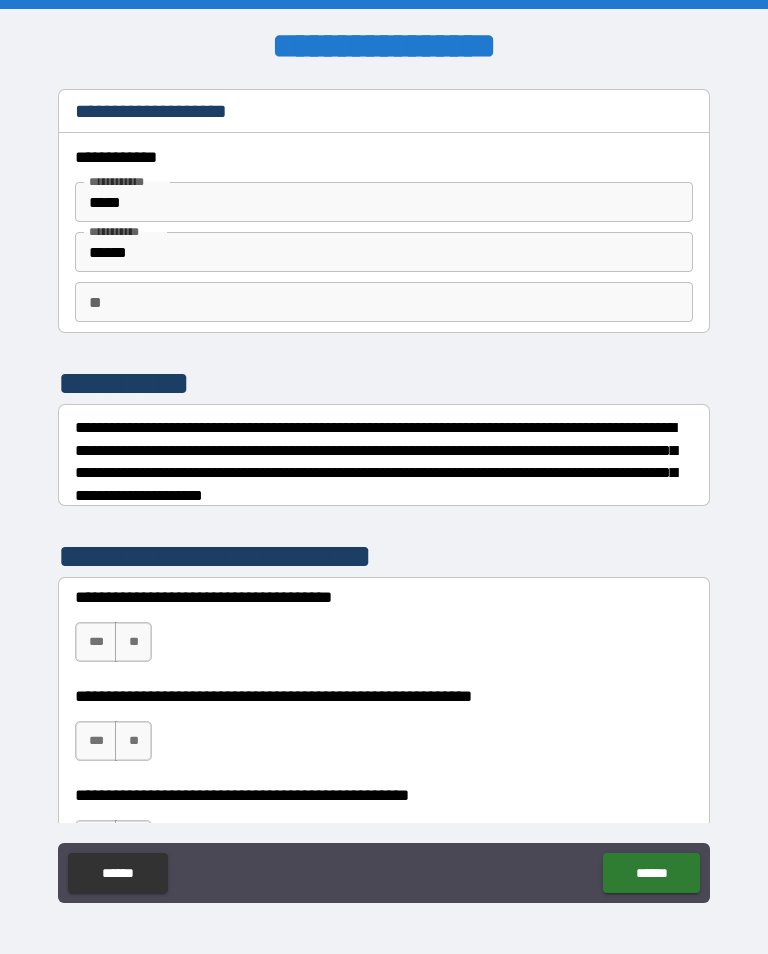 click on "***" at bounding box center (96, 642) 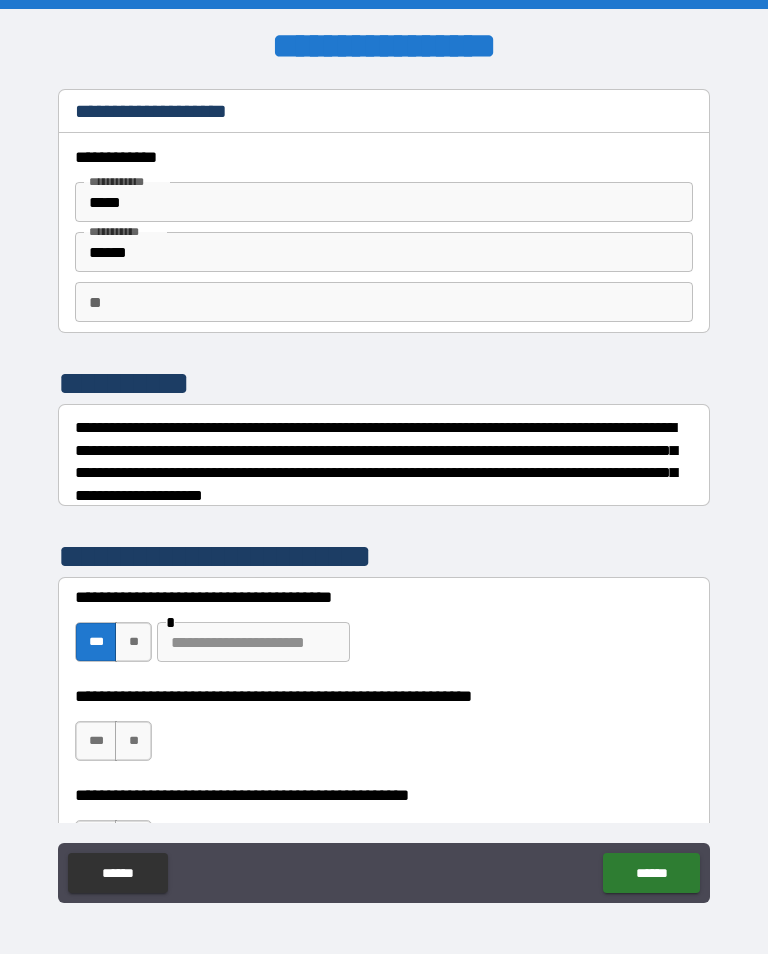 click on "**" at bounding box center (133, 741) 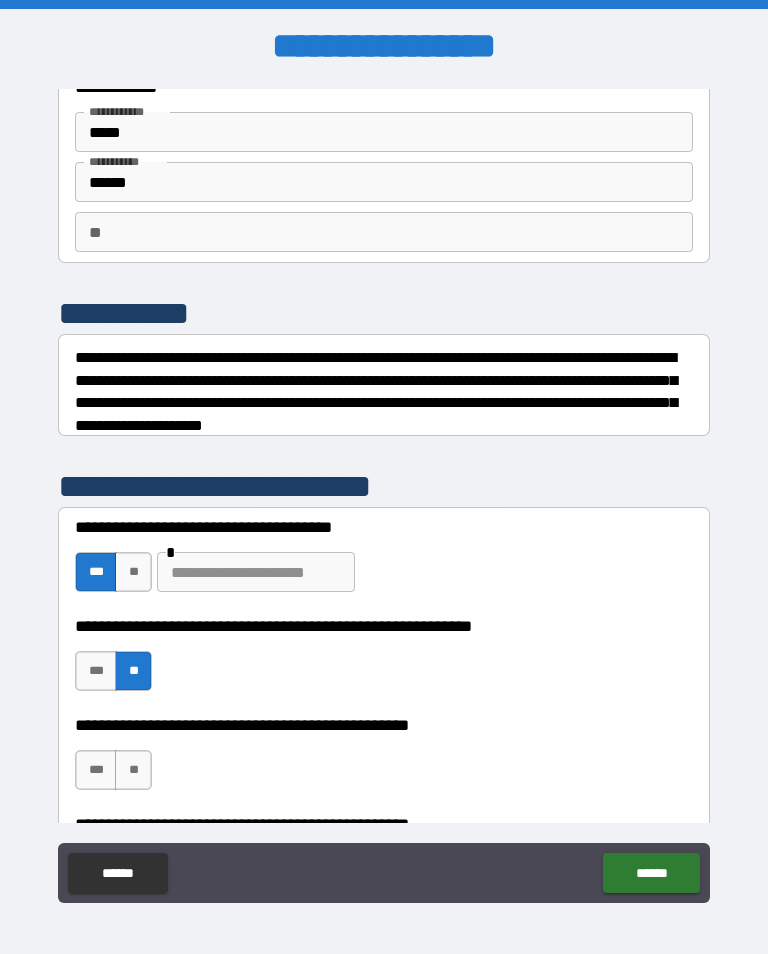 scroll, scrollTop: 101, scrollLeft: 0, axis: vertical 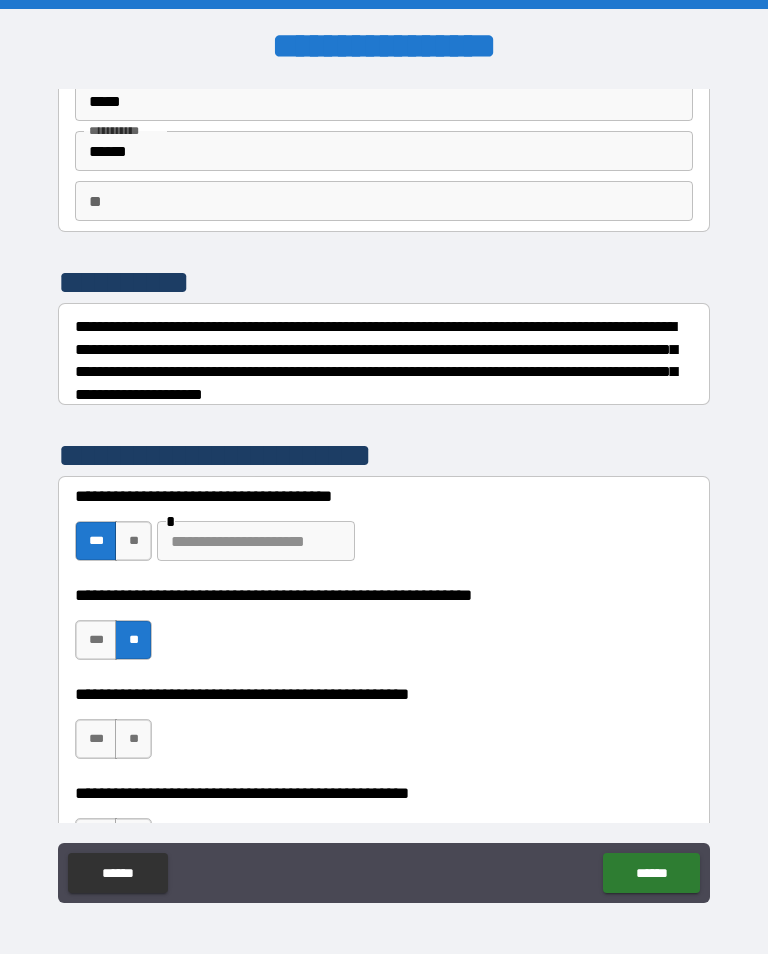 click on "**" at bounding box center [133, 739] 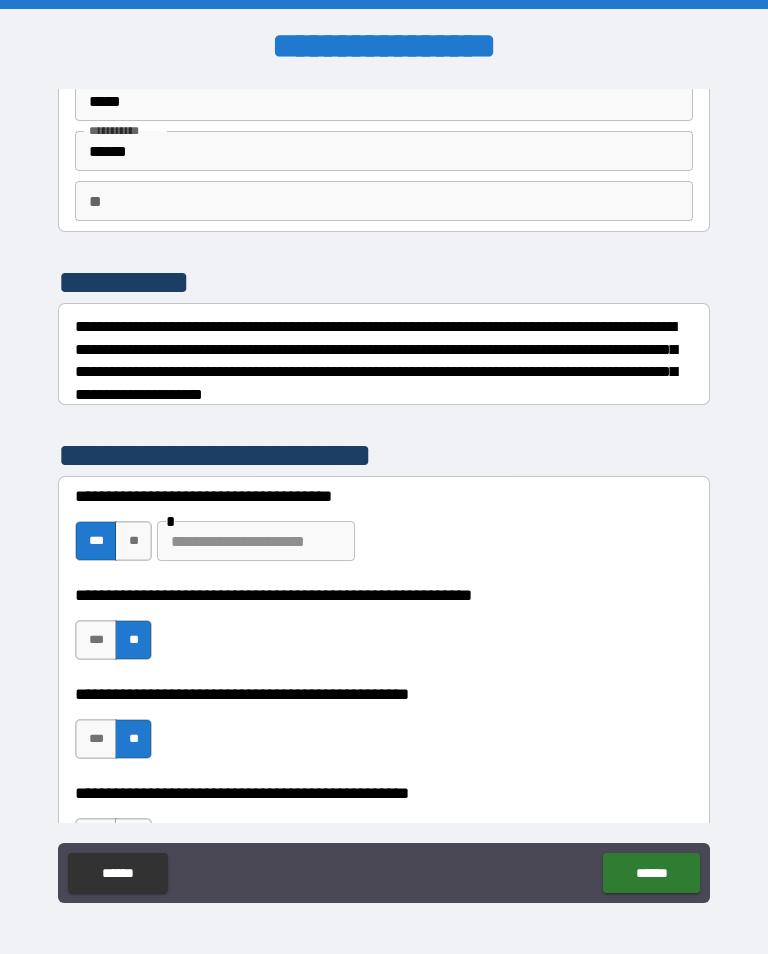 scroll, scrollTop: 199, scrollLeft: 0, axis: vertical 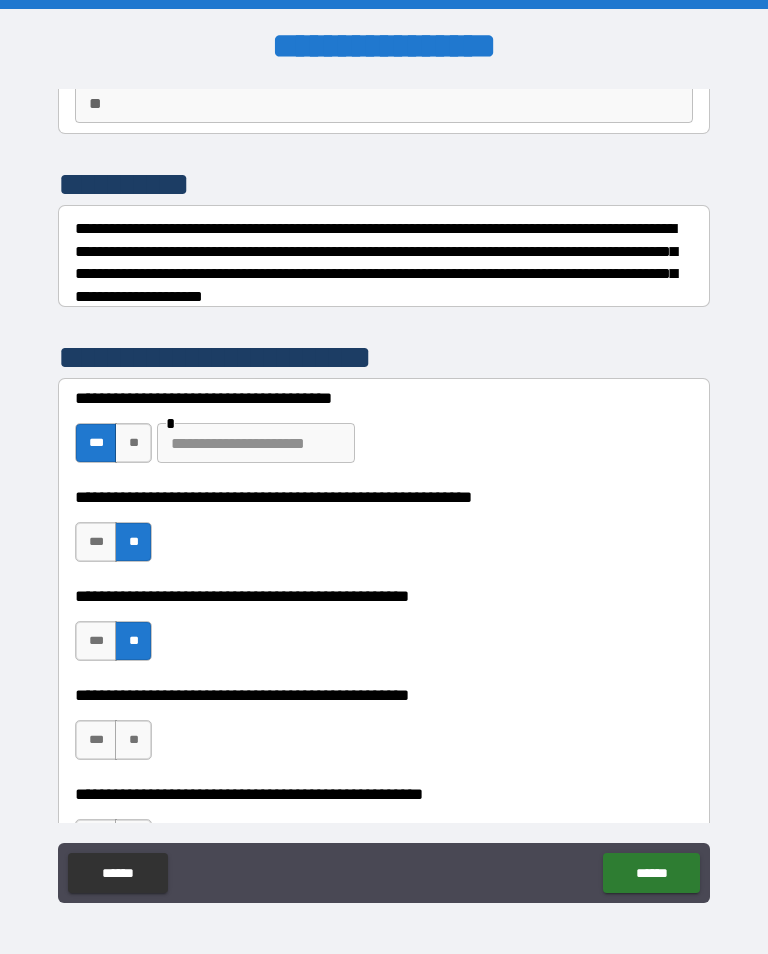 click on "***" at bounding box center (96, 740) 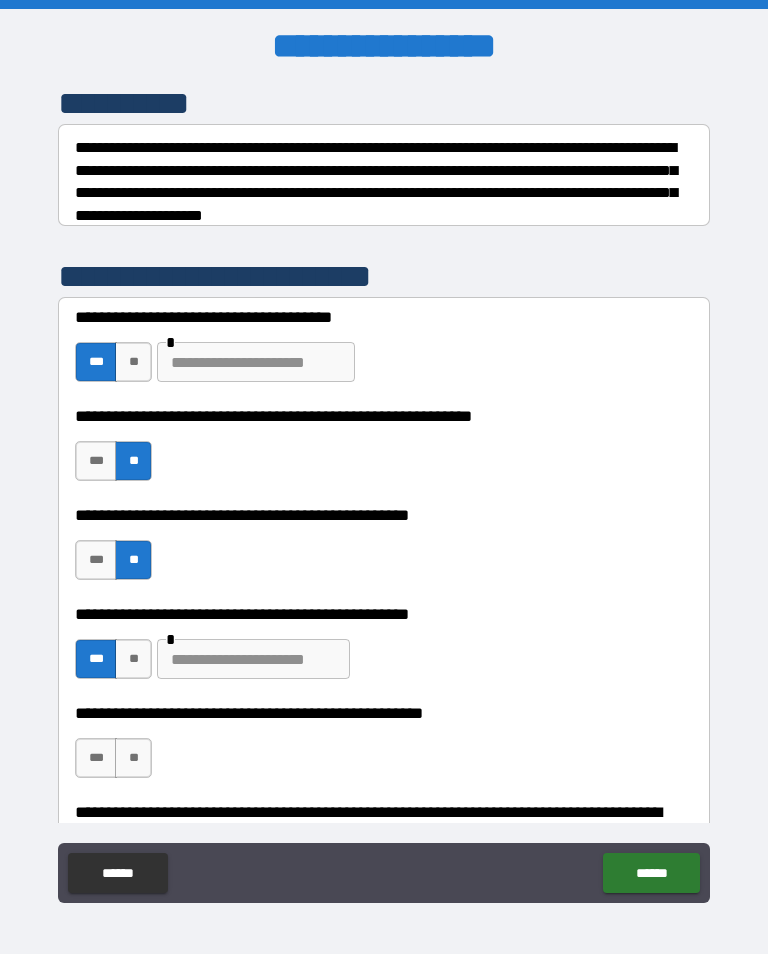 scroll, scrollTop: 308, scrollLeft: 0, axis: vertical 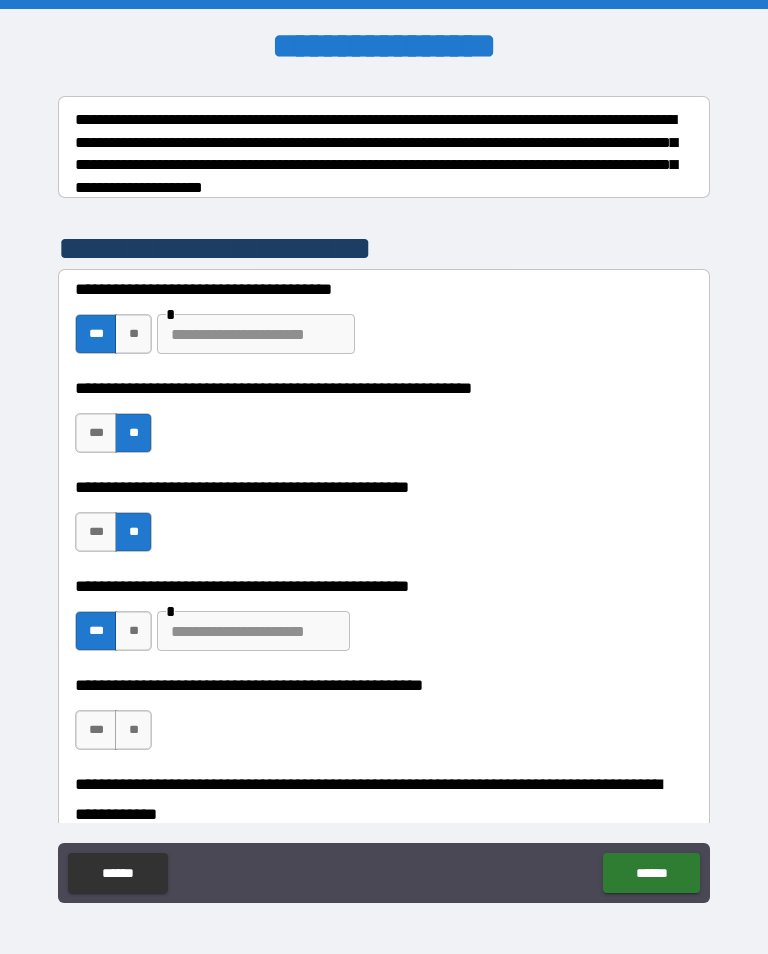 click on "**" at bounding box center [133, 730] 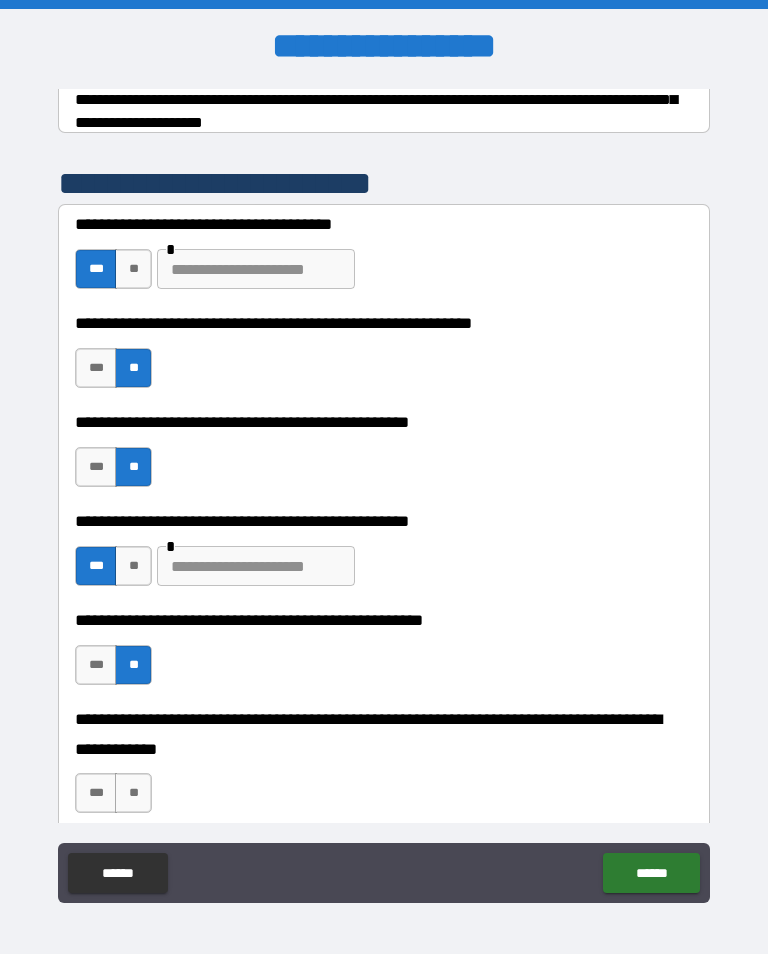 scroll, scrollTop: 390, scrollLeft: 0, axis: vertical 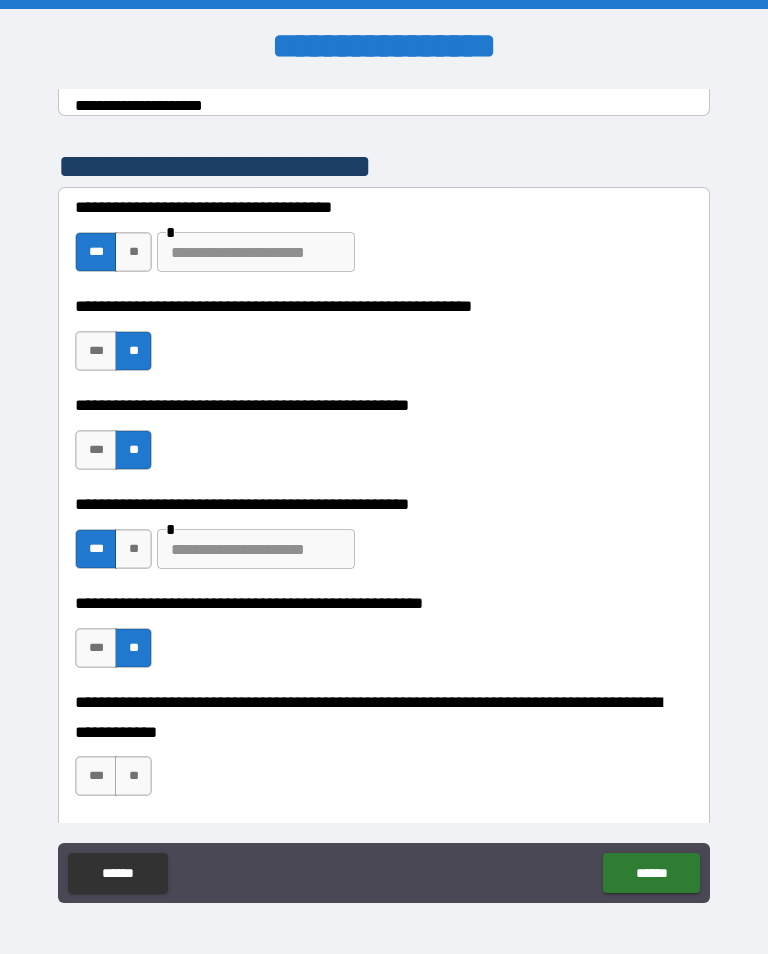 click on "**" at bounding box center (133, 776) 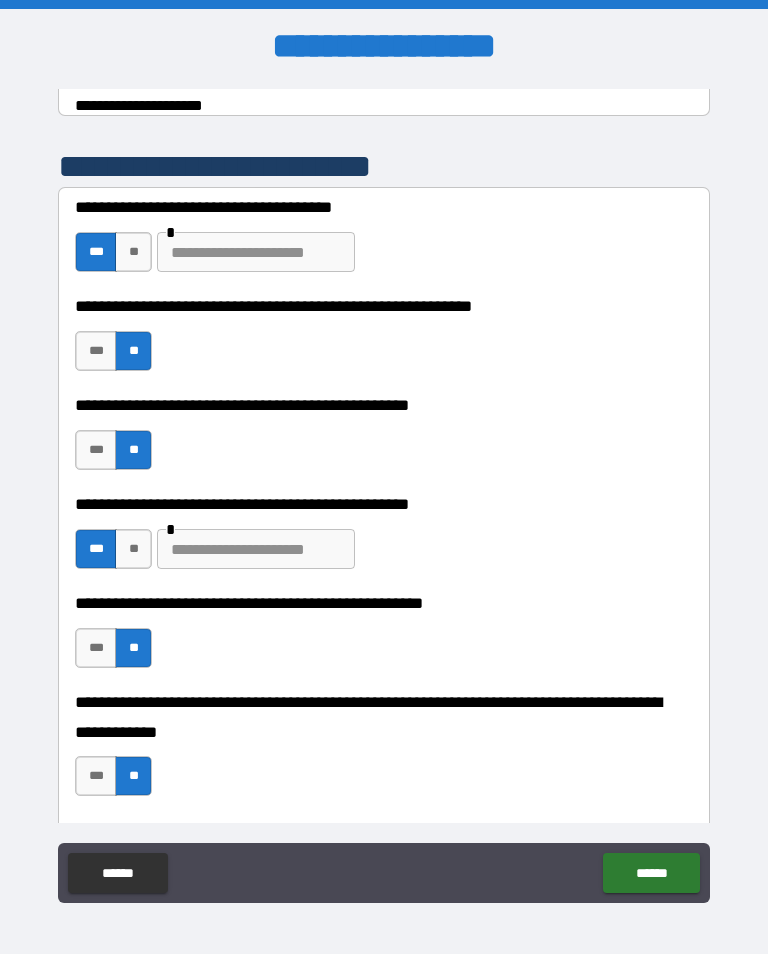click on "******" at bounding box center (651, 873) 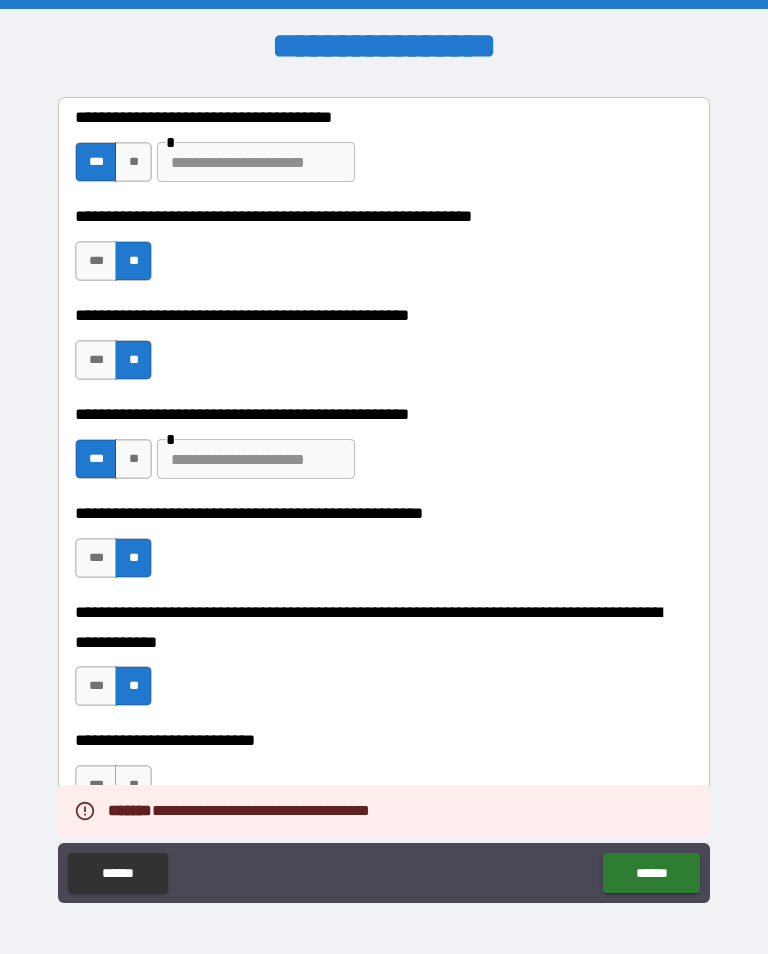 scroll, scrollTop: 534, scrollLeft: 0, axis: vertical 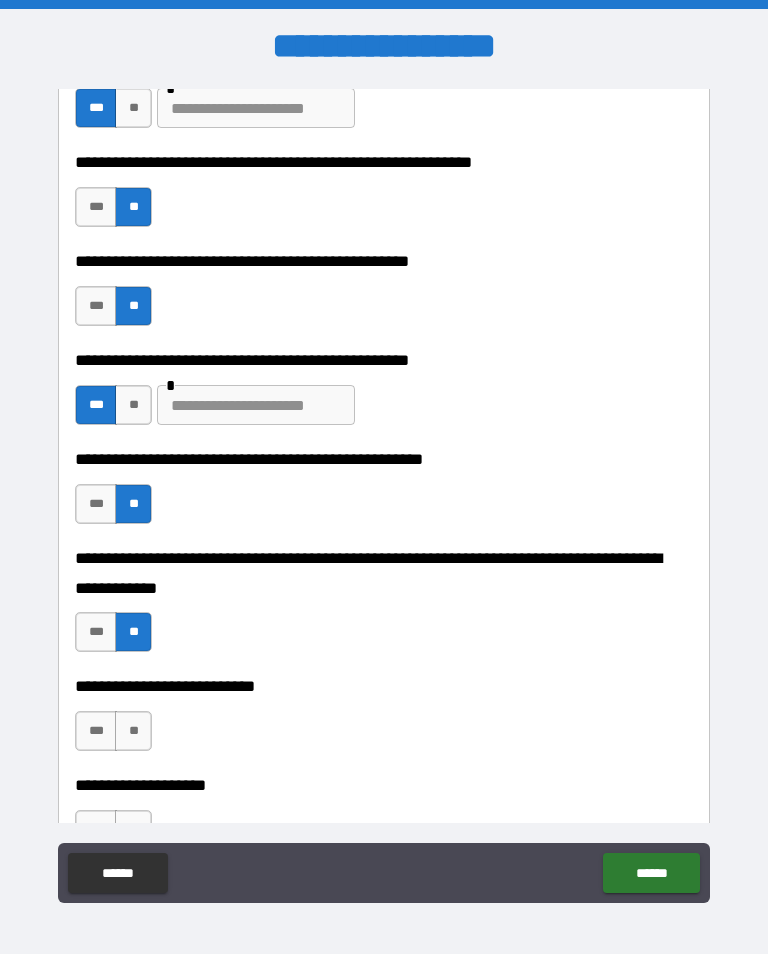 click on "**" at bounding box center [133, 731] 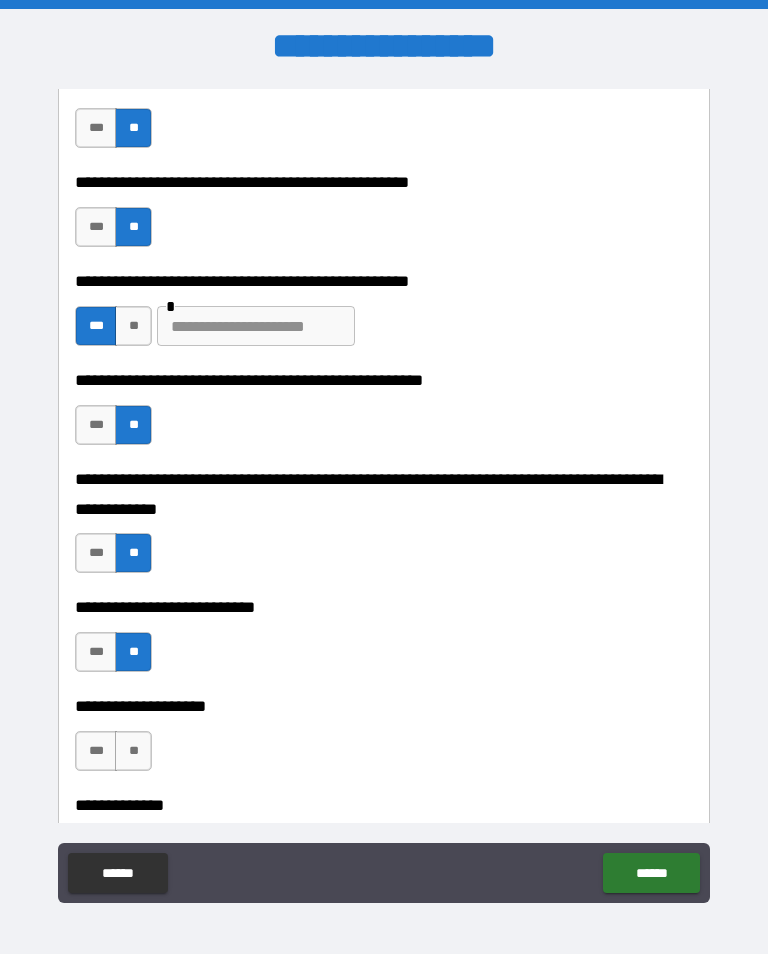 scroll, scrollTop: 634, scrollLeft: 0, axis: vertical 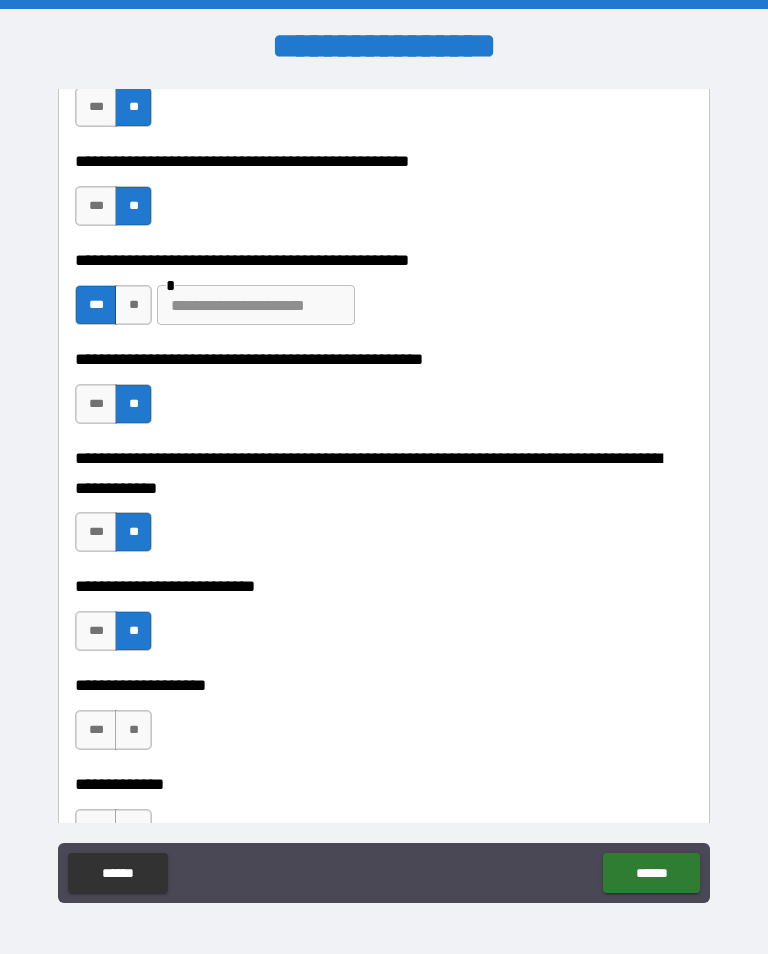 click on "***" at bounding box center [96, 730] 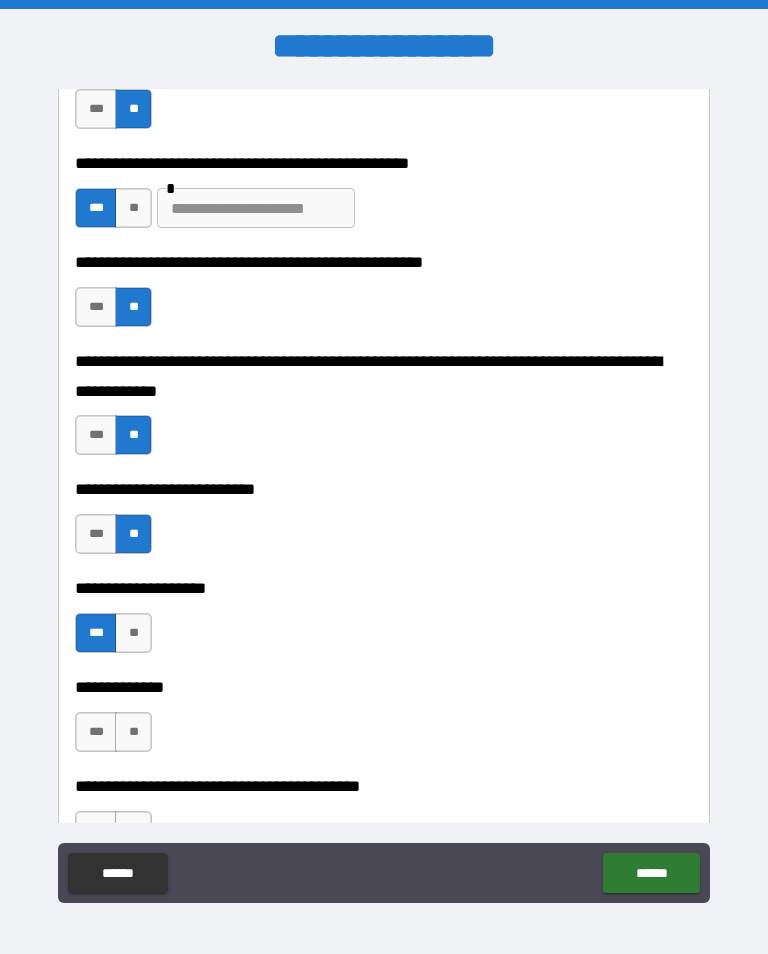 scroll, scrollTop: 773, scrollLeft: 0, axis: vertical 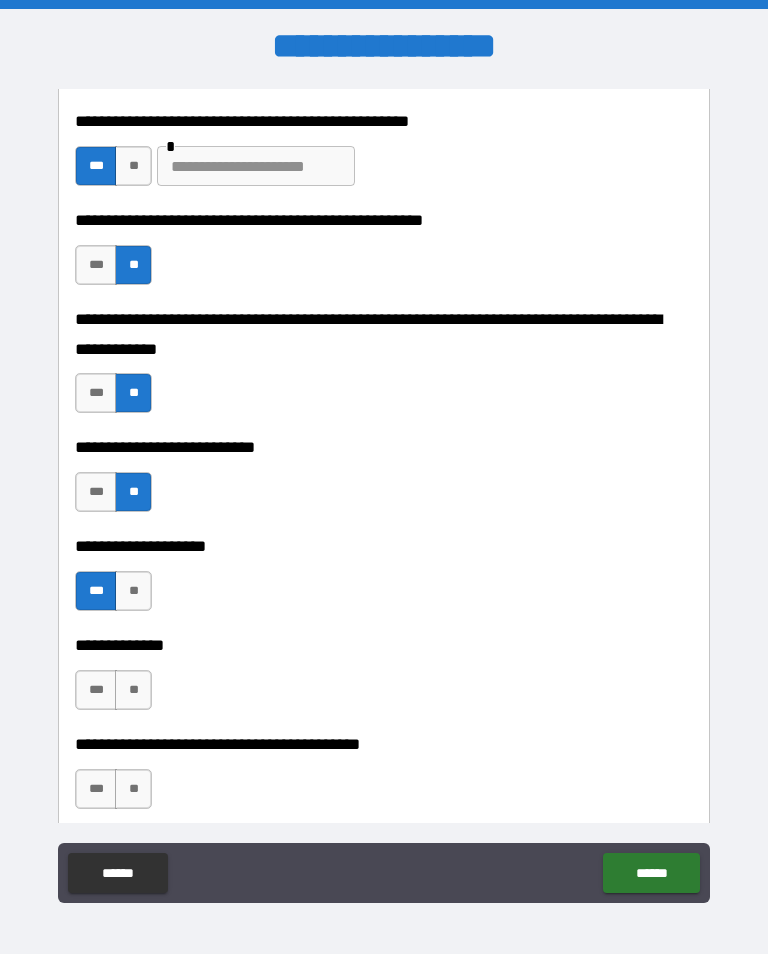 click on "**" at bounding box center (133, 690) 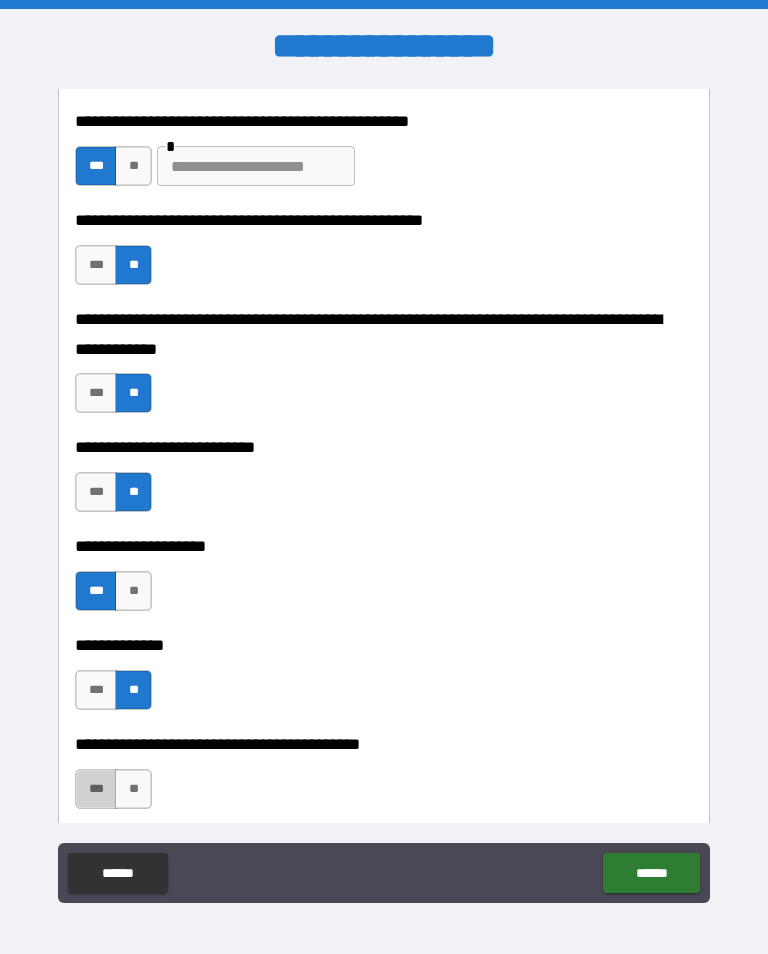 click on "***" at bounding box center [96, 789] 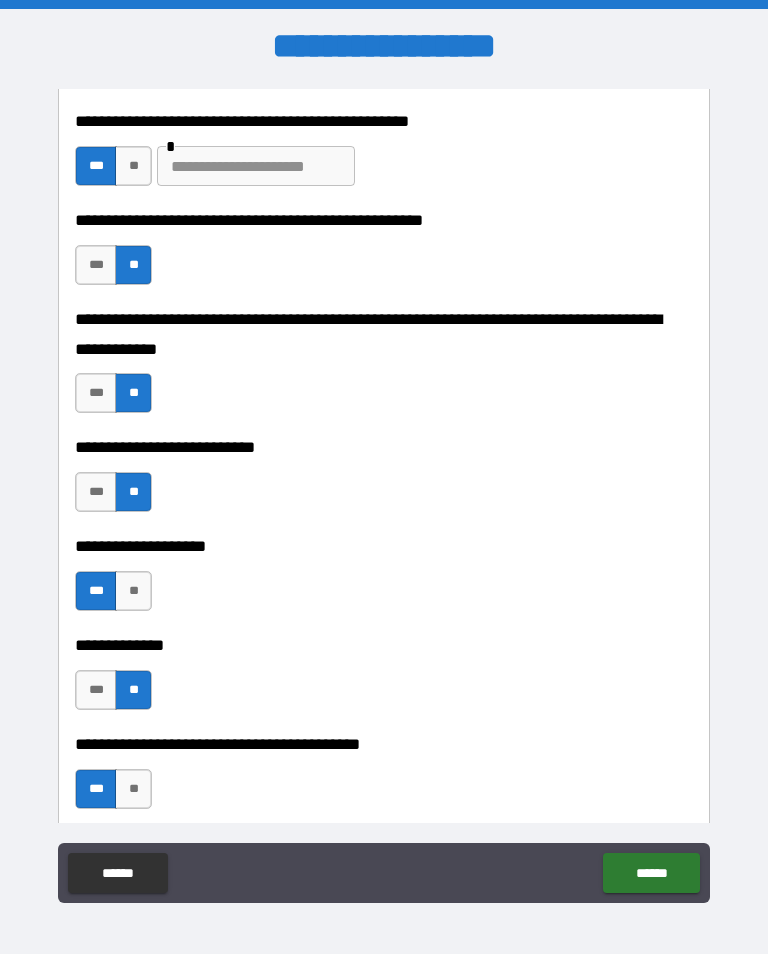 scroll, scrollTop: 910, scrollLeft: 0, axis: vertical 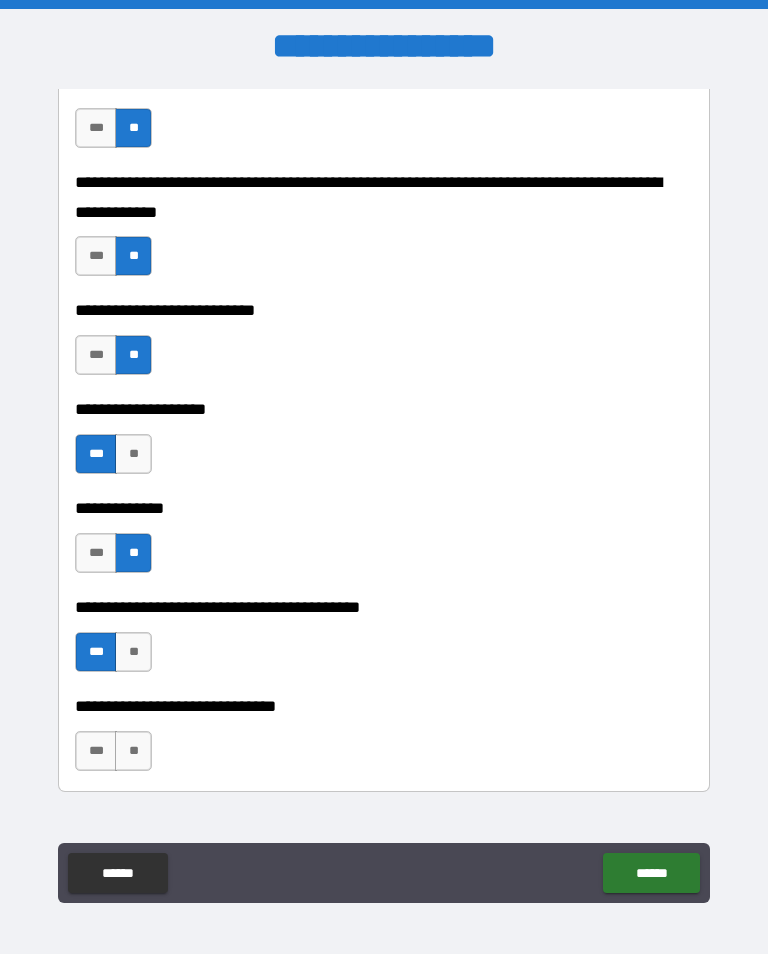 click on "***" at bounding box center (96, 751) 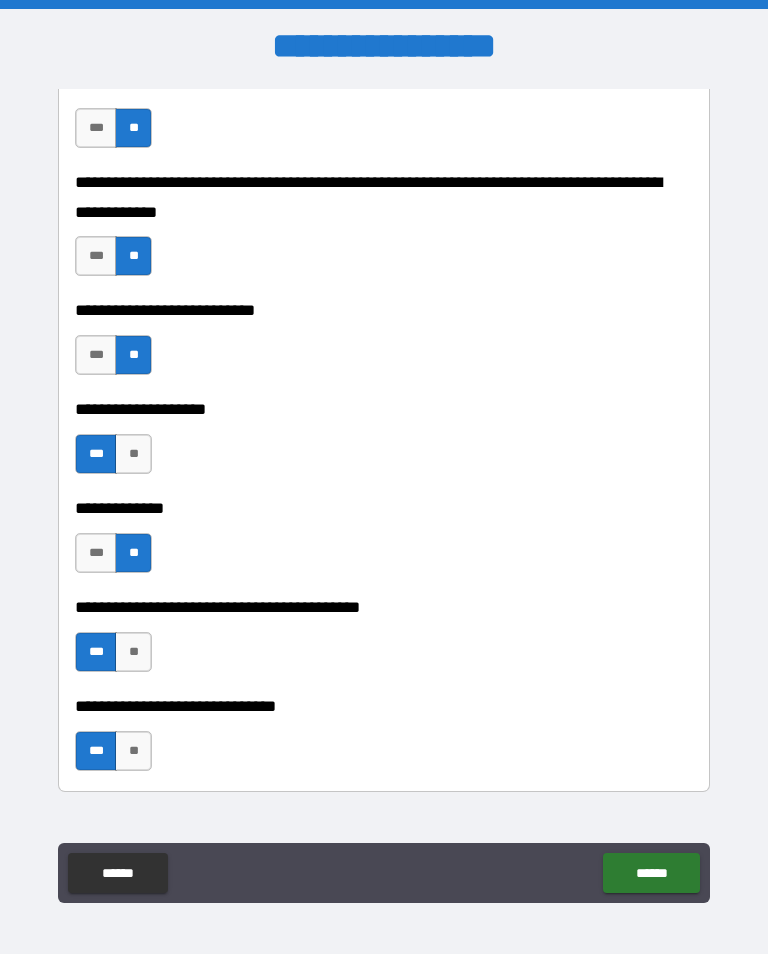 click on "******" at bounding box center (651, 873) 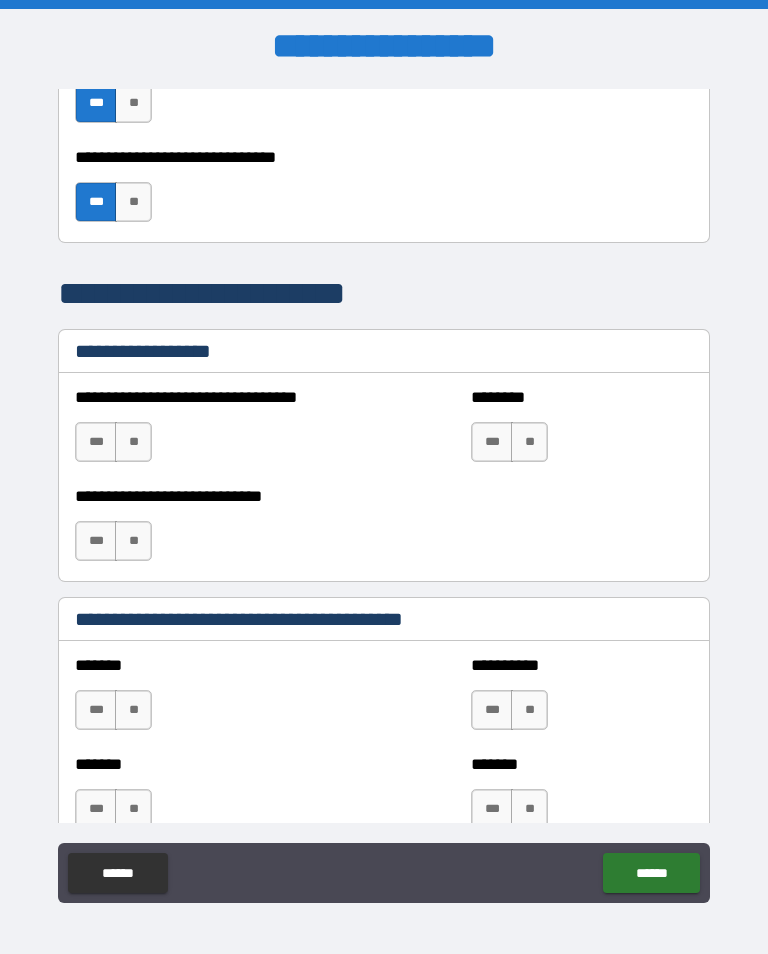scroll, scrollTop: 1464, scrollLeft: 0, axis: vertical 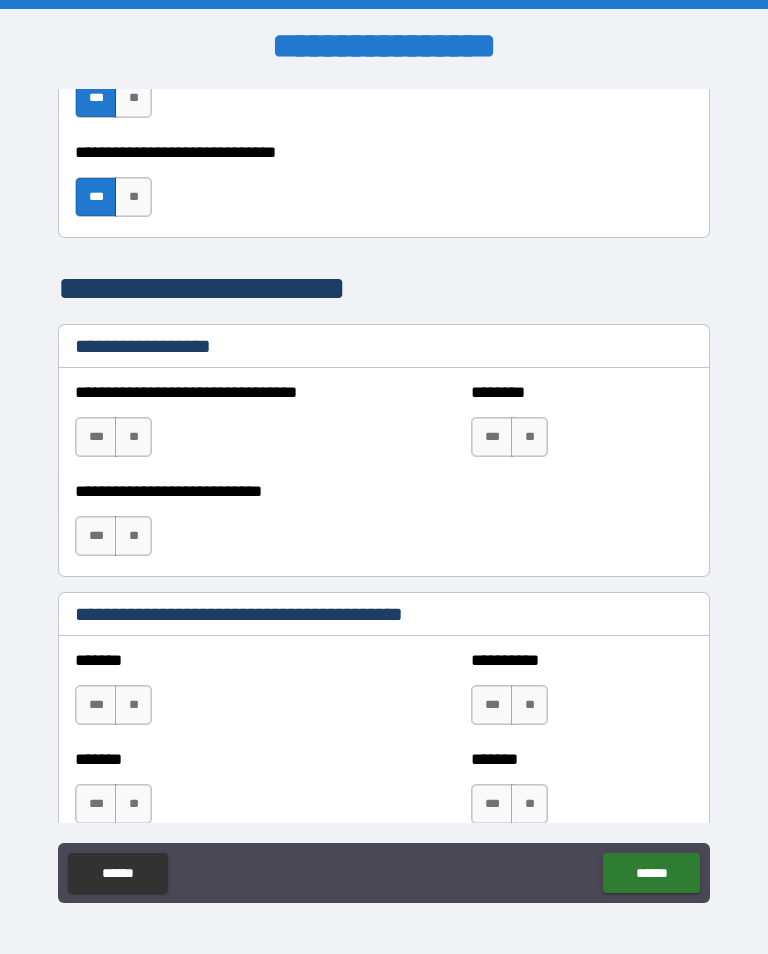 click on "***" at bounding box center (492, 705) 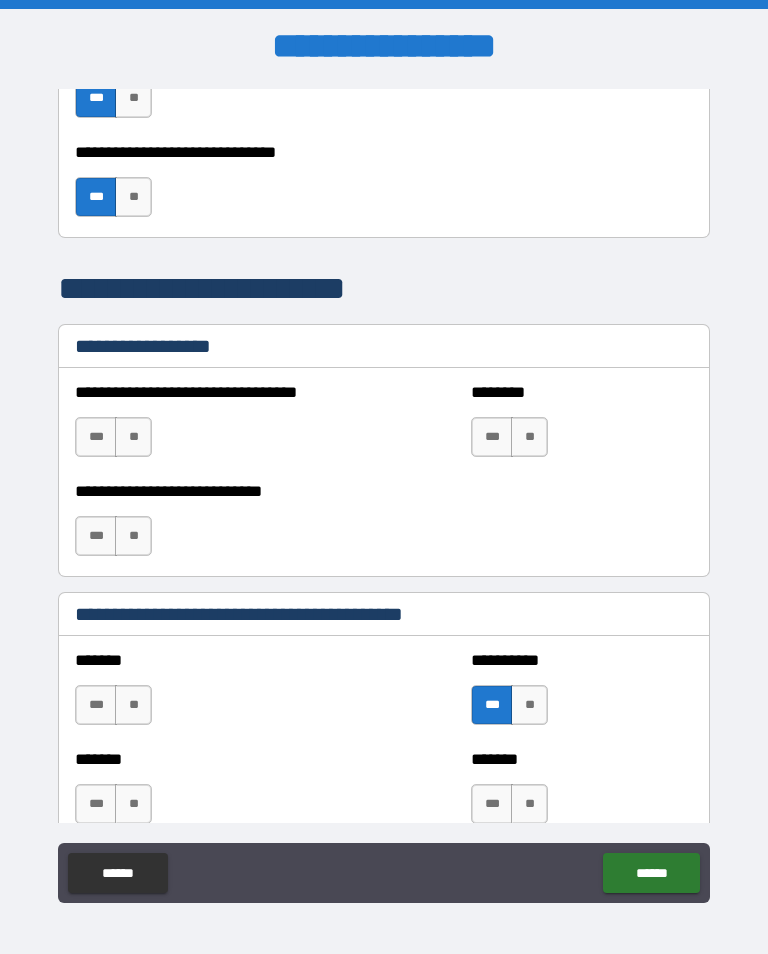 click on "**" at bounding box center [133, 705] 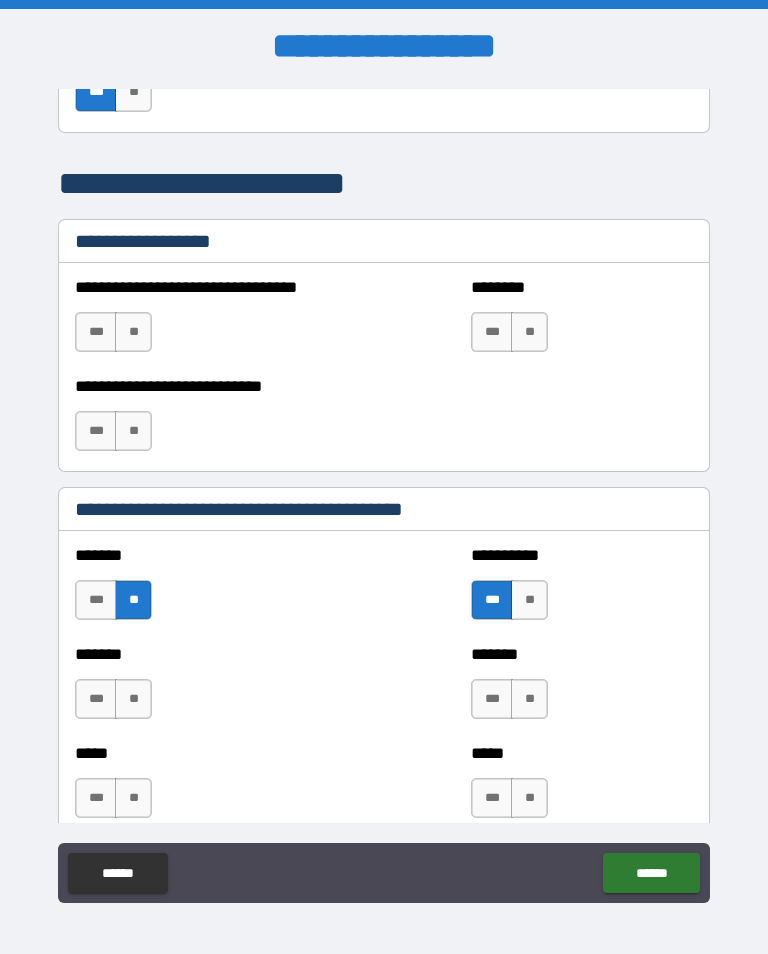 scroll, scrollTop: 1578, scrollLeft: 0, axis: vertical 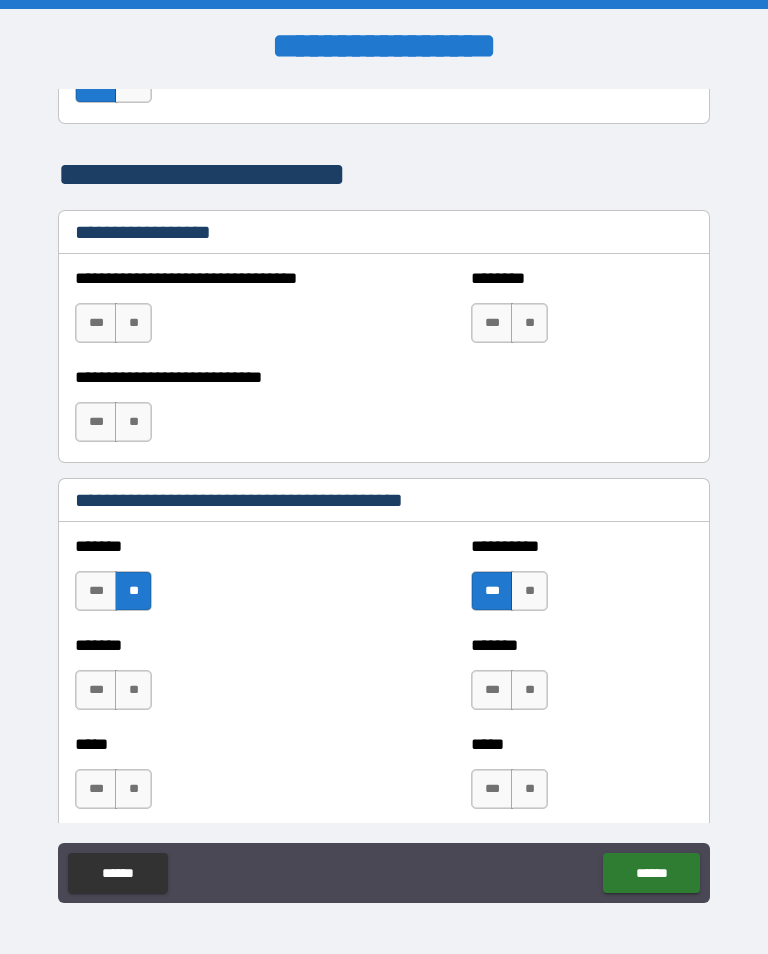 click on "***" at bounding box center [96, 690] 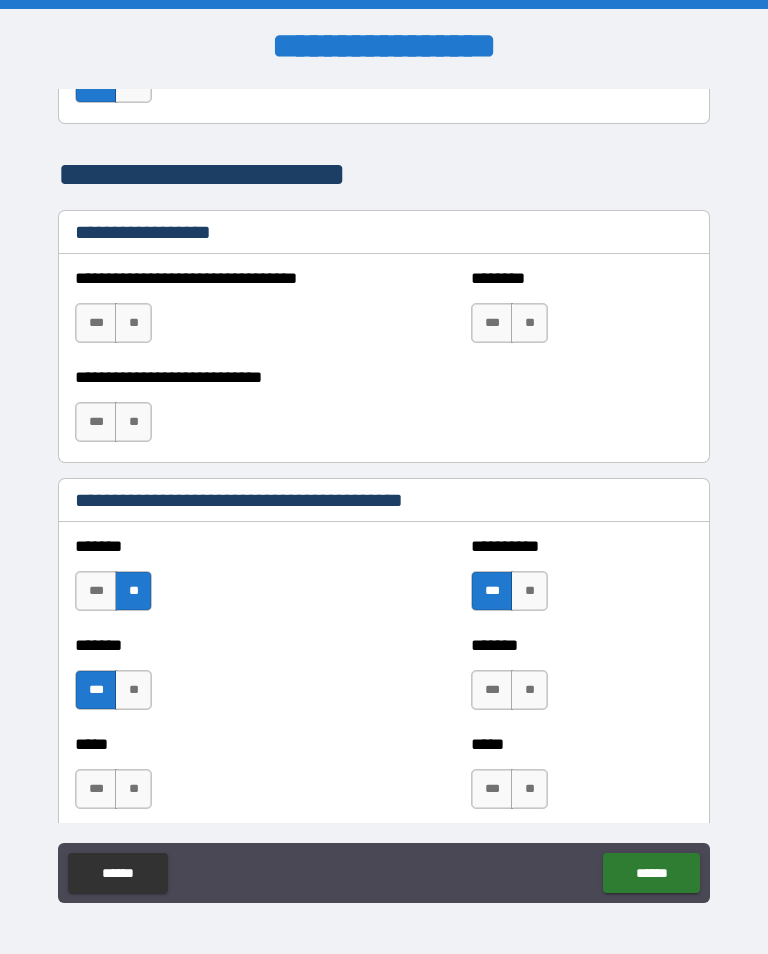 click on "**" at bounding box center (133, 789) 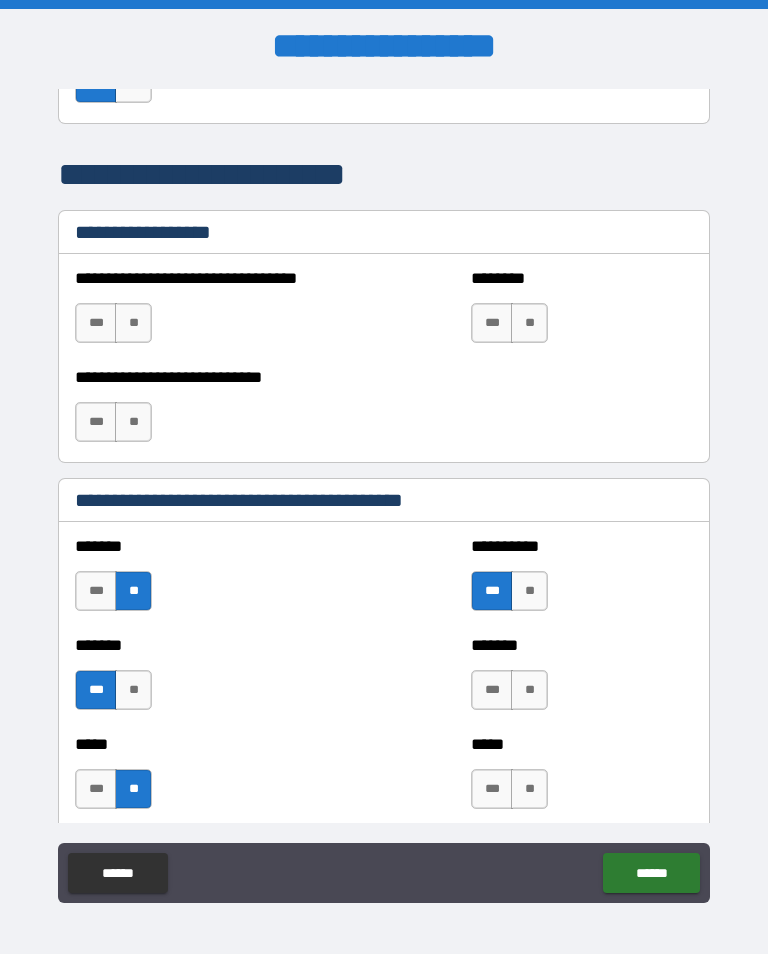 click on "**" at bounding box center (529, 690) 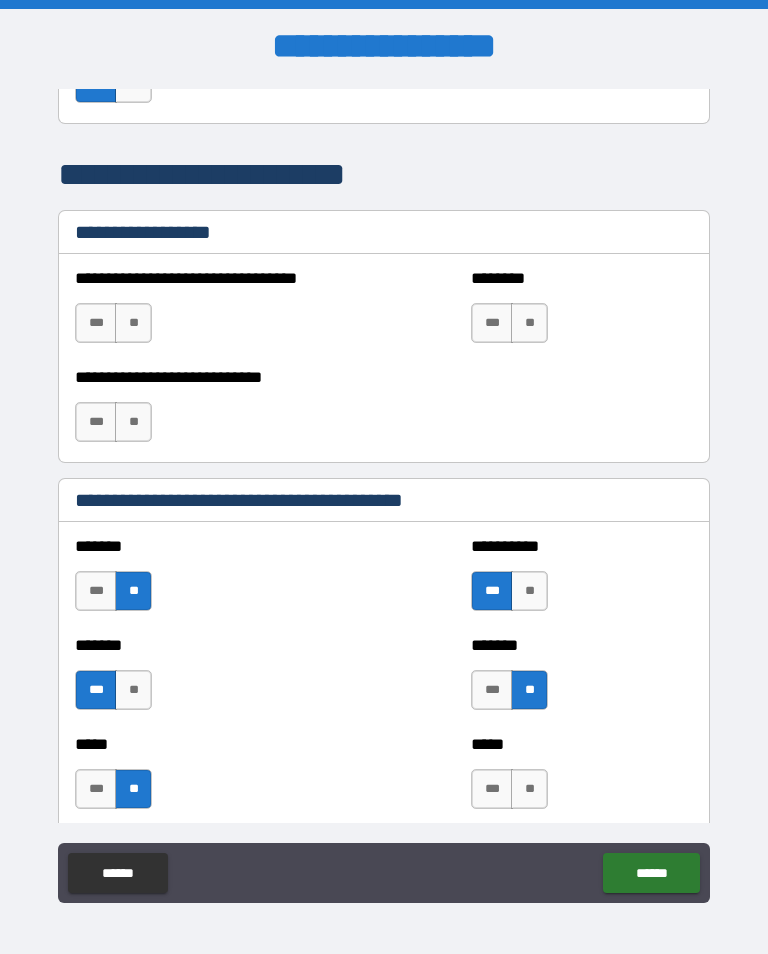 click on "**" at bounding box center [529, 690] 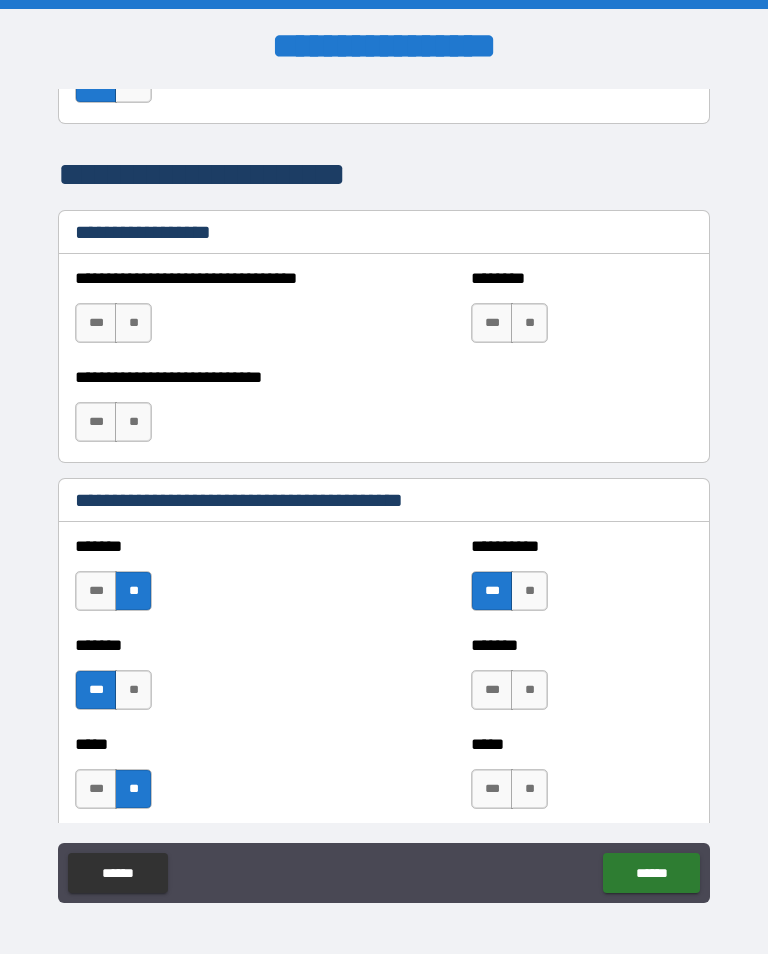 click on "**" at bounding box center [529, 789] 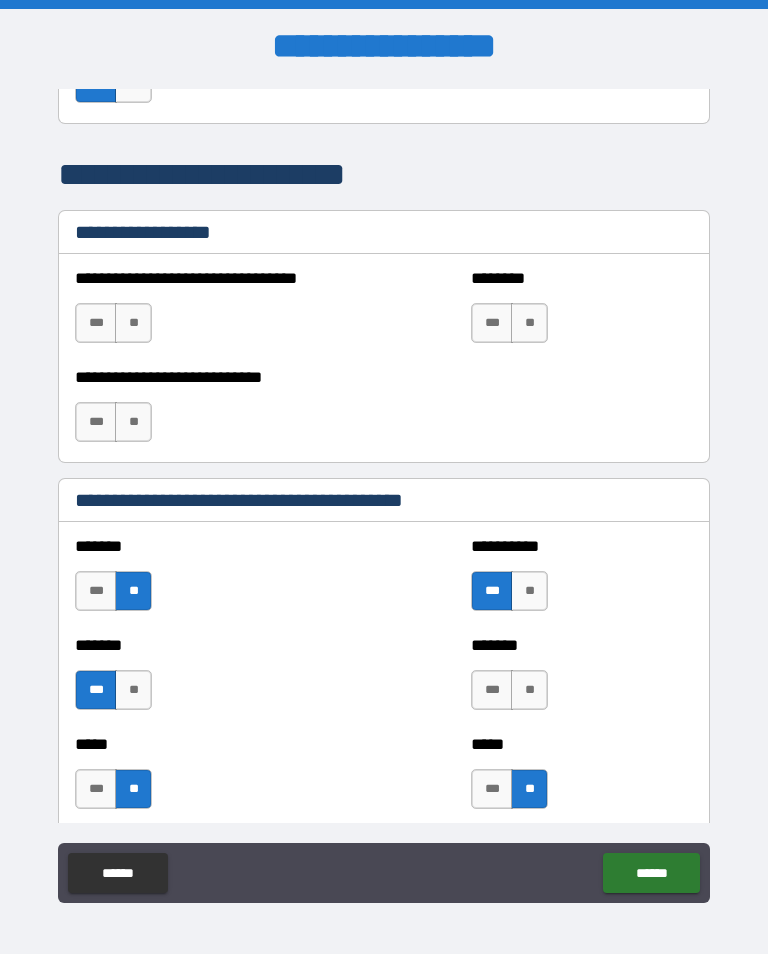 scroll, scrollTop: 1752, scrollLeft: 0, axis: vertical 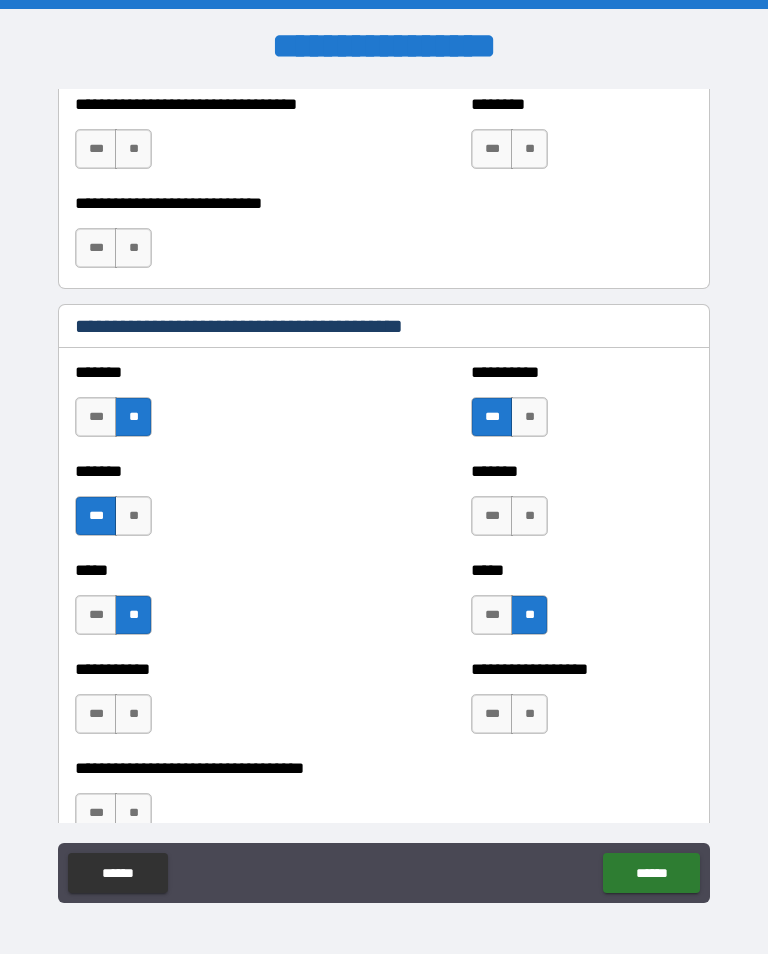 click on "**" at bounding box center [133, 714] 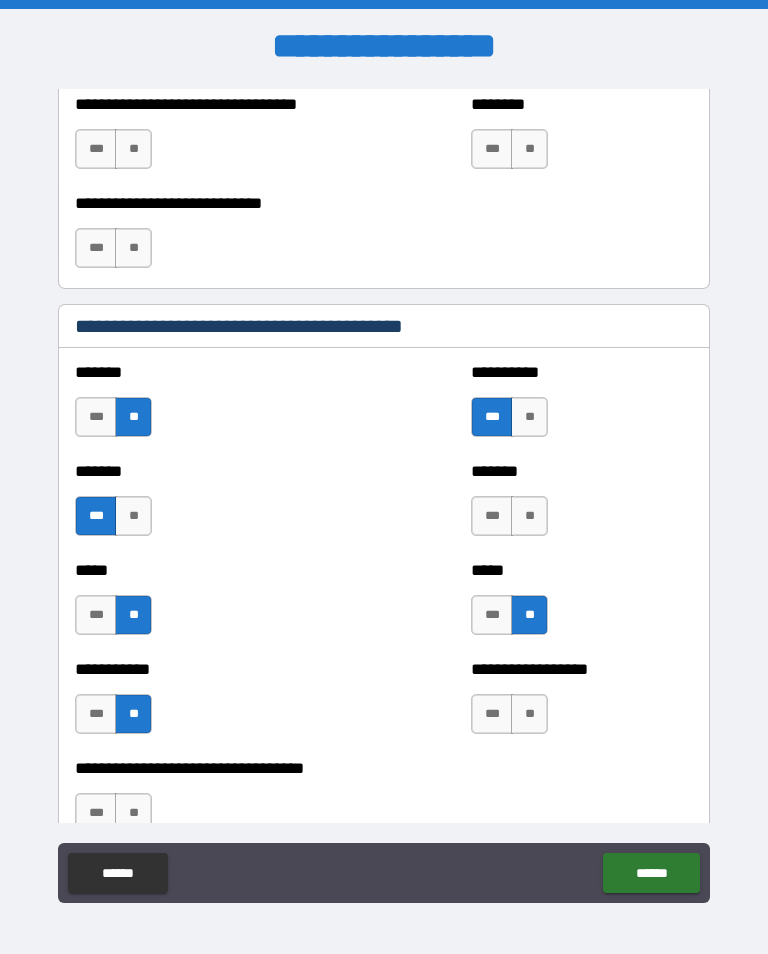 click on "**" at bounding box center (529, 714) 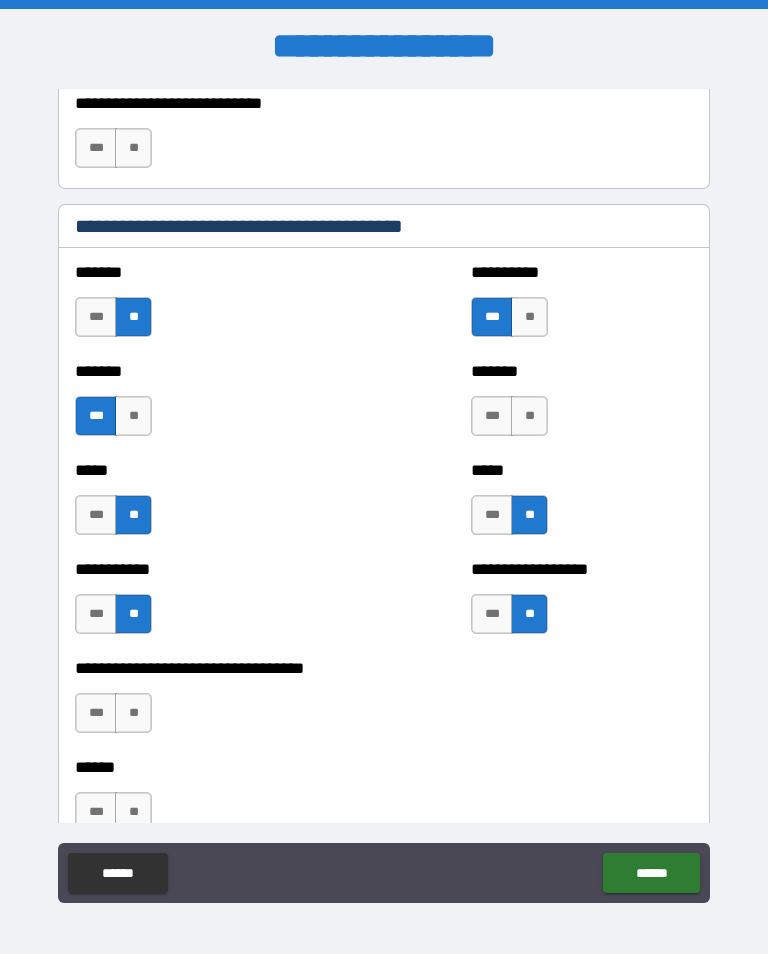 scroll, scrollTop: 1859, scrollLeft: 0, axis: vertical 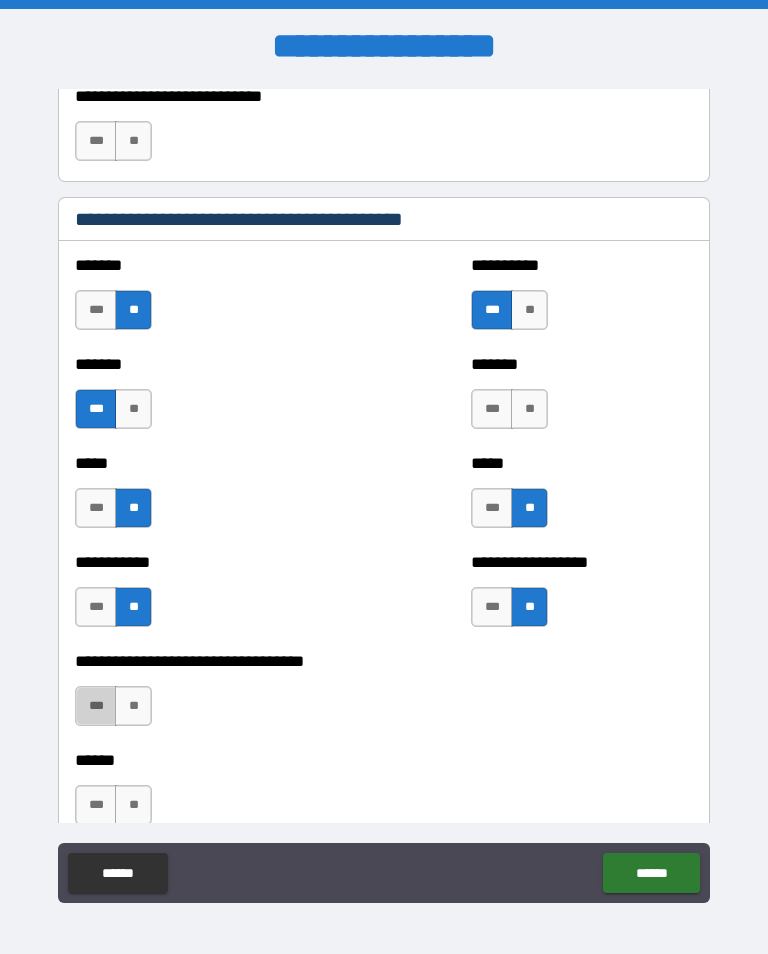 click on "***" at bounding box center [96, 706] 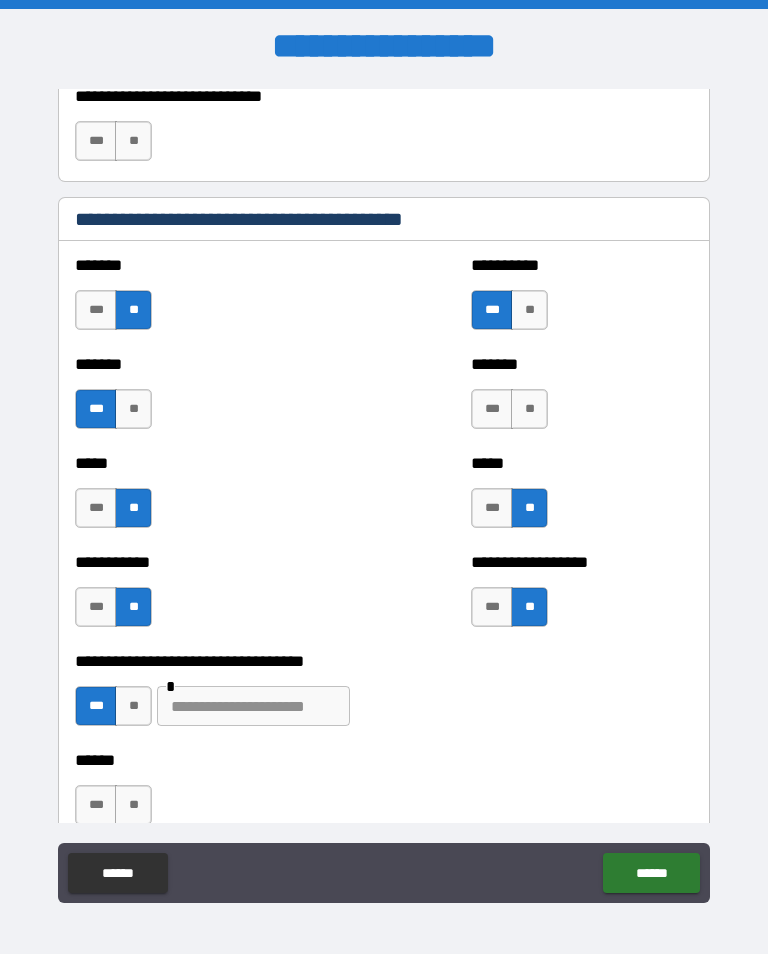 click at bounding box center [253, 706] 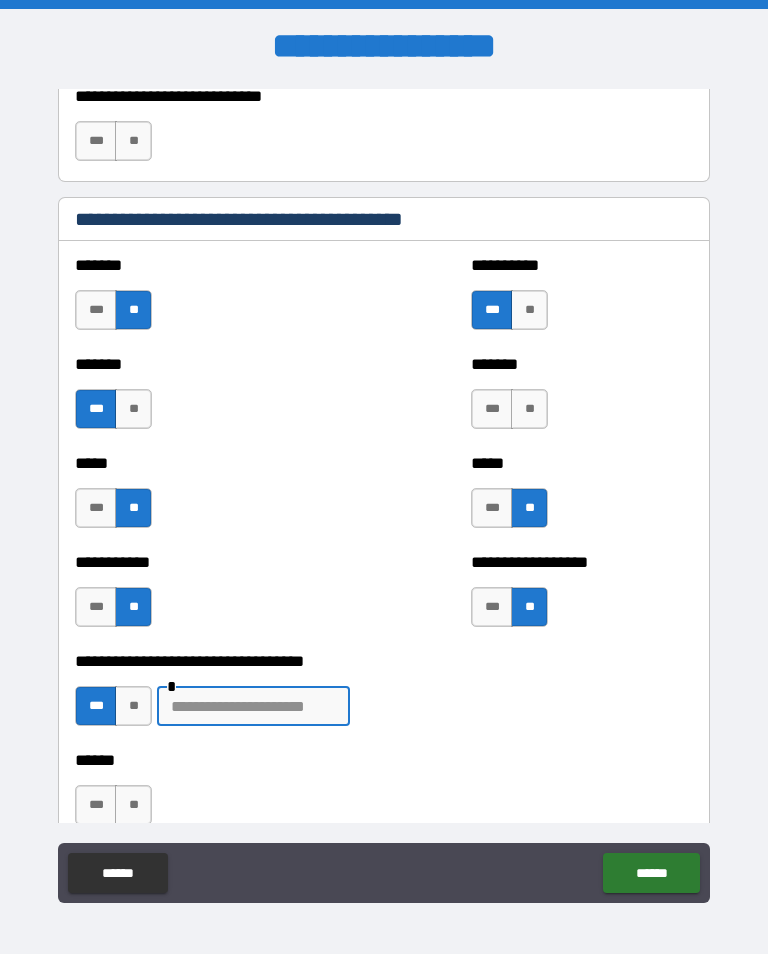 scroll, scrollTop: 314, scrollLeft: 0, axis: vertical 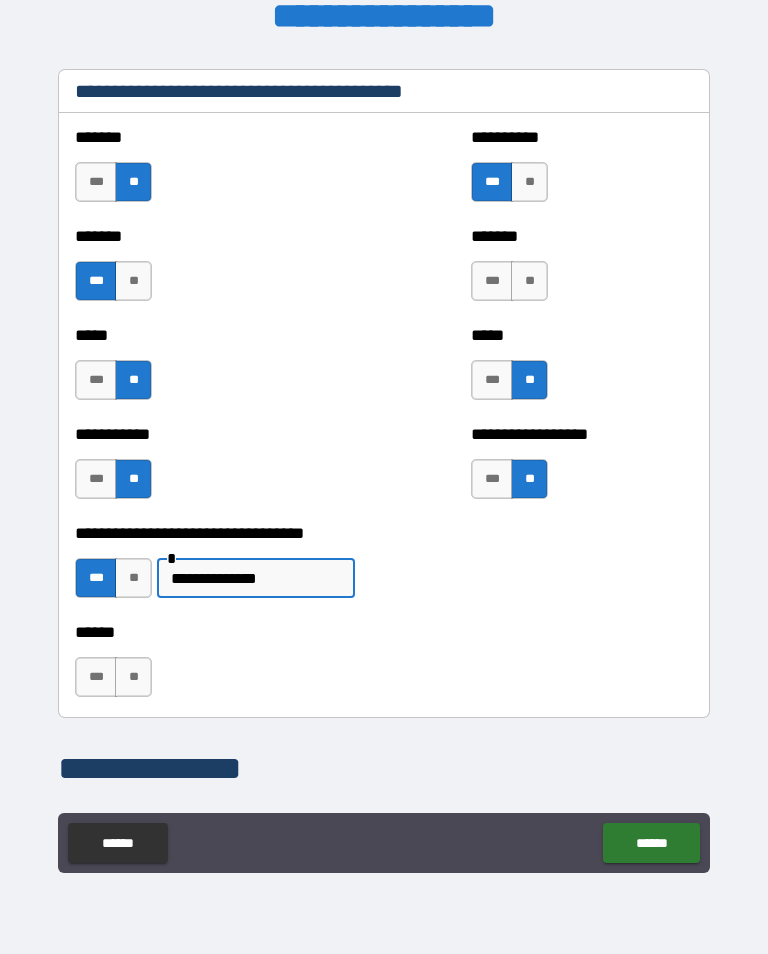type on "**********" 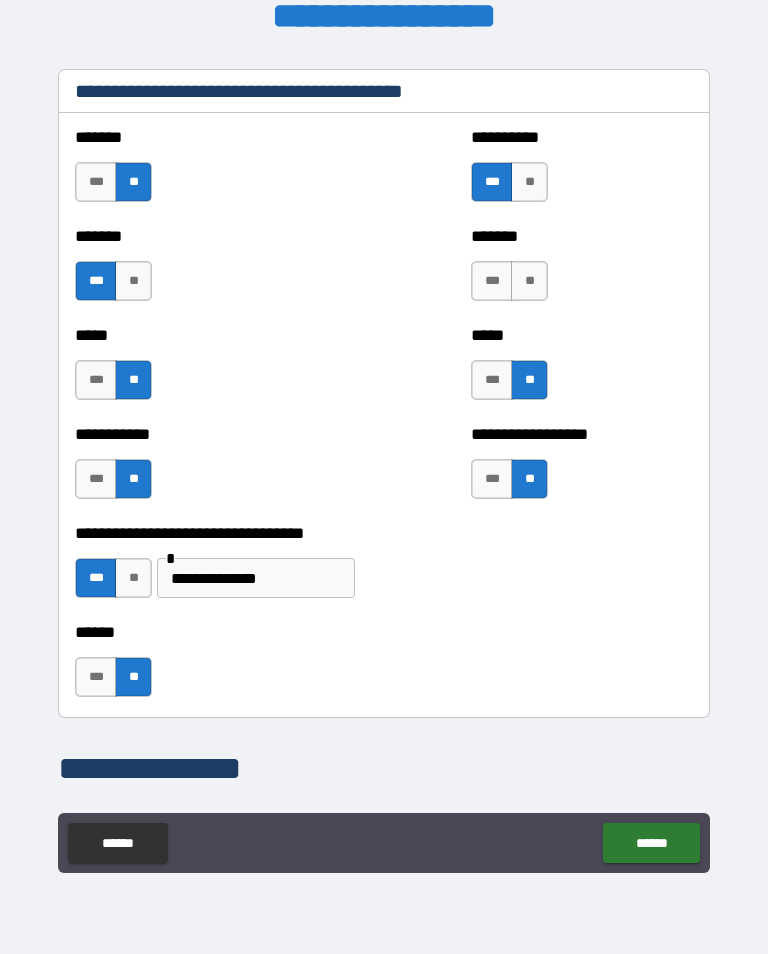 scroll, scrollTop: 1, scrollLeft: 0, axis: vertical 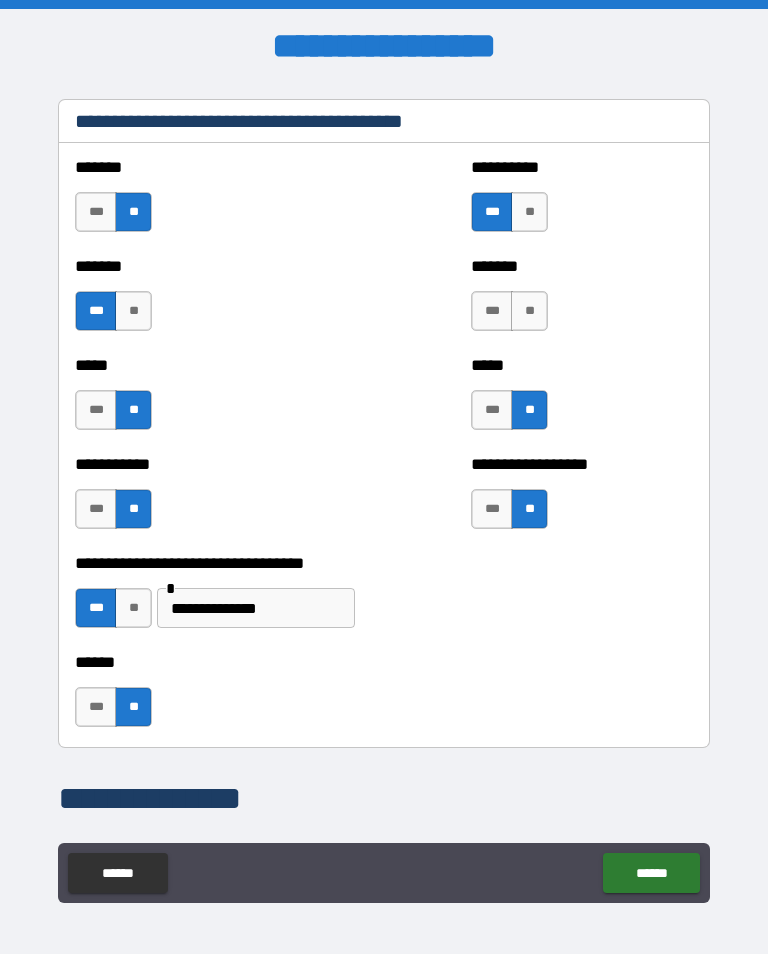 click on "***** *** **" at bounding box center (226, 400) 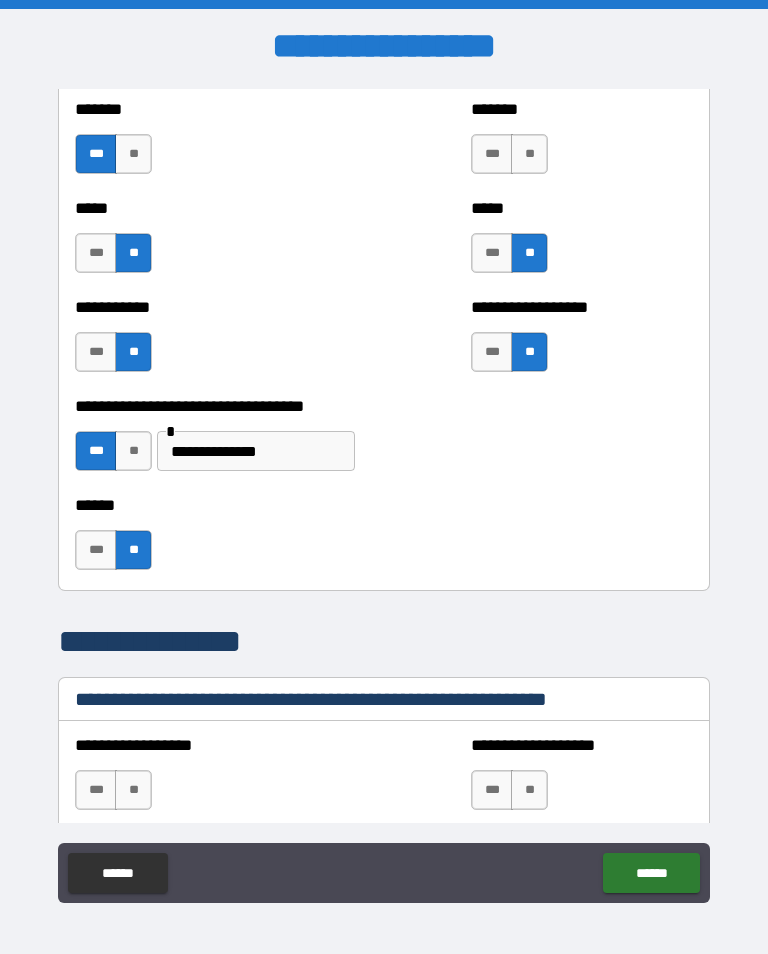 click on "**" at bounding box center (133, 790) 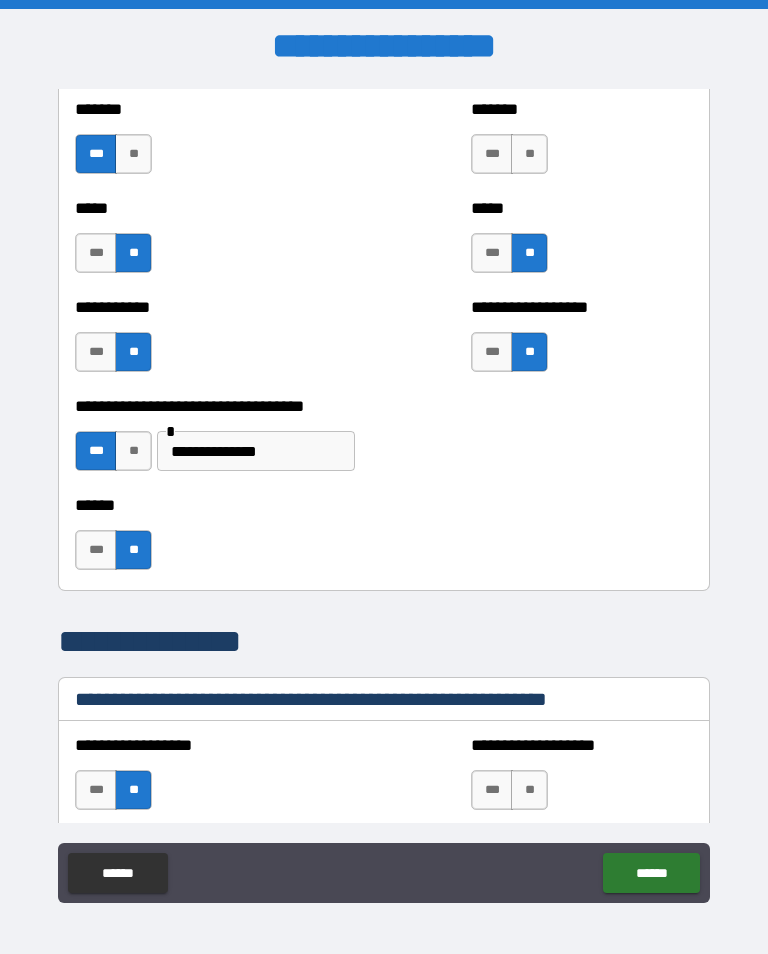 click on "**" at bounding box center (529, 790) 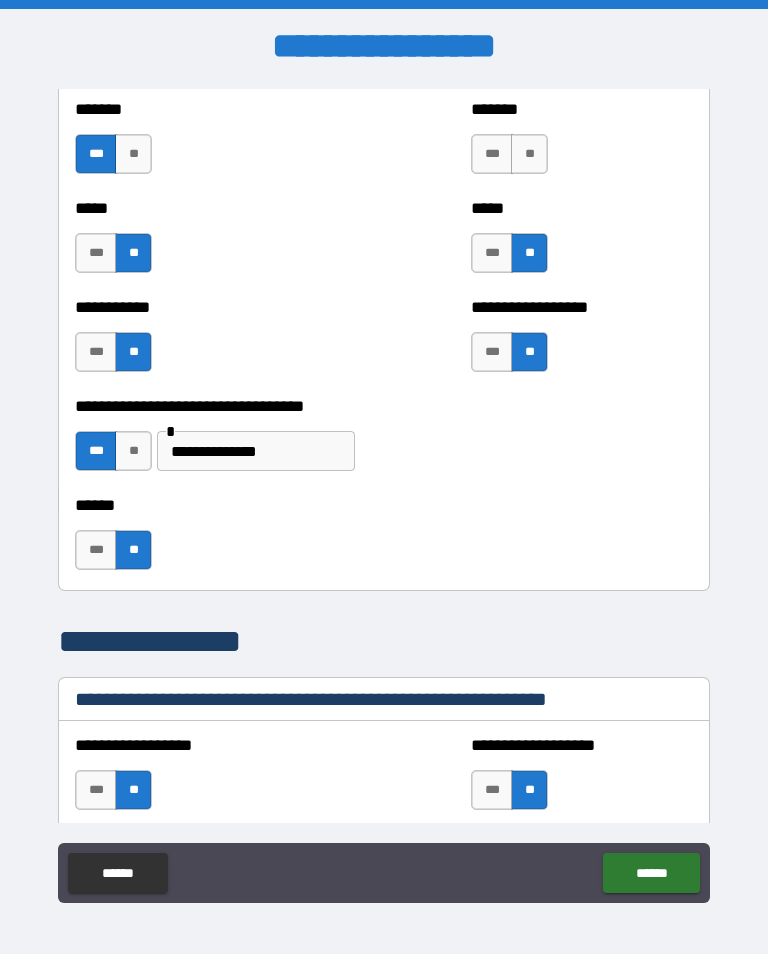 scroll, scrollTop: 2294, scrollLeft: 0, axis: vertical 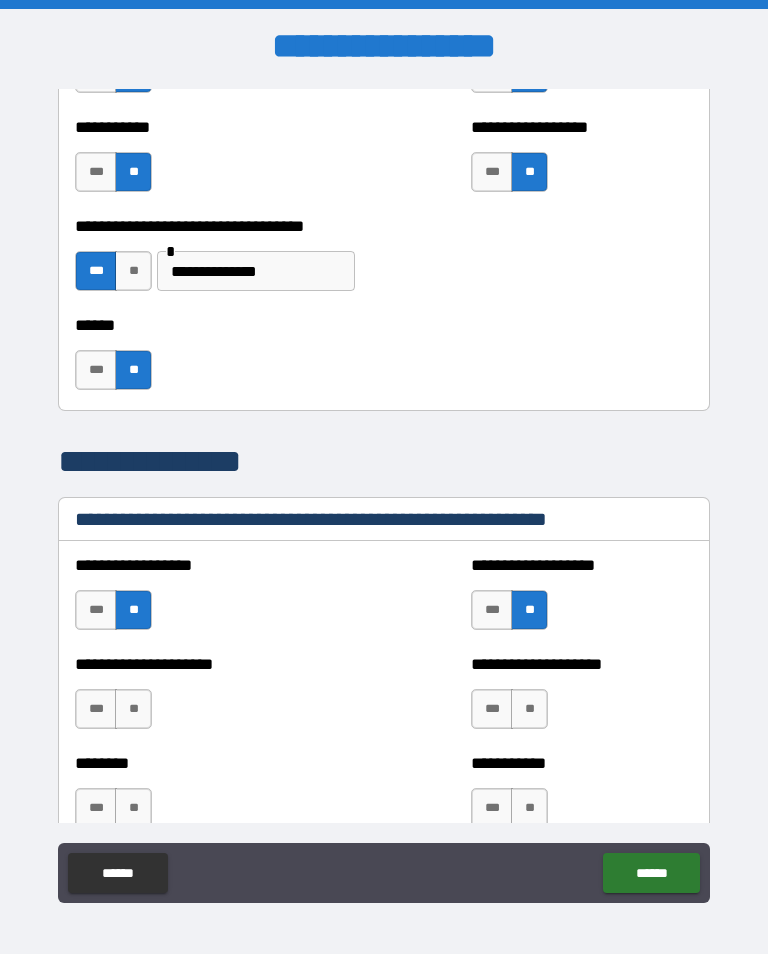 click on "**" at bounding box center (133, 709) 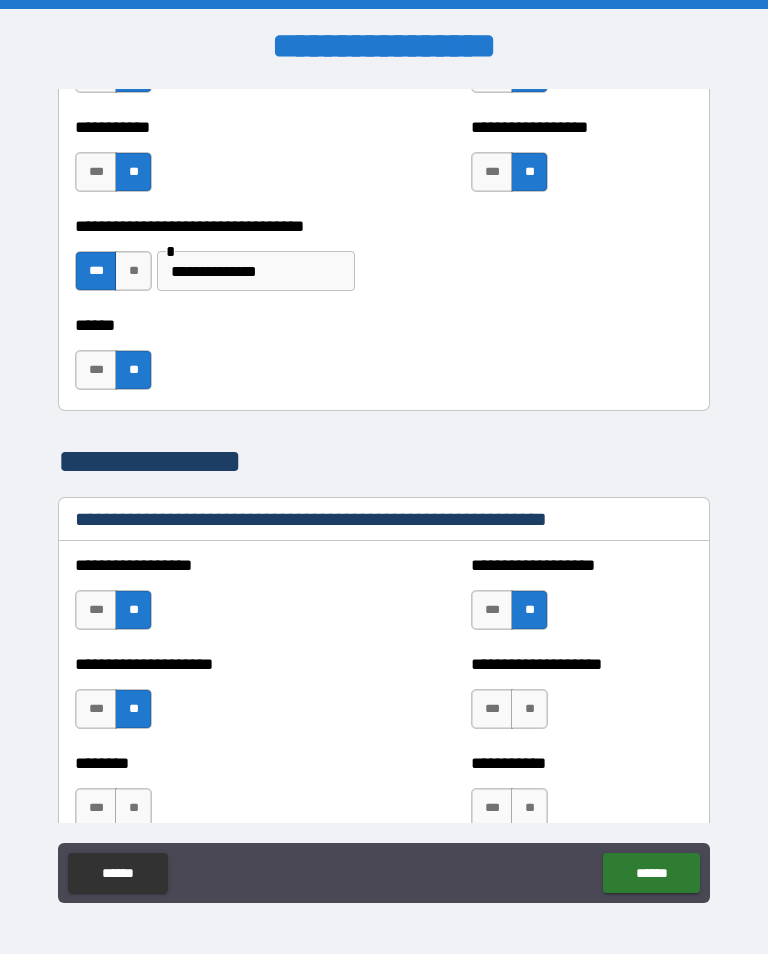 click on "**" at bounding box center [529, 709] 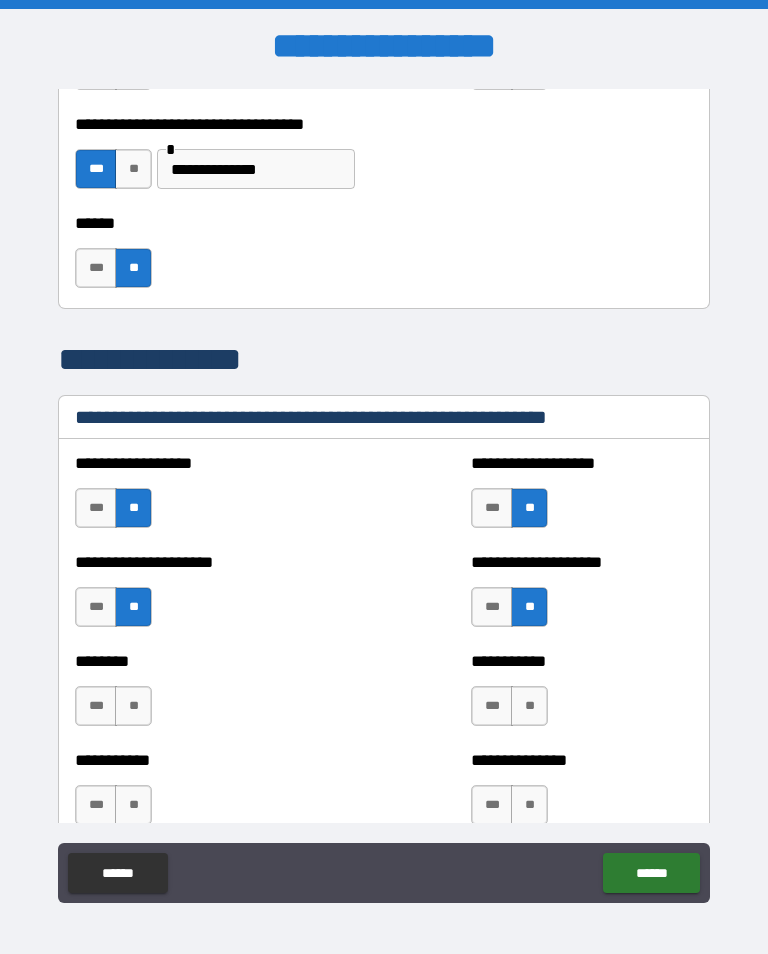 scroll, scrollTop: 2397, scrollLeft: 0, axis: vertical 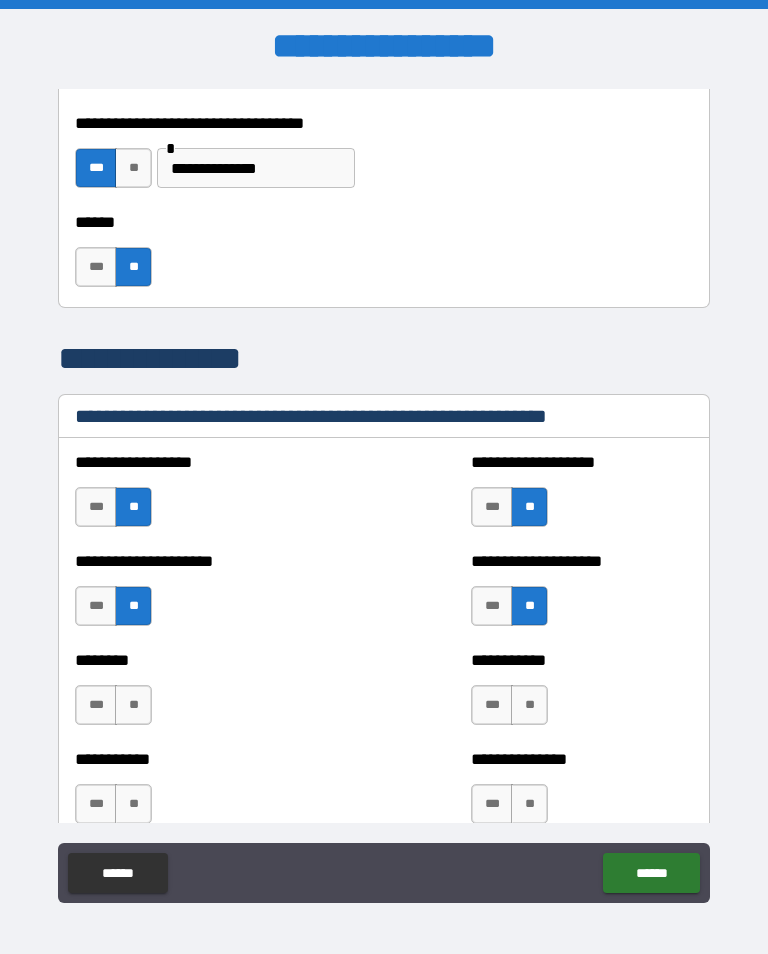 click on "***" at bounding box center (96, 705) 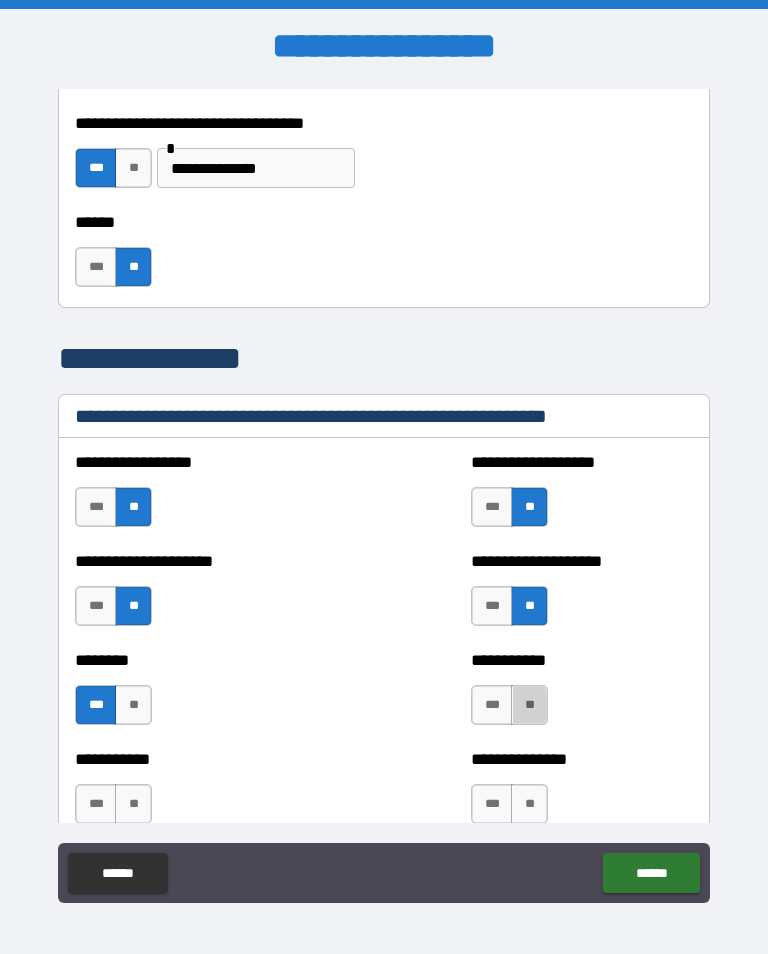 click on "**" at bounding box center [529, 705] 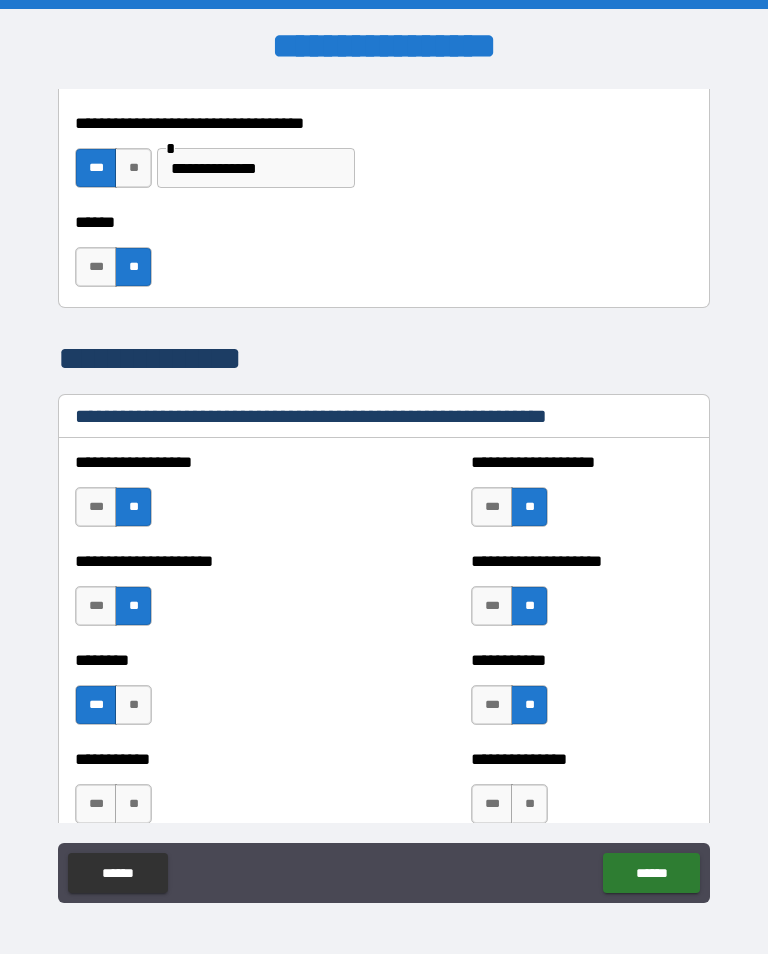 click on "***" at bounding box center [96, 804] 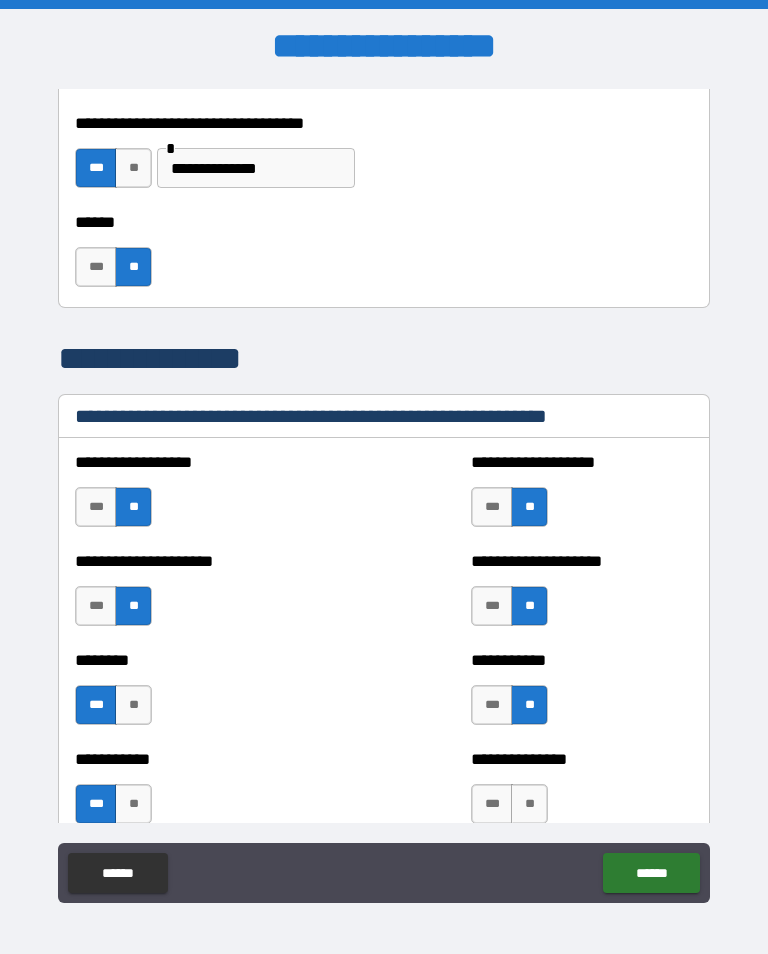 scroll, scrollTop: 2496, scrollLeft: 0, axis: vertical 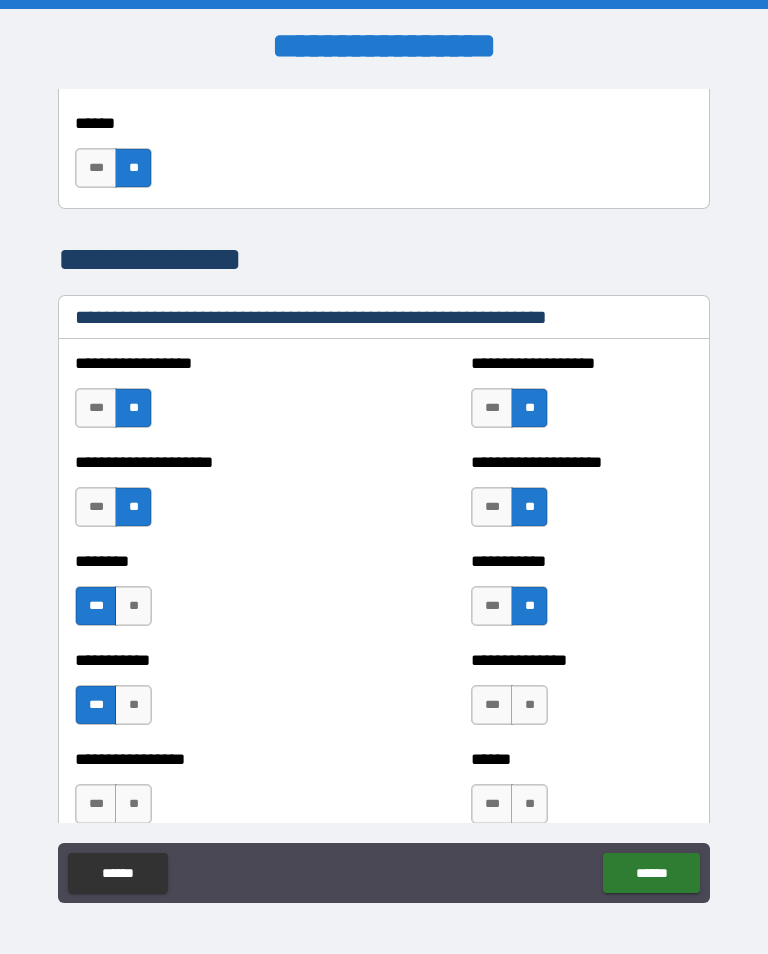 click on "**" at bounding box center [529, 705] 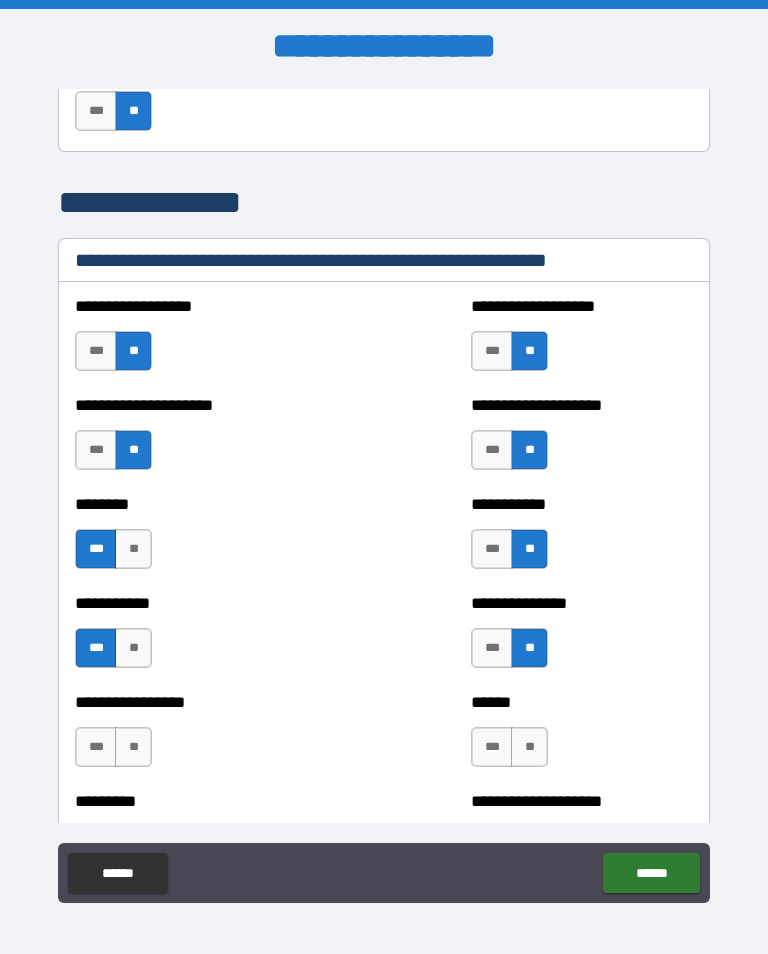 scroll, scrollTop: 2558, scrollLeft: 0, axis: vertical 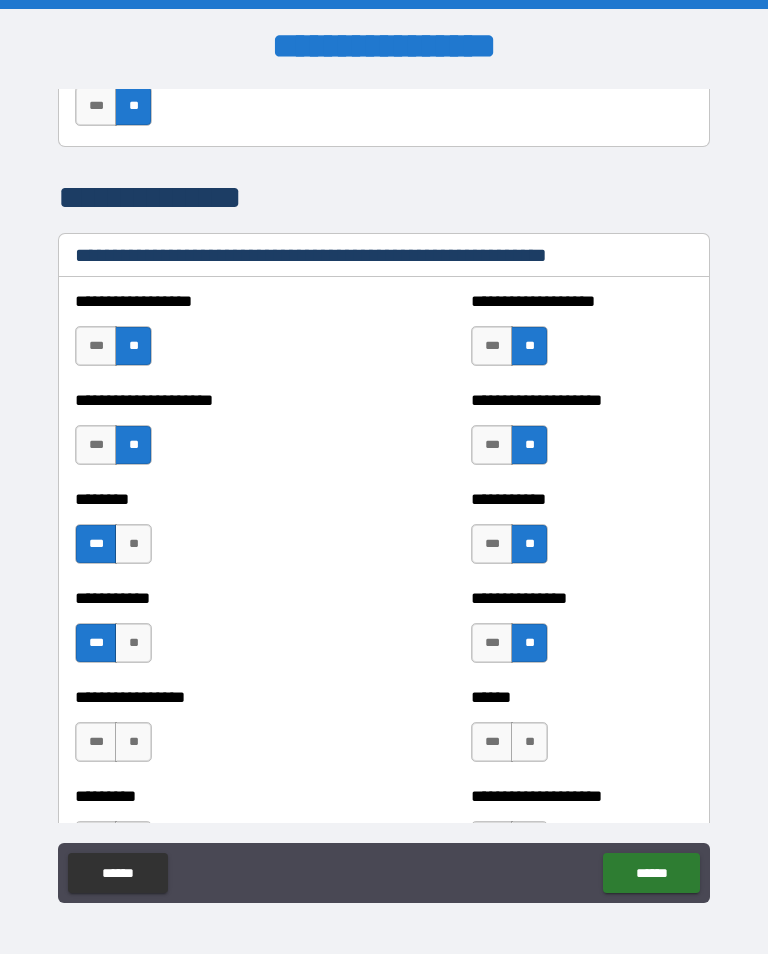 click on "**" at bounding box center [133, 742] 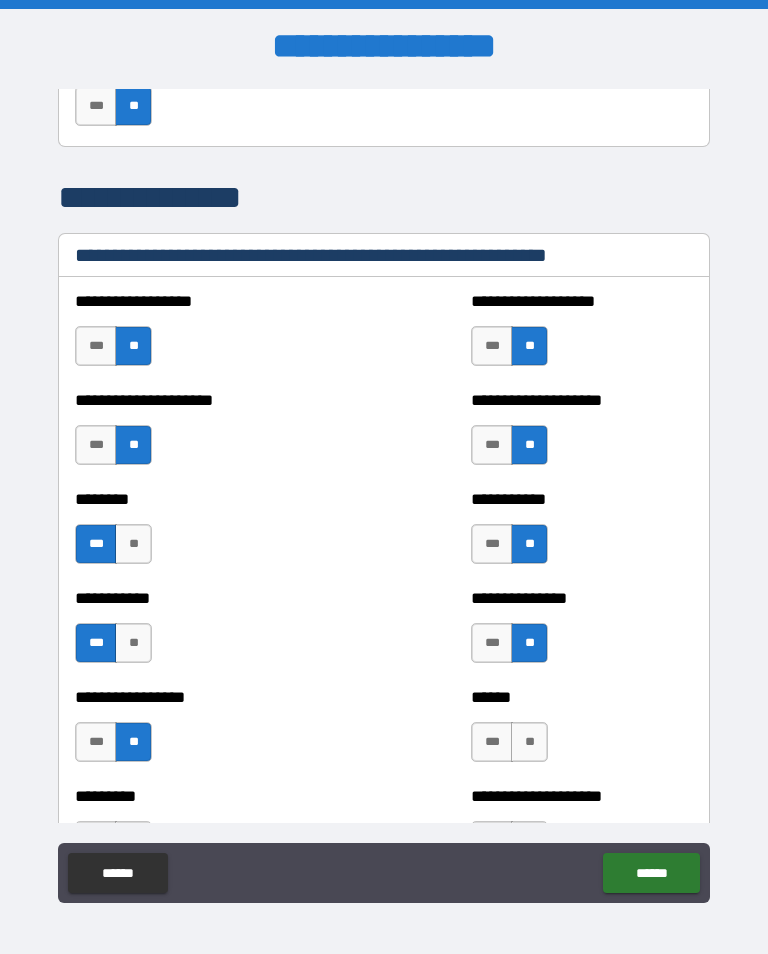 click on "**" at bounding box center (529, 742) 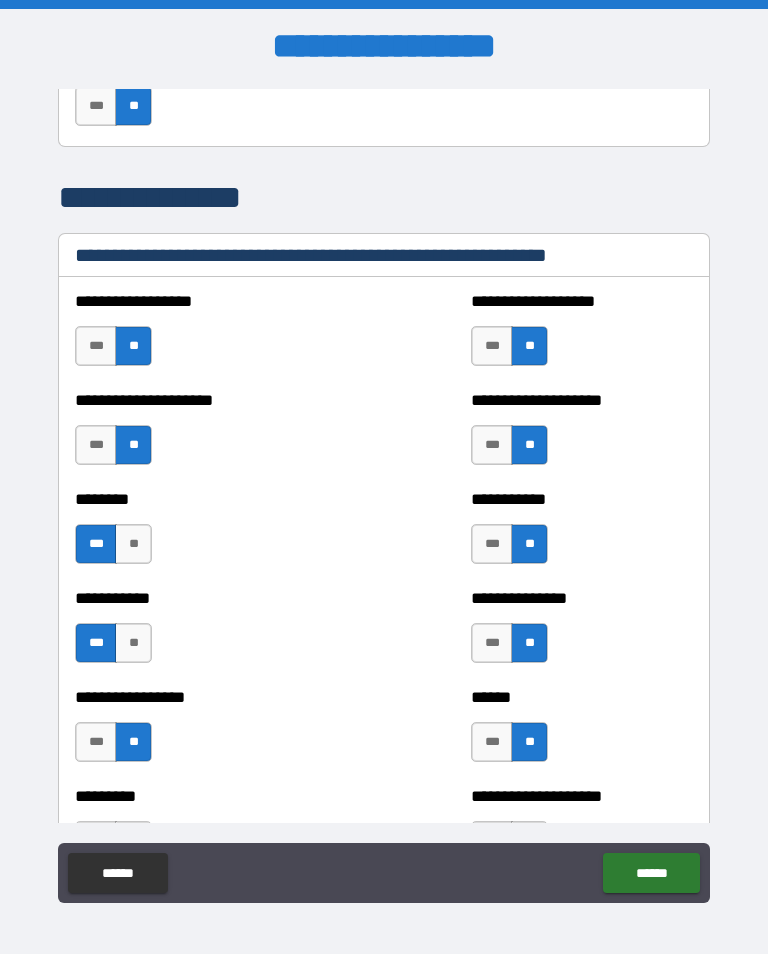 scroll, scrollTop: 2671, scrollLeft: 0, axis: vertical 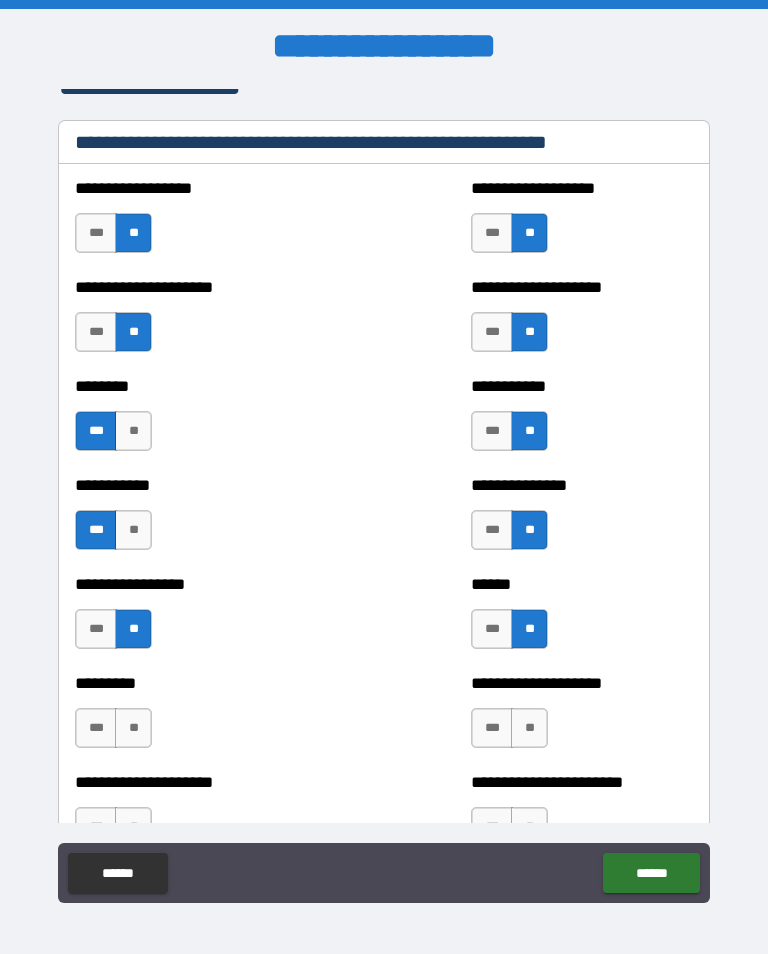 click on "**" at bounding box center (133, 728) 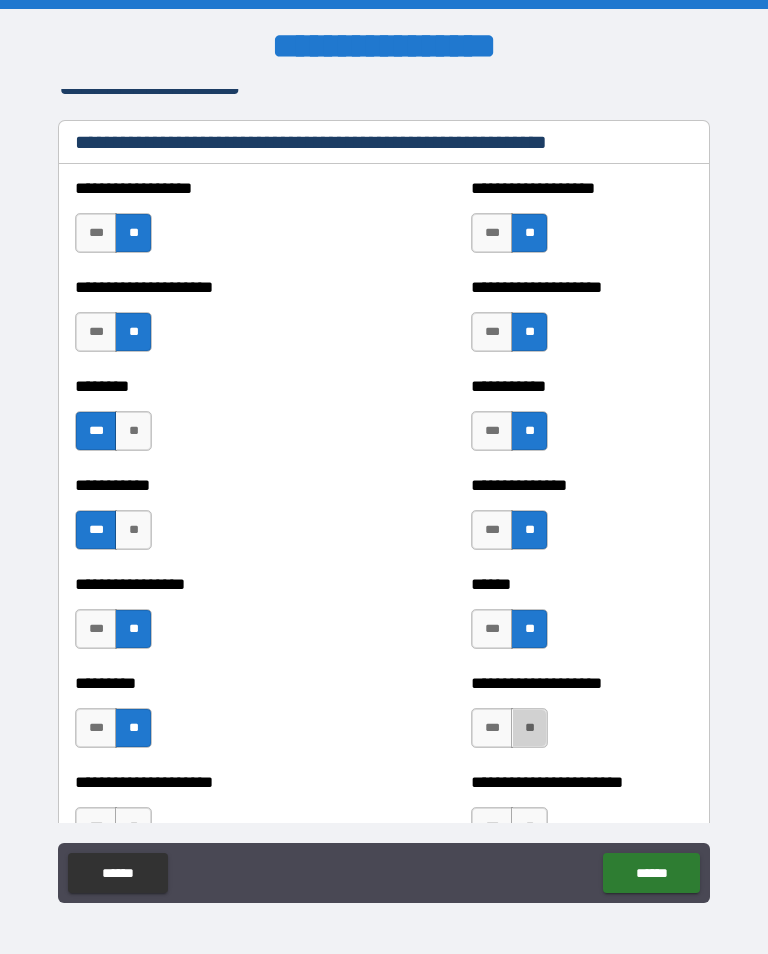 click on "**" at bounding box center (529, 728) 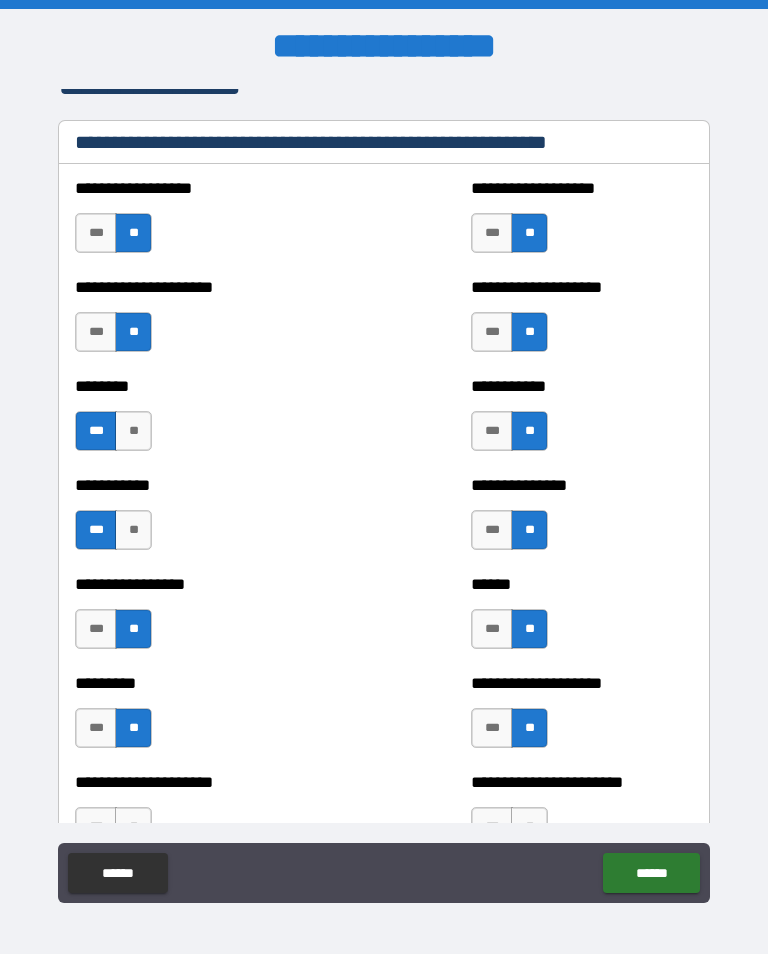 scroll, scrollTop: 2777, scrollLeft: 0, axis: vertical 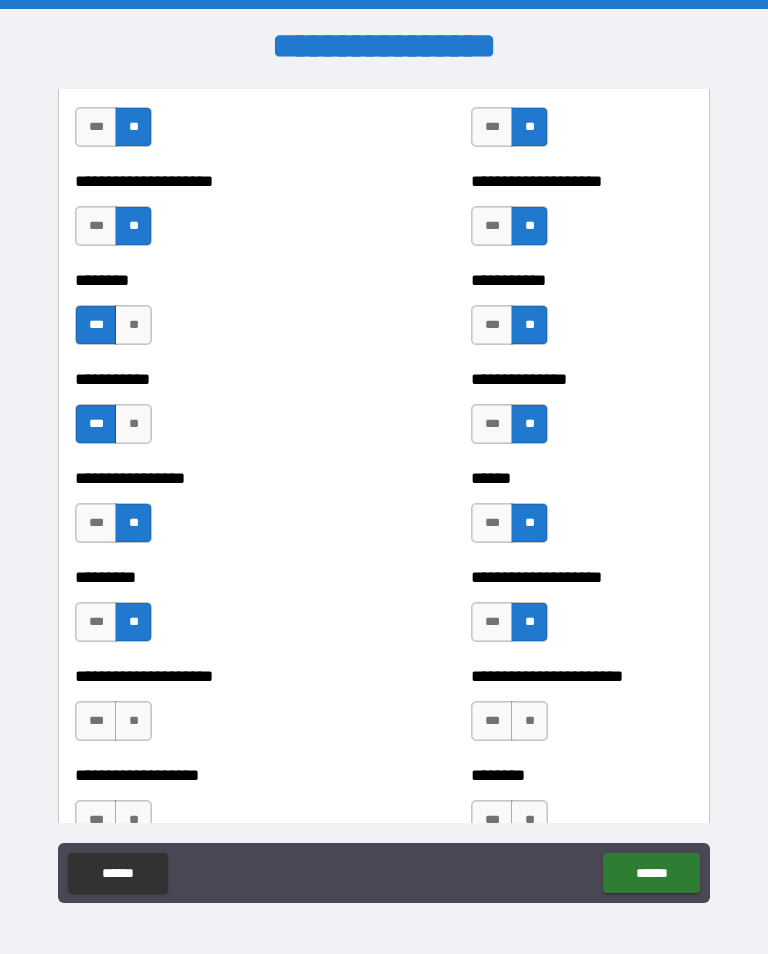 click on "**" at bounding box center (133, 721) 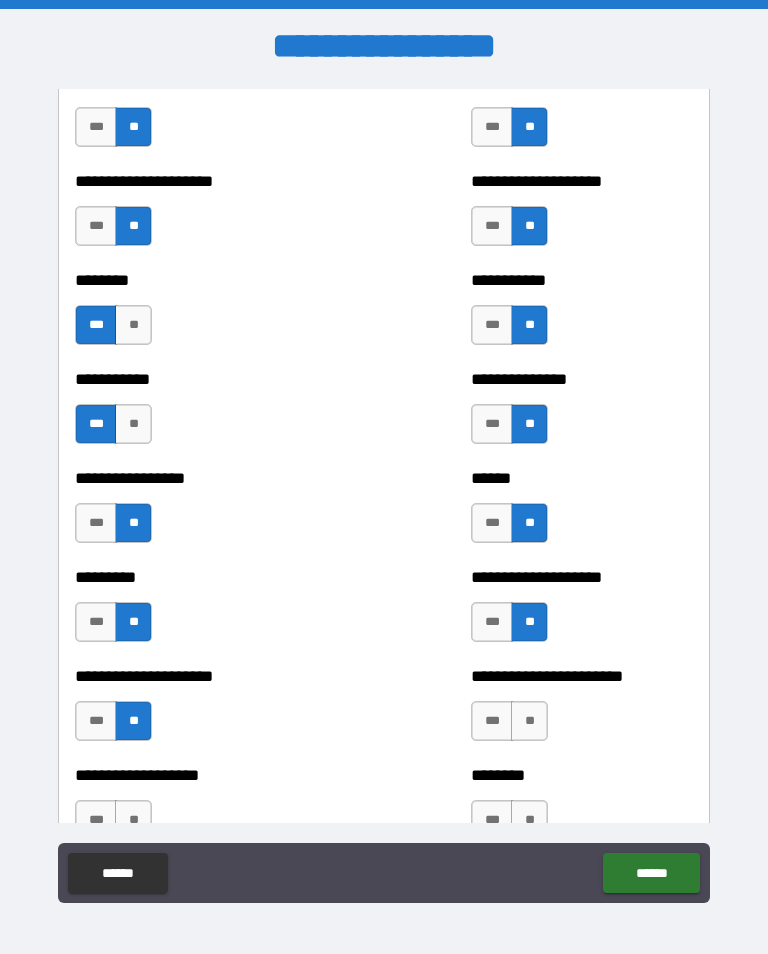 click on "**" at bounding box center [529, 721] 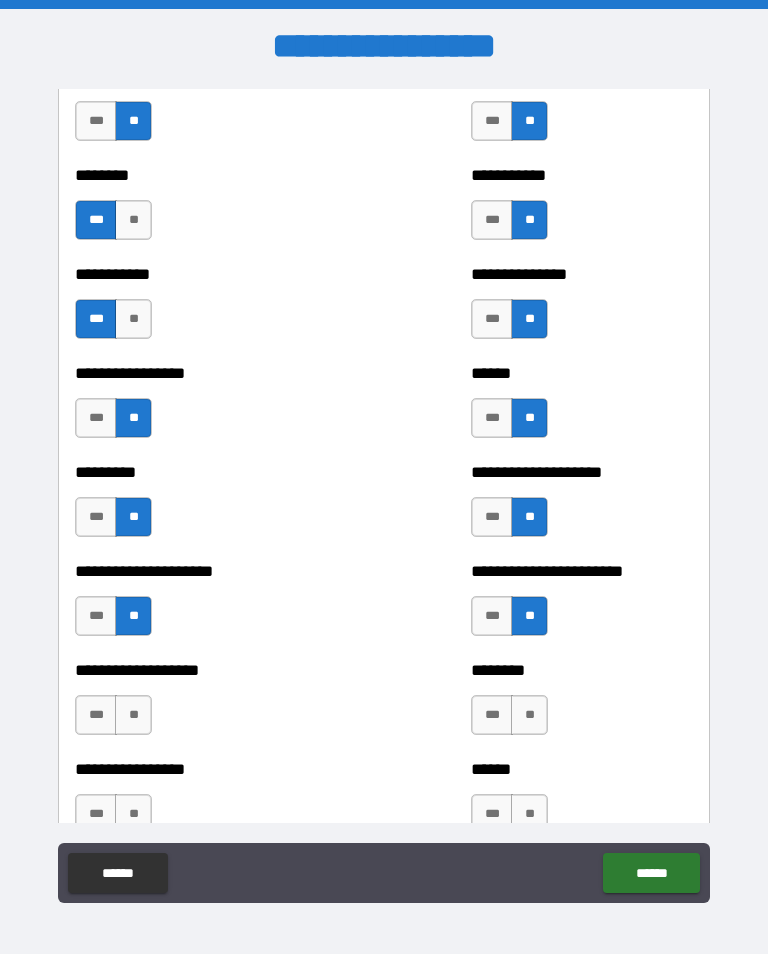 scroll, scrollTop: 2884, scrollLeft: 0, axis: vertical 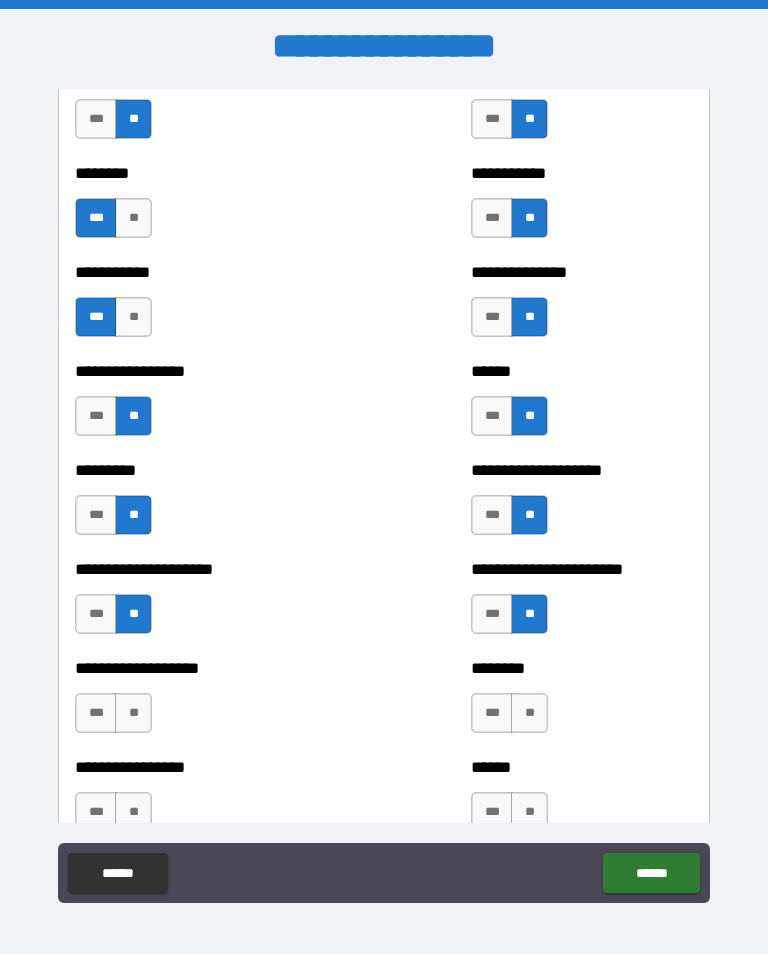 click on "**" at bounding box center [133, 713] 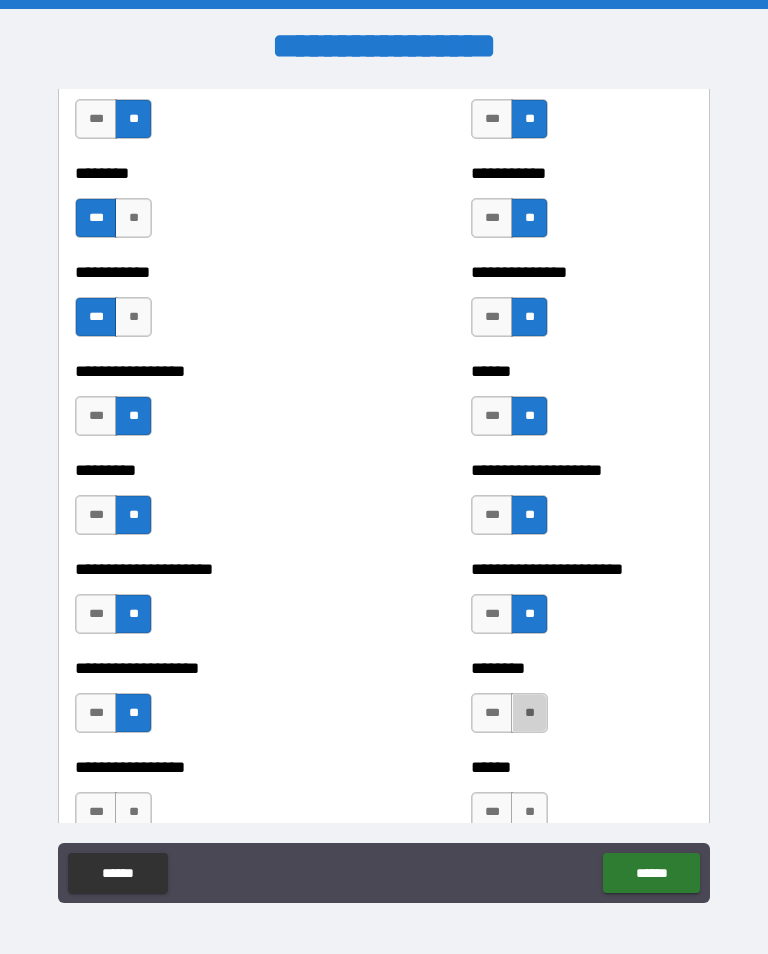 click on "**" at bounding box center (529, 713) 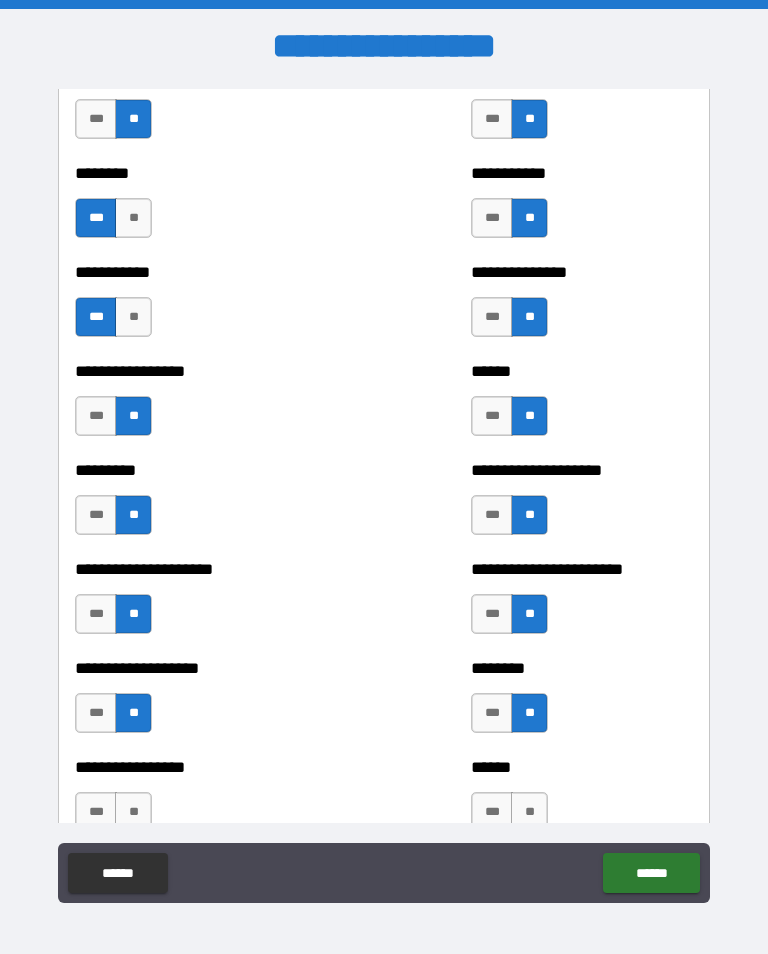 click on "**" at bounding box center (133, 812) 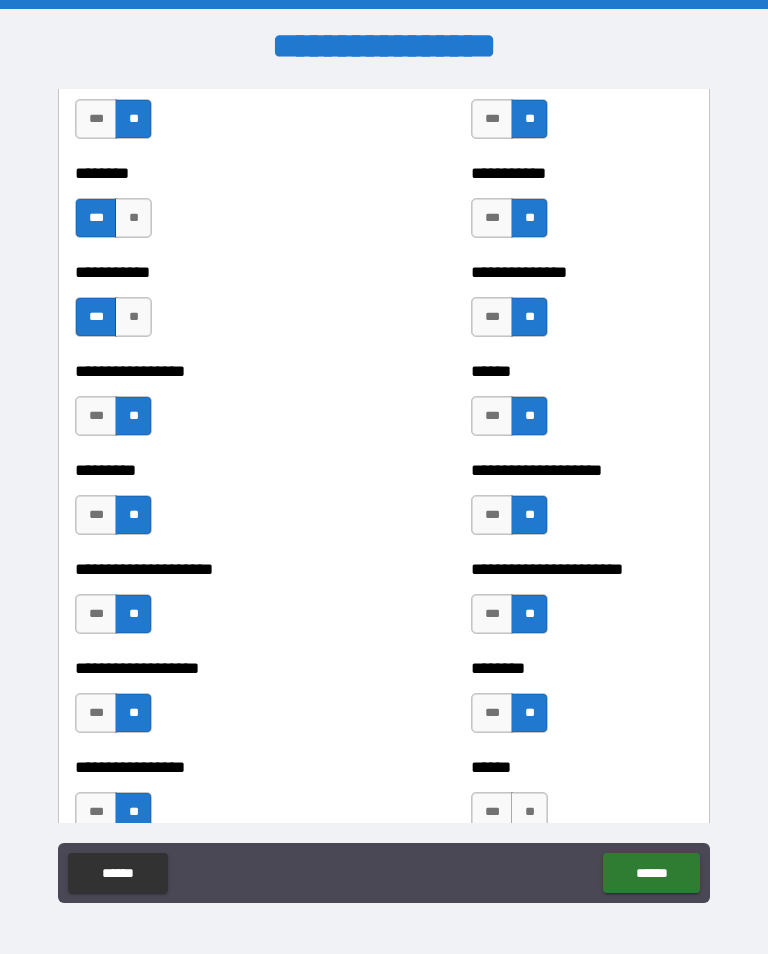 click on "**" at bounding box center (529, 812) 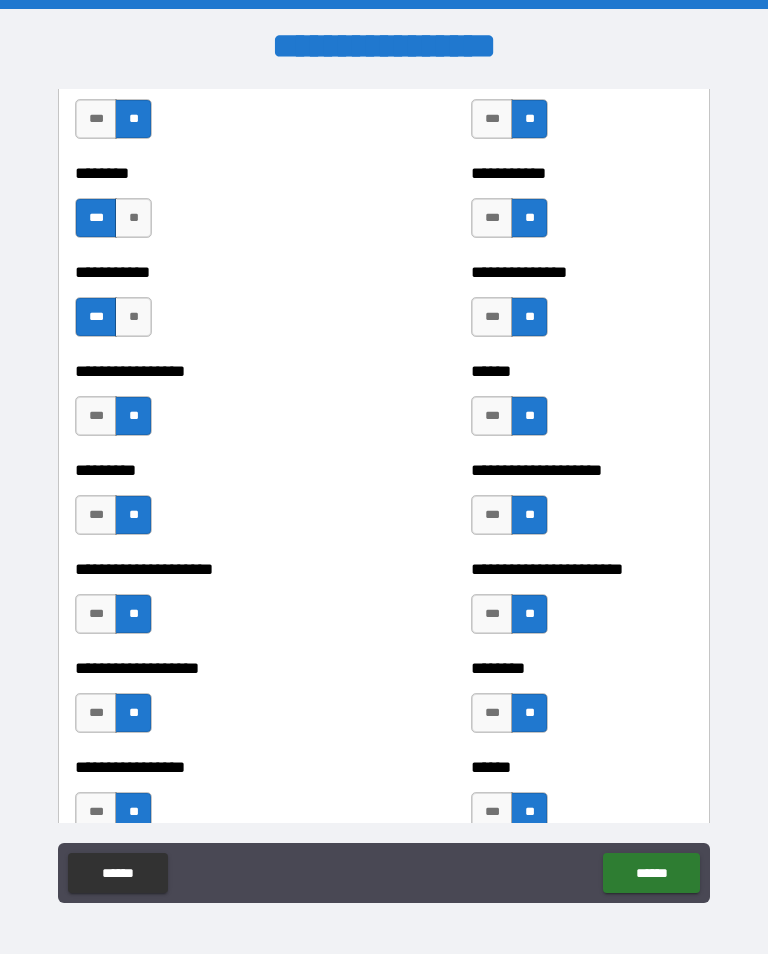 scroll, scrollTop: 3050, scrollLeft: 0, axis: vertical 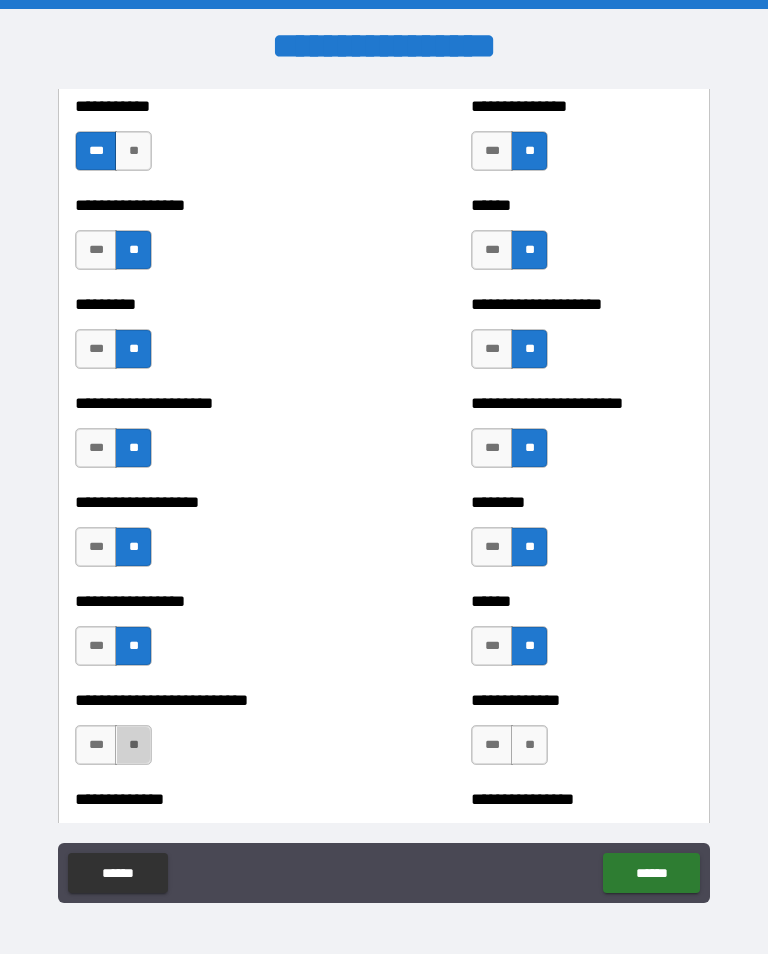 click on "**" at bounding box center (133, 745) 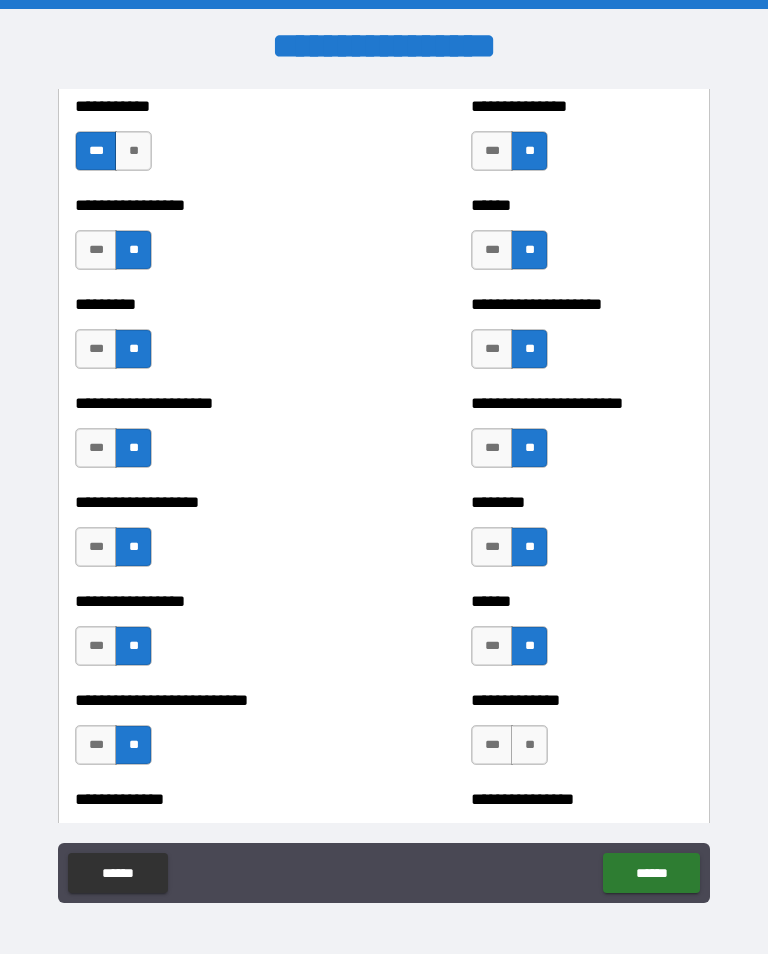 click on "**" at bounding box center (529, 745) 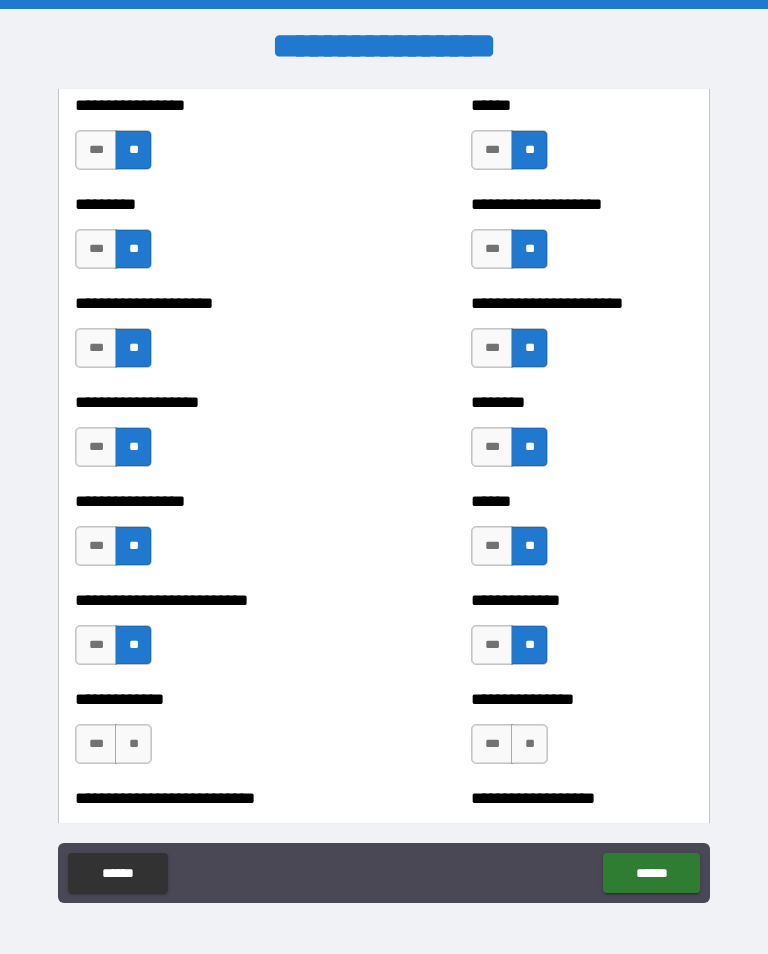 scroll, scrollTop: 3156, scrollLeft: 0, axis: vertical 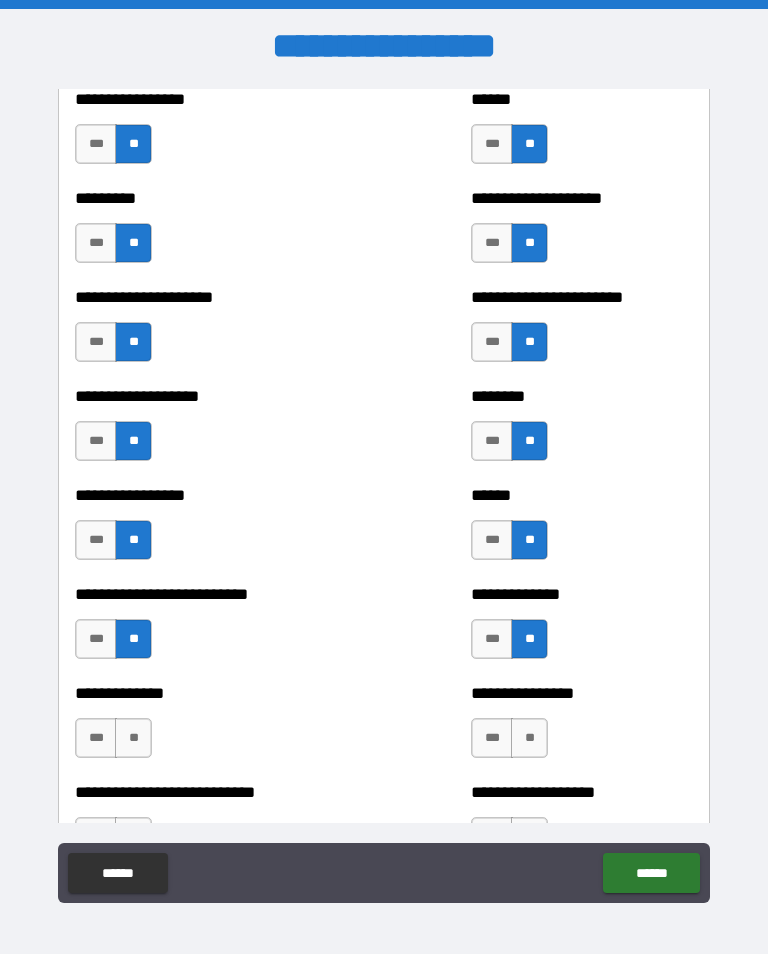click on "**" at bounding box center [133, 738] 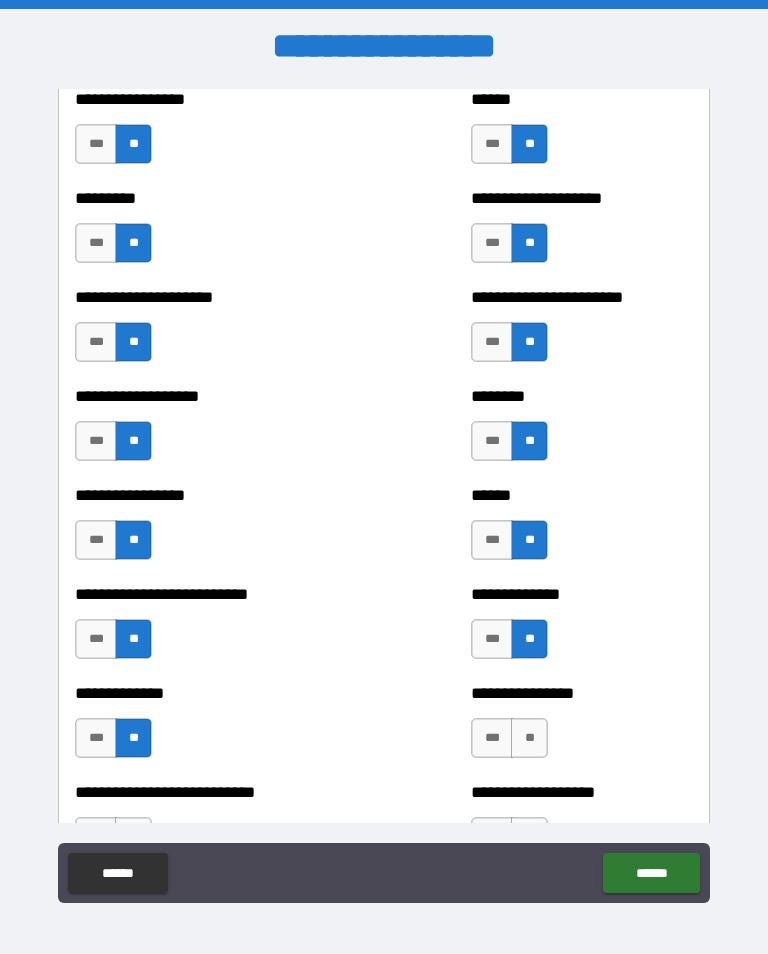 click on "***" at bounding box center (492, 738) 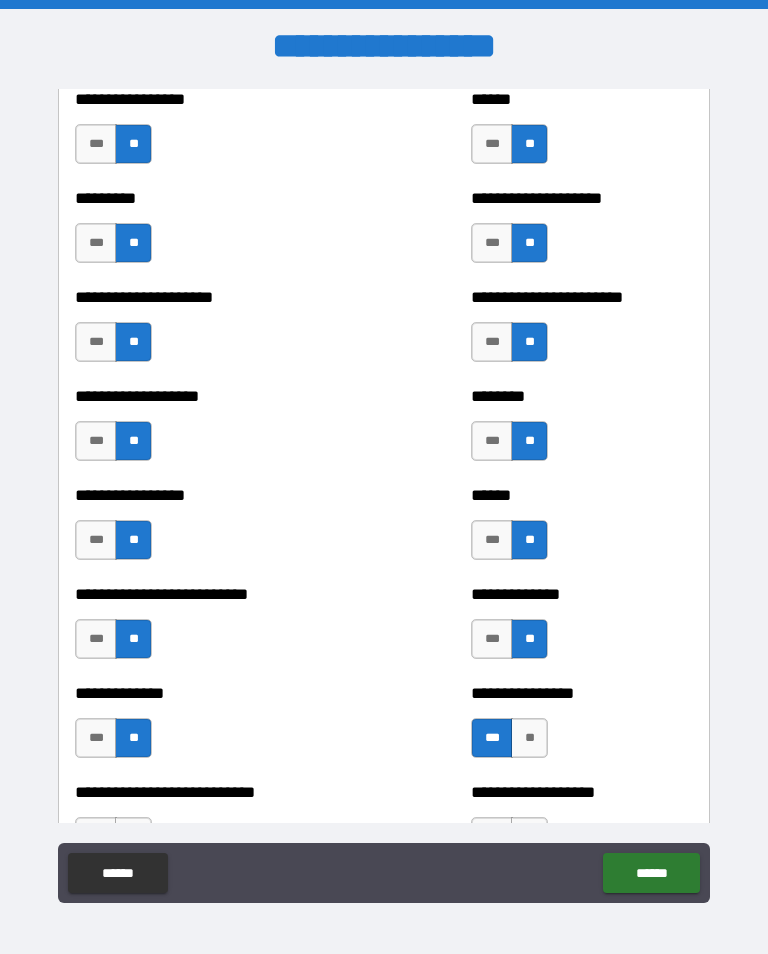 scroll, scrollTop: 3261, scrollLeft: 0, axis: vertical 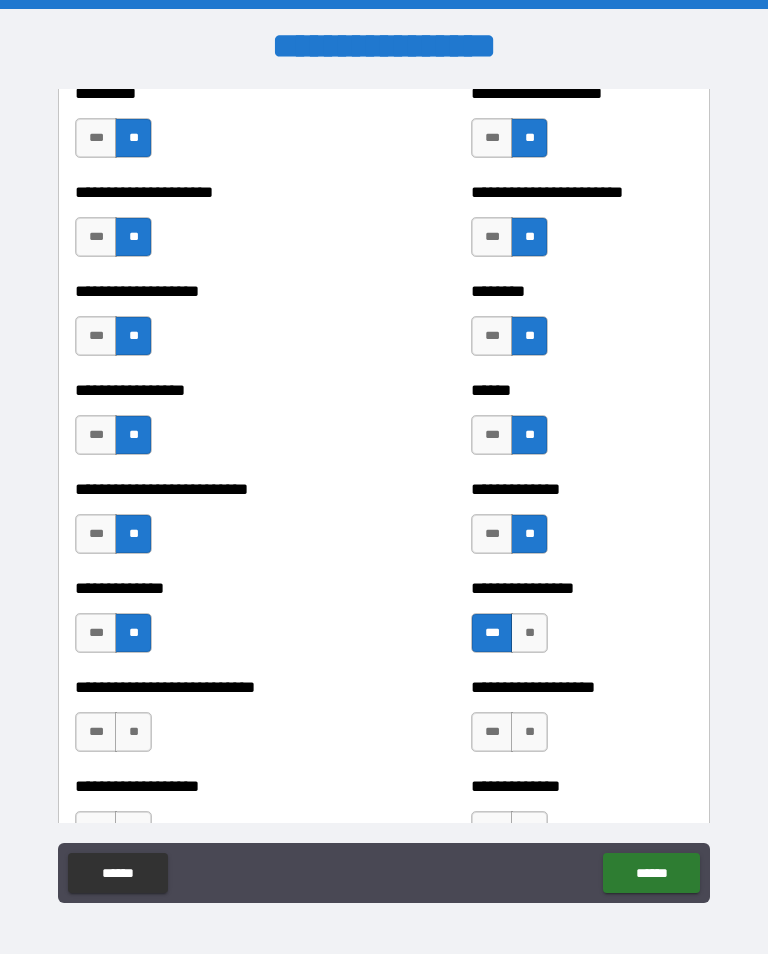 click on "**" at bounding box center [133, 732] 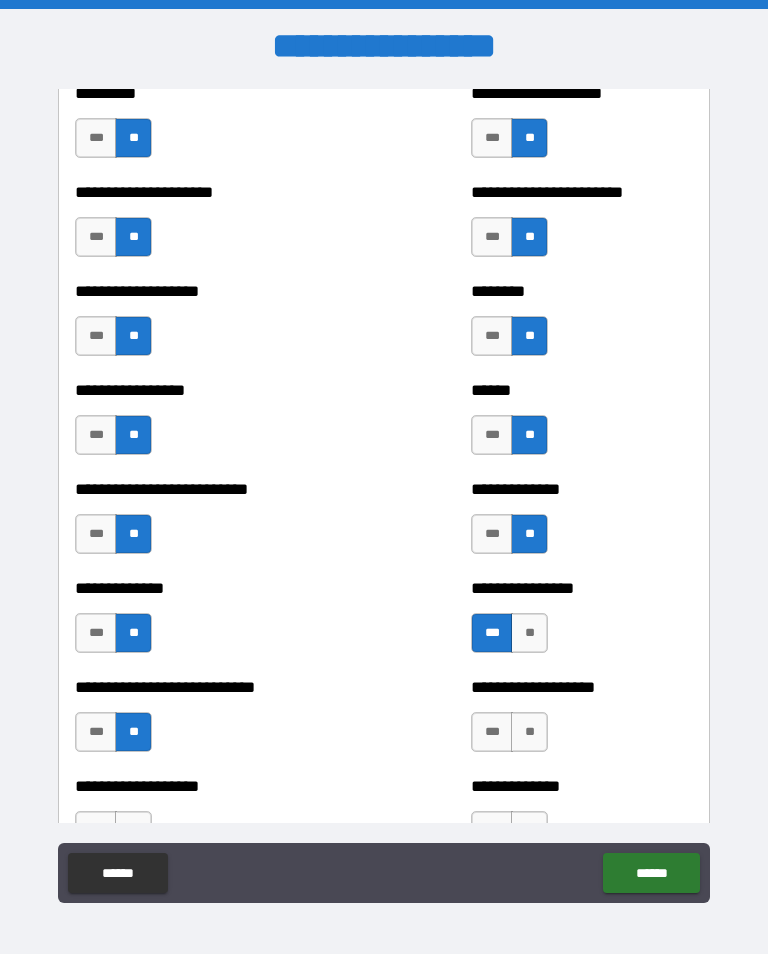 click on "**" at bounding box center (529, 732) 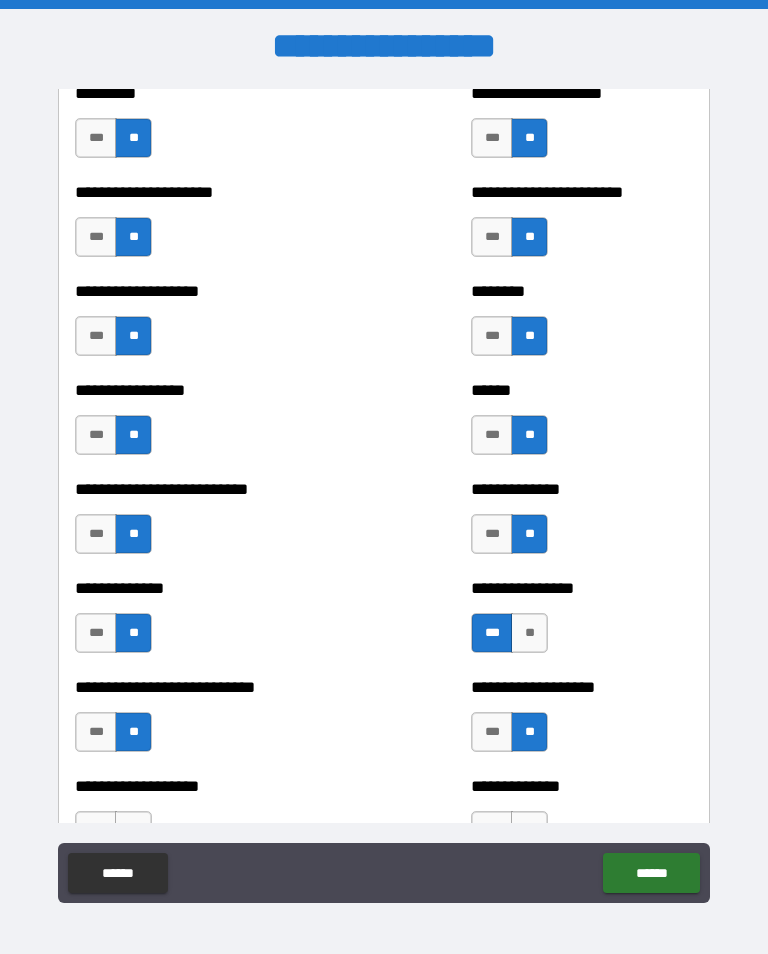 scroll, scrollTop: 3379, scrollLeft: 0, axis: vertical 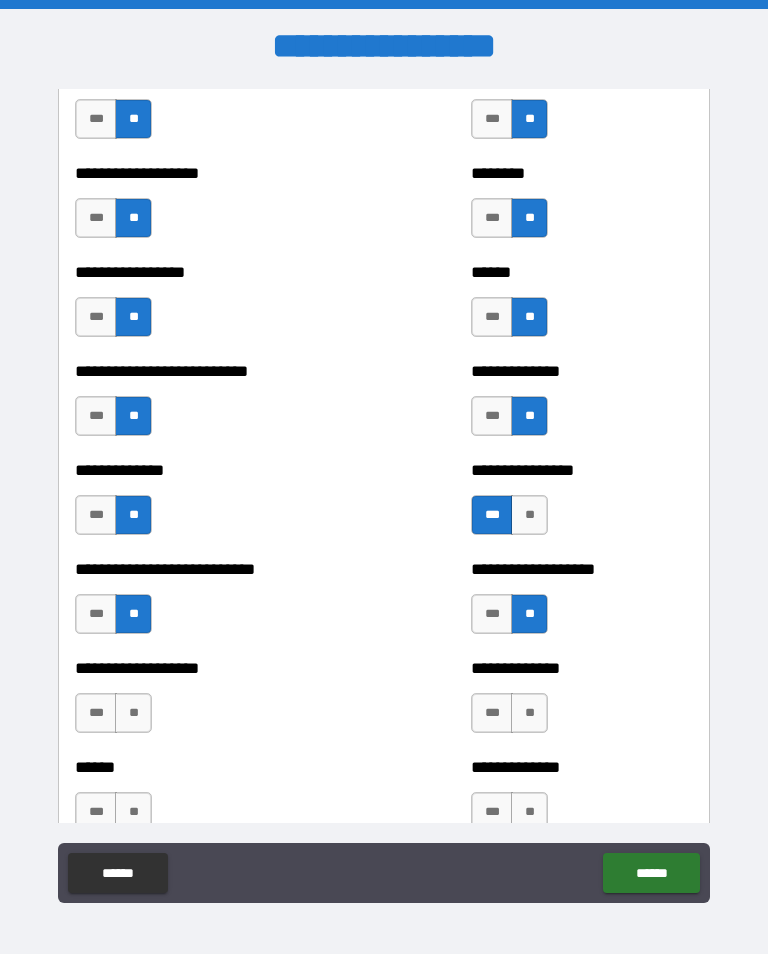 click on "**" at bounding box center [133, 713] 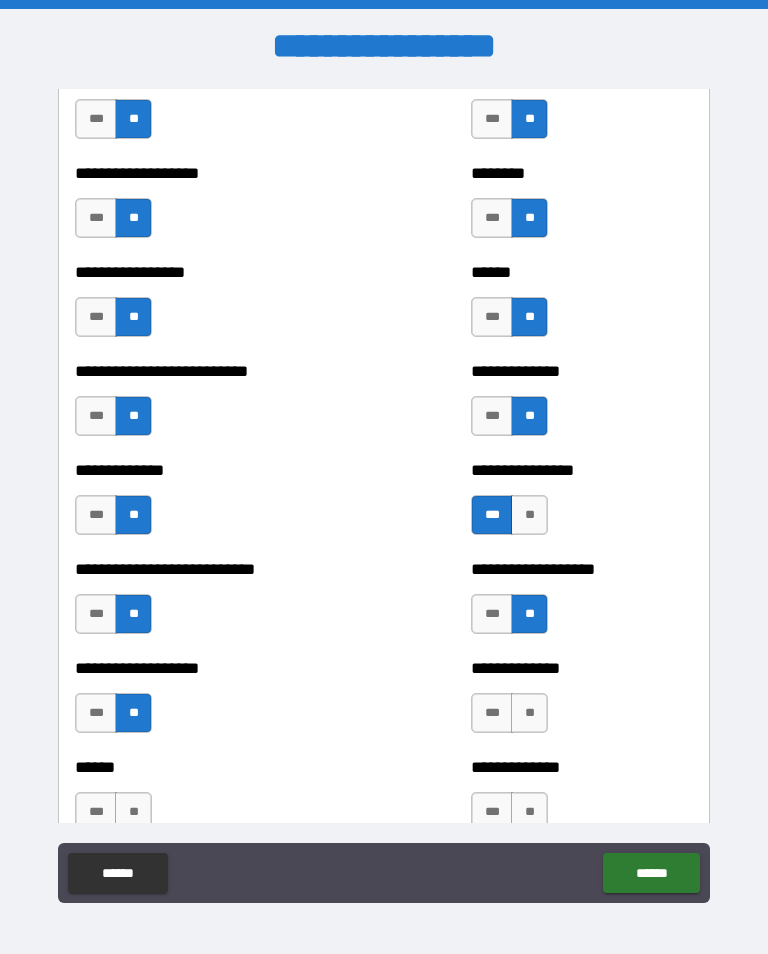 click on "**" at bounding box center (529, 713) 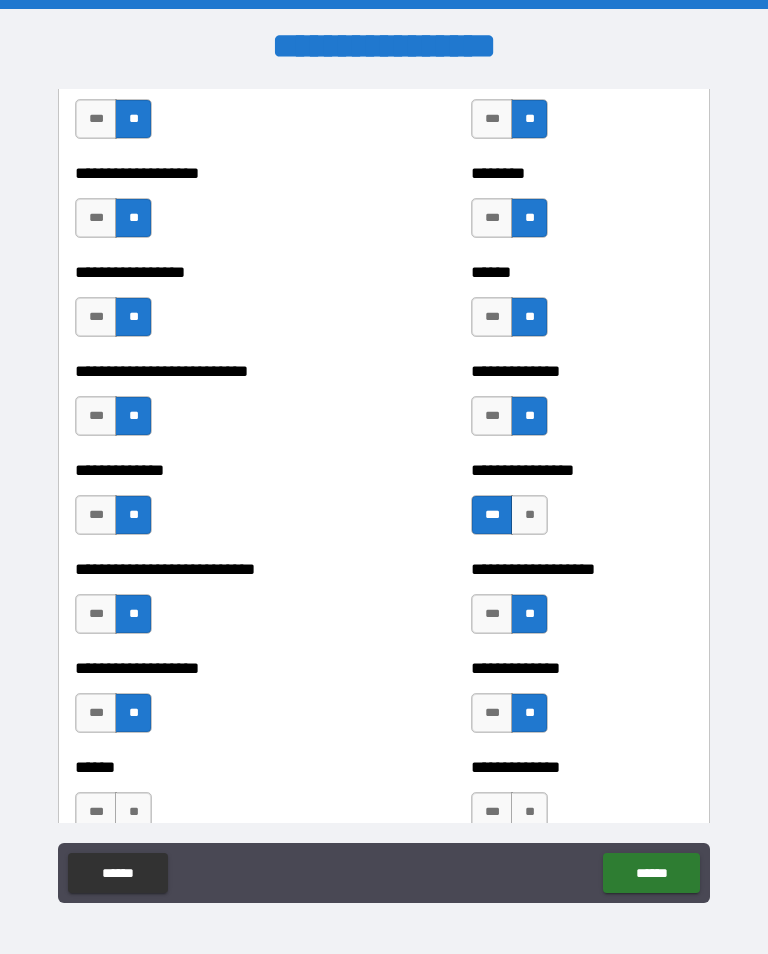 click on "***" at bounding box center [492, 812] 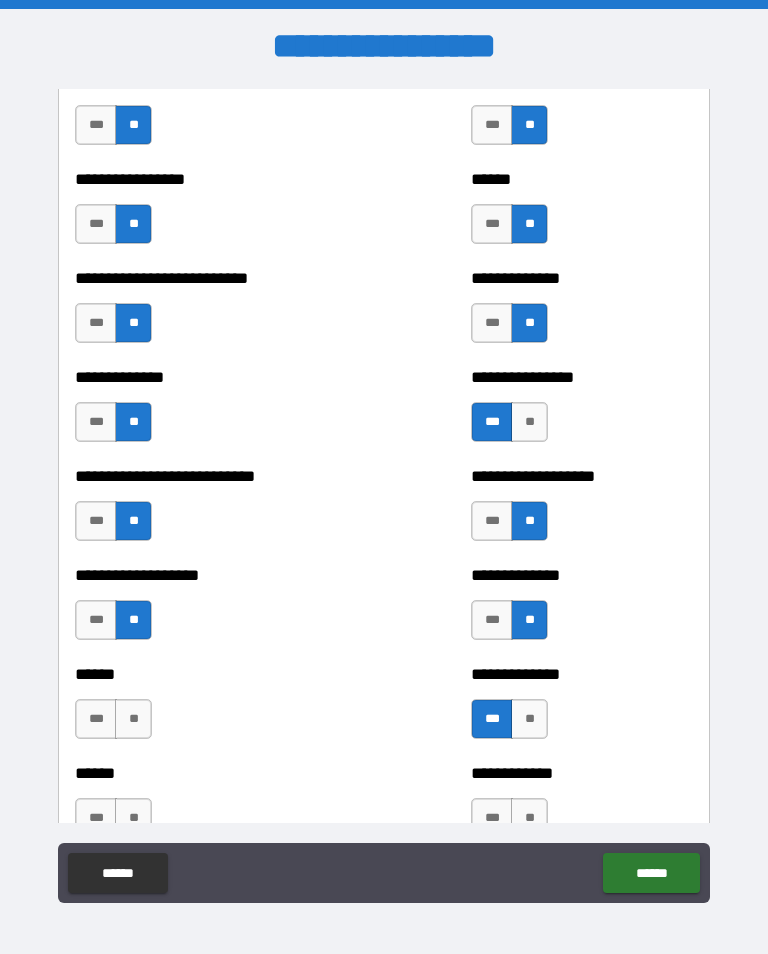 scroll, scrollTop: 3475, scrollLeft: 0, axis: vertical 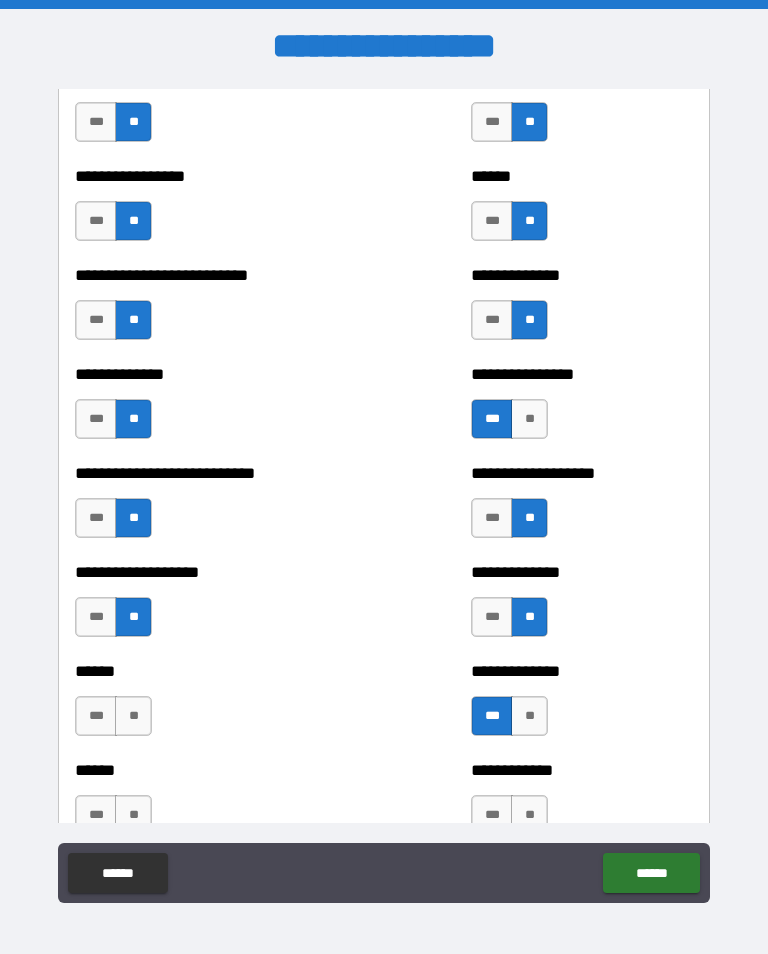click on "**" at bounding box center [133, 716] 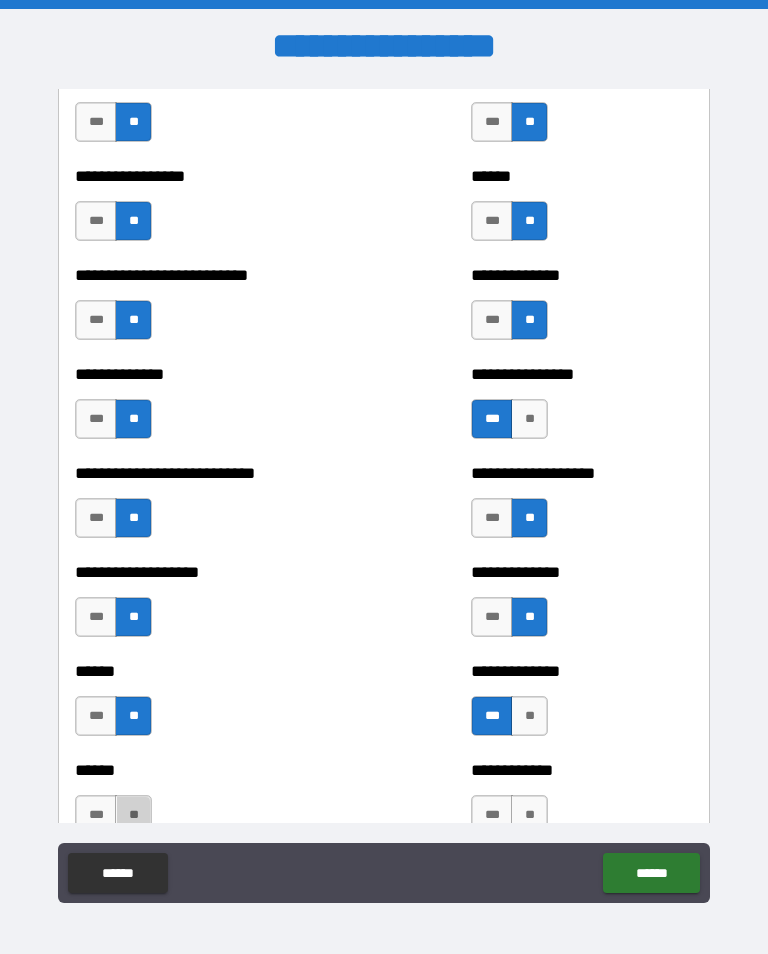 click on "**" at bounding box center (133, 815) 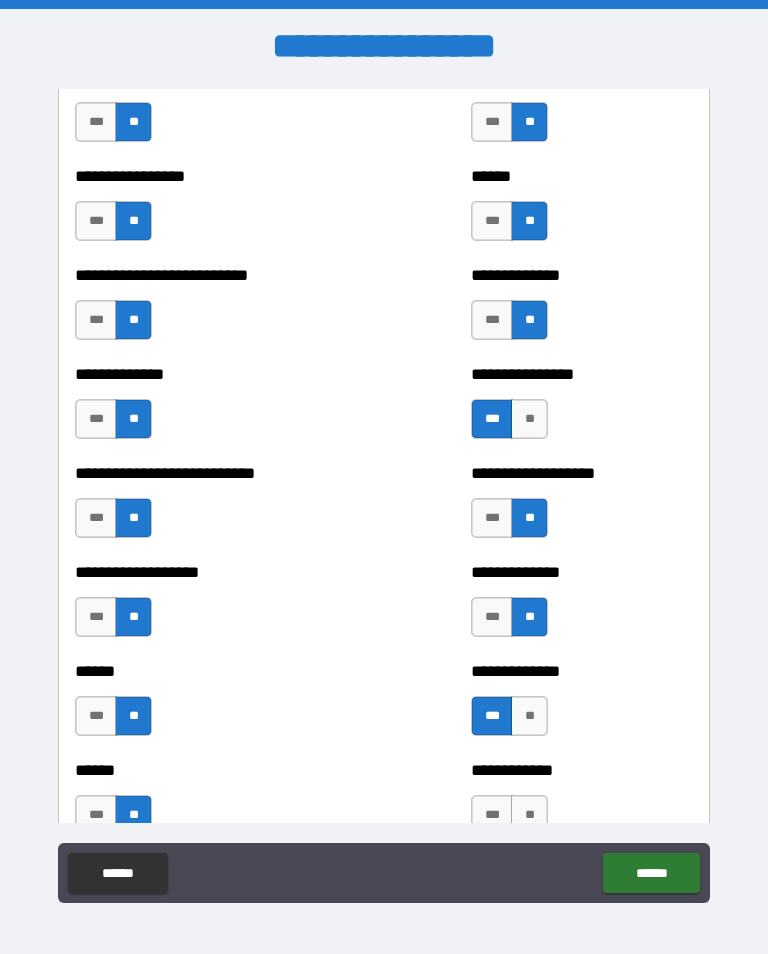 click on "**" at bounding box center [529, 815] 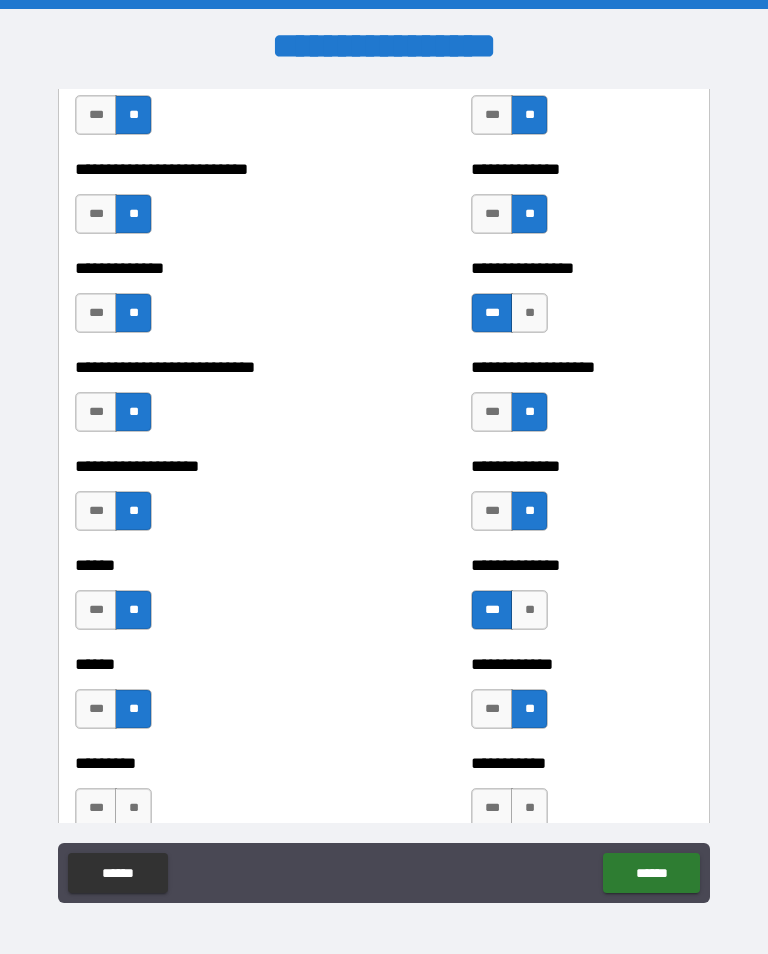 scroll, scrollTop: 3655, scrollLeft: 0, axis: vertical 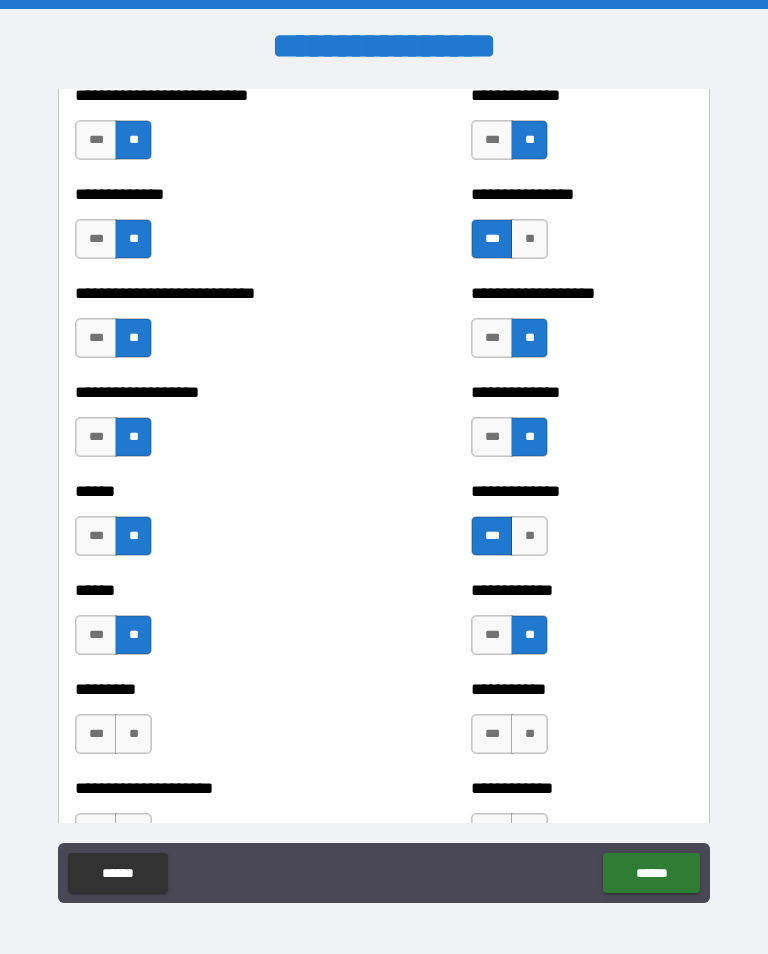 click on "**" at bounding box center [133, 734] 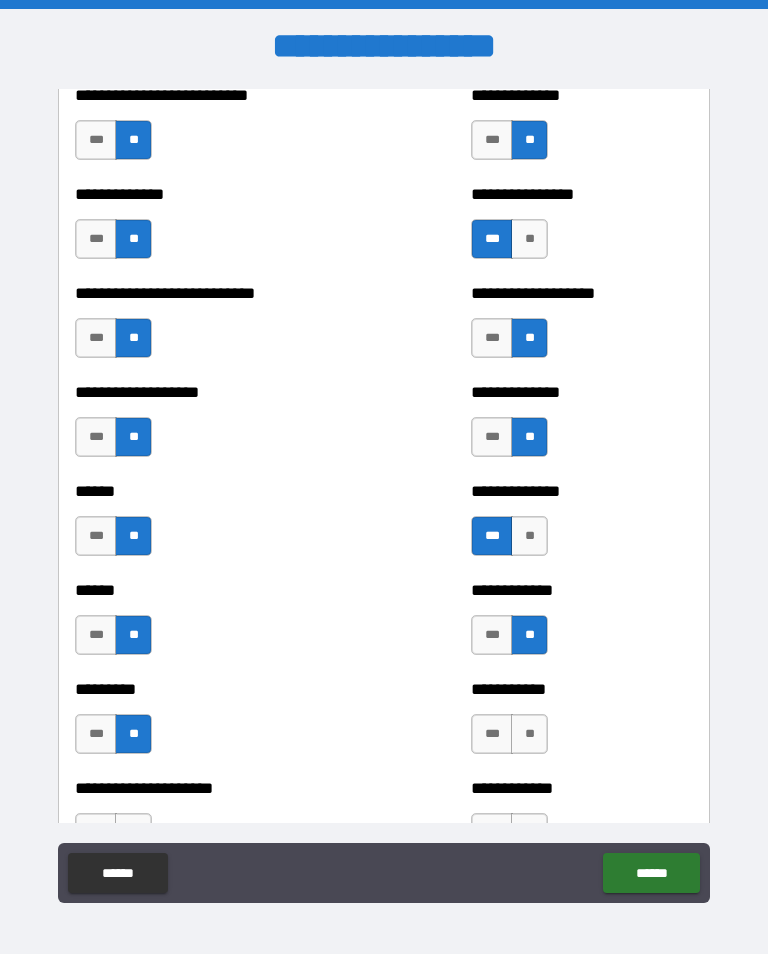 click on "**" at bounding box center (529, 734) 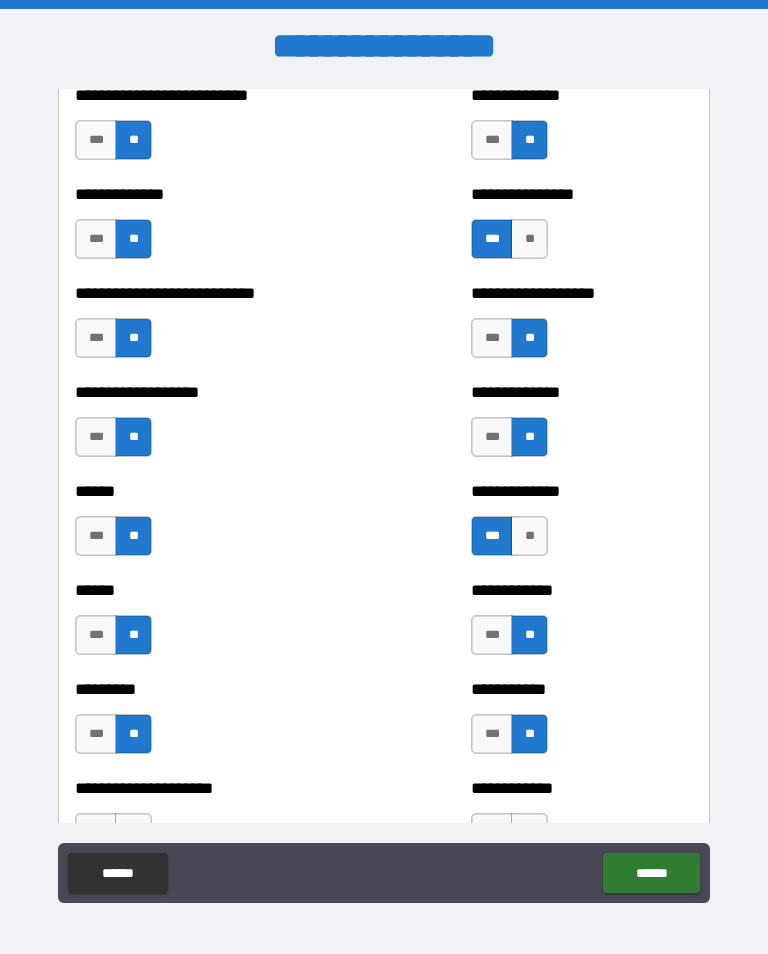 scroll, scrollTop: 3749, scrollLeft: 0, axis: vertical 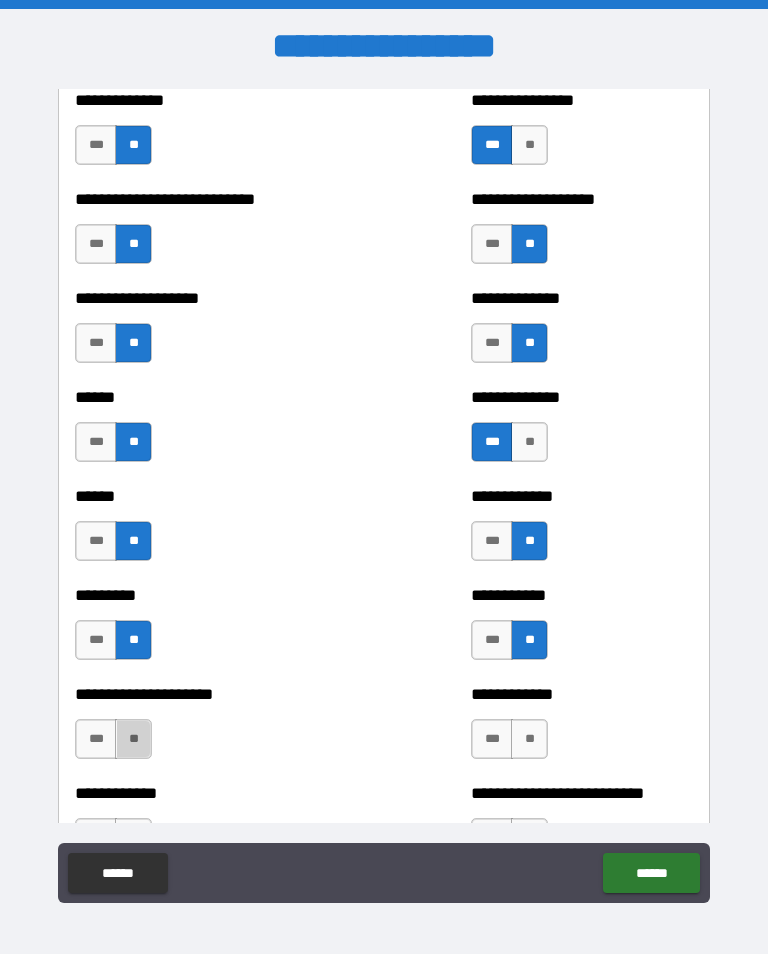 click on "**" at bounding box center (133, 739) 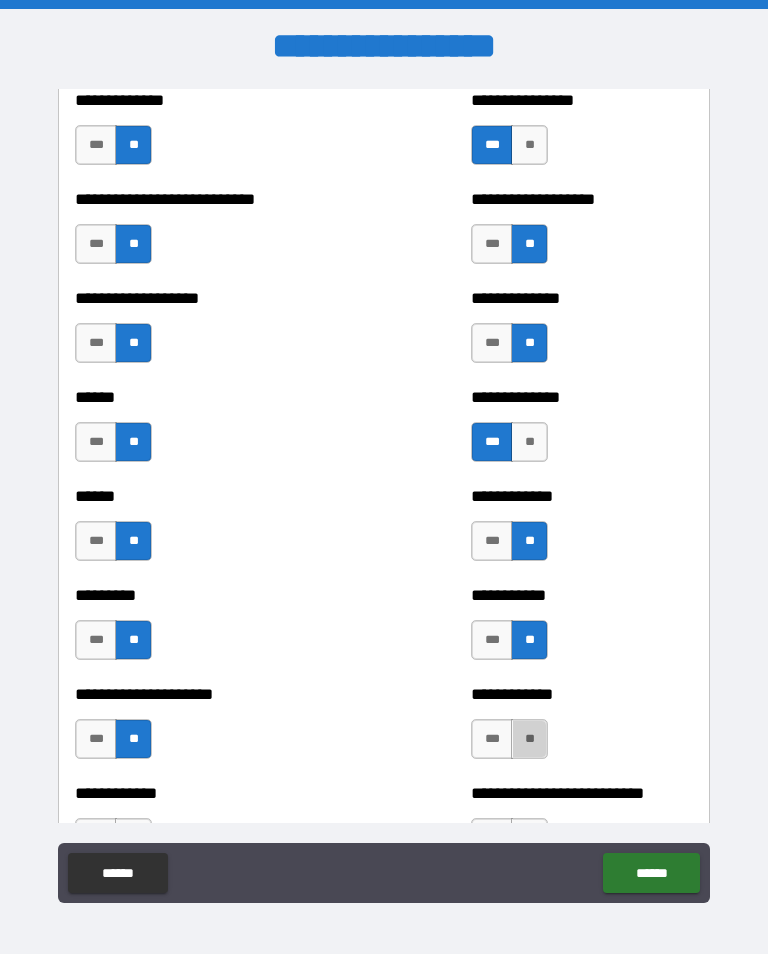 click on "**" at bounding box center [529, 739] 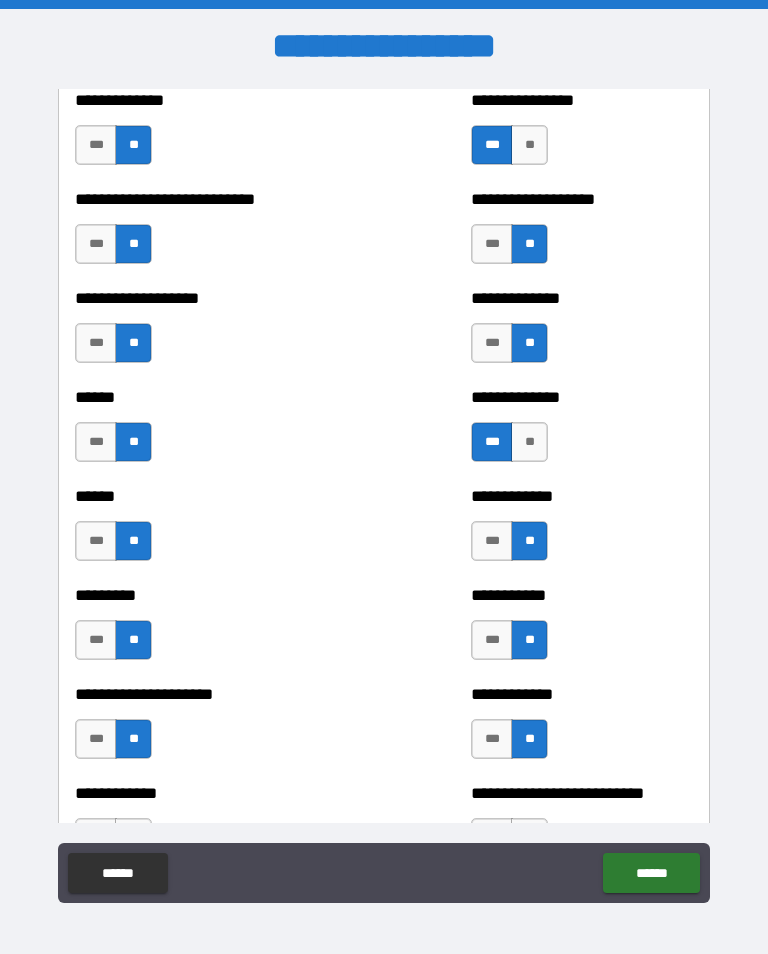 scroll, scrollTop: 3822, scrollLeft: 0, axis: vertical 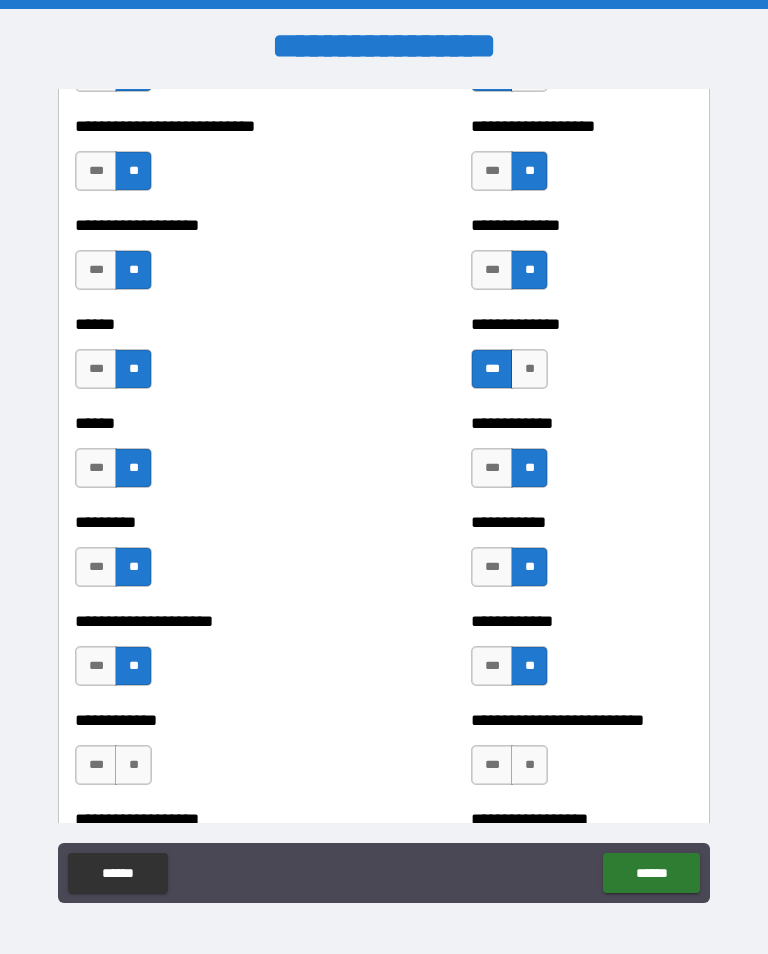click on "**" at bounding box center [133, 765] 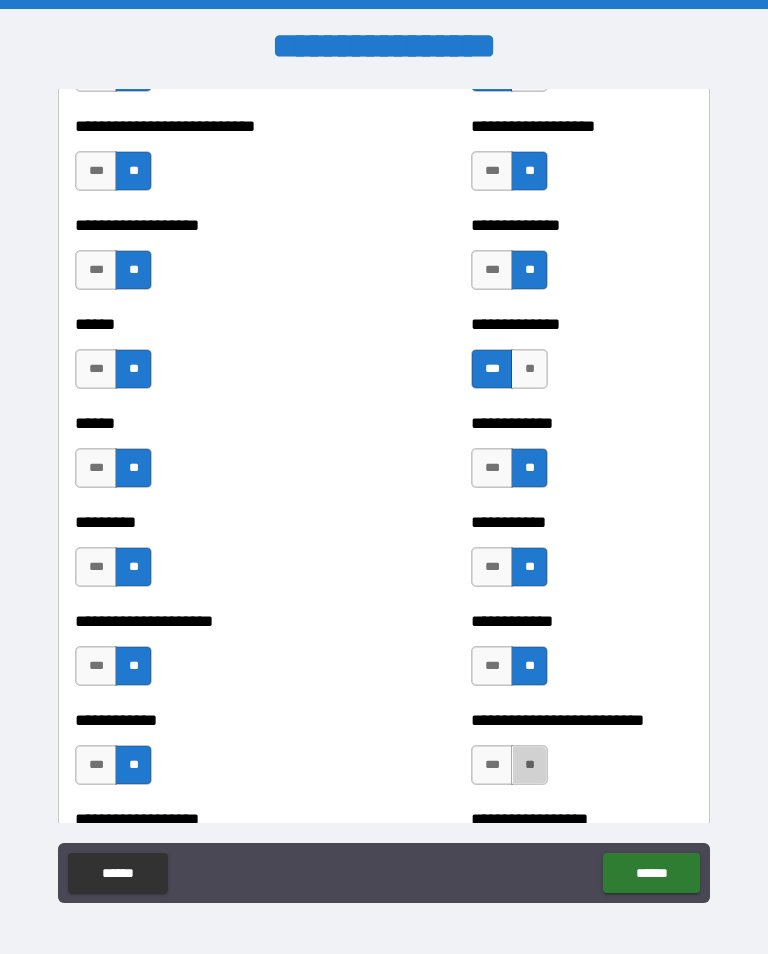 click on "**" at bounding box center [529, 765] 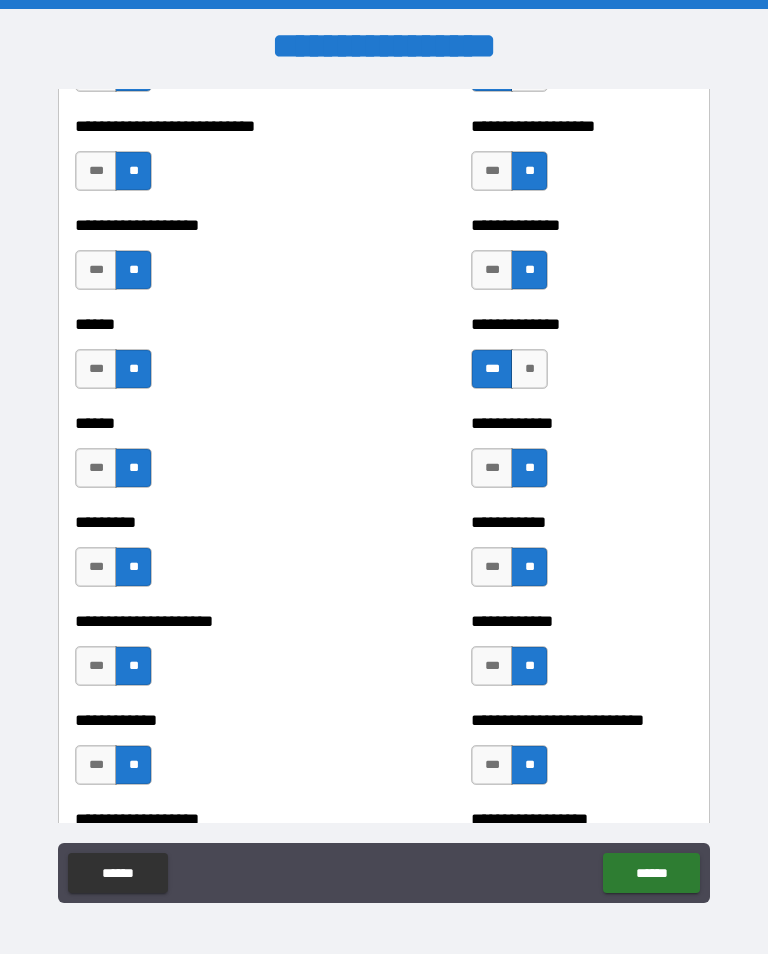 scroll, scrollTop: 3915, scrollLeft: 0, axis: vertical 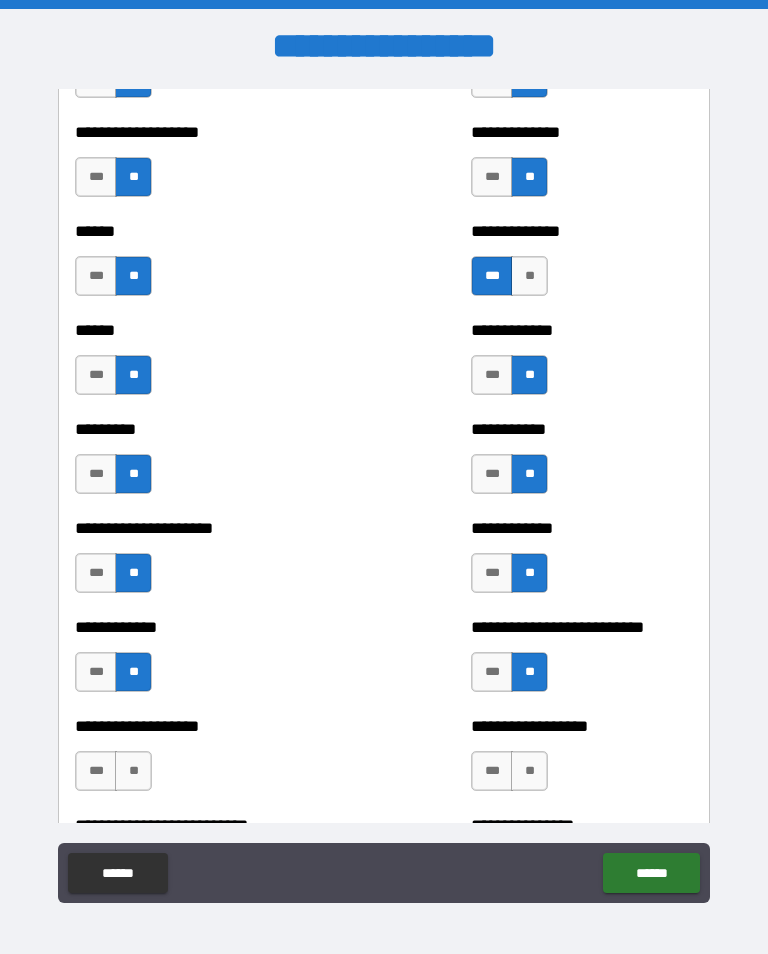 click on "**" at bounding box center (133, 771) 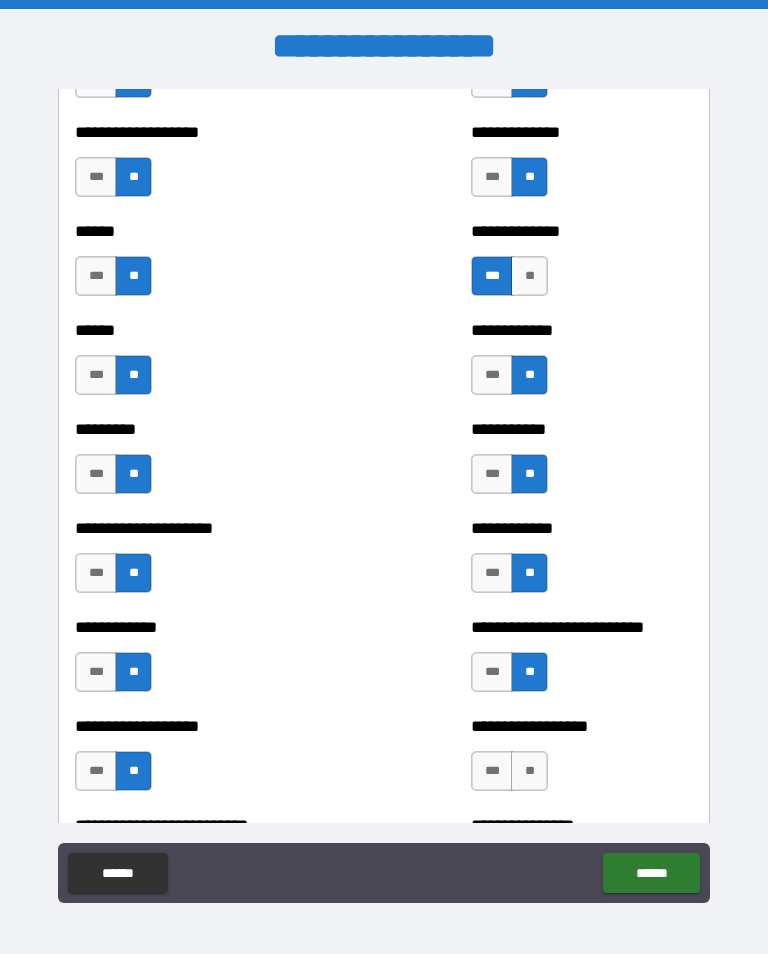 click on "**" at bounding box center (529, 771) 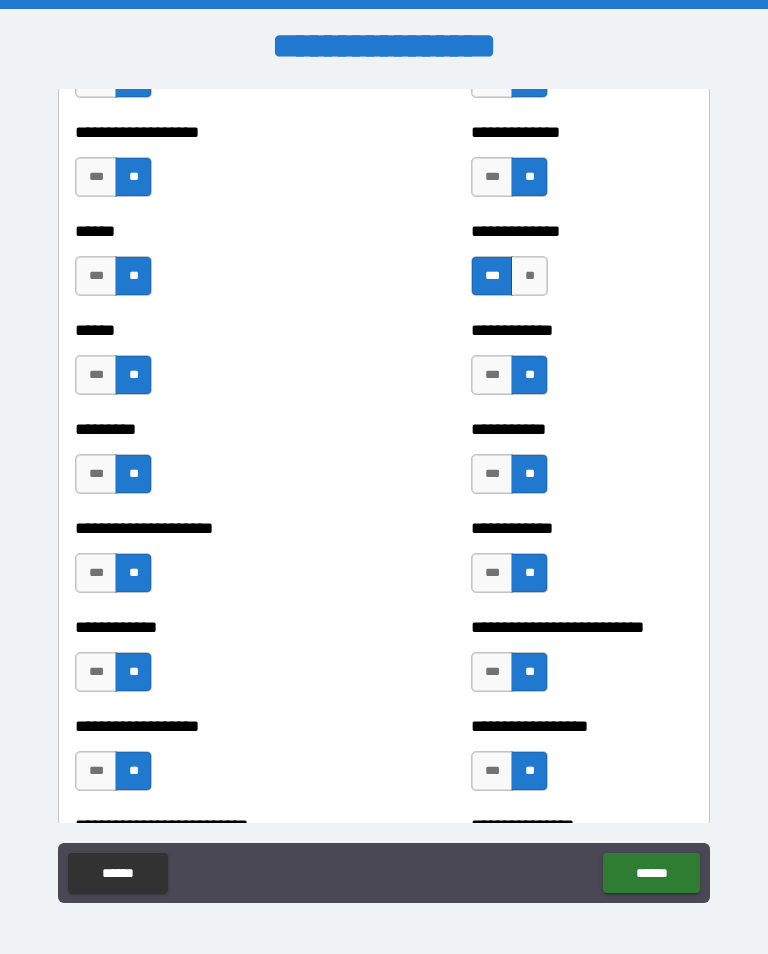 scroll, scrollTop: 4058, scrollLeft: 0, axis: vertical 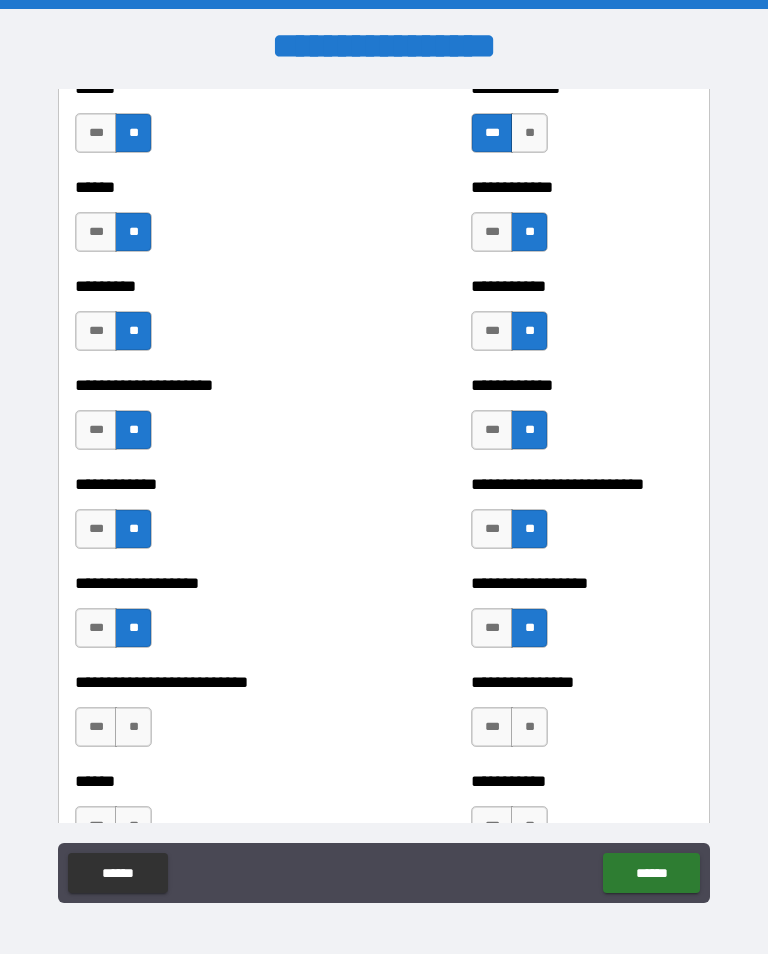 click on "**" at bounding box center (133, 727) 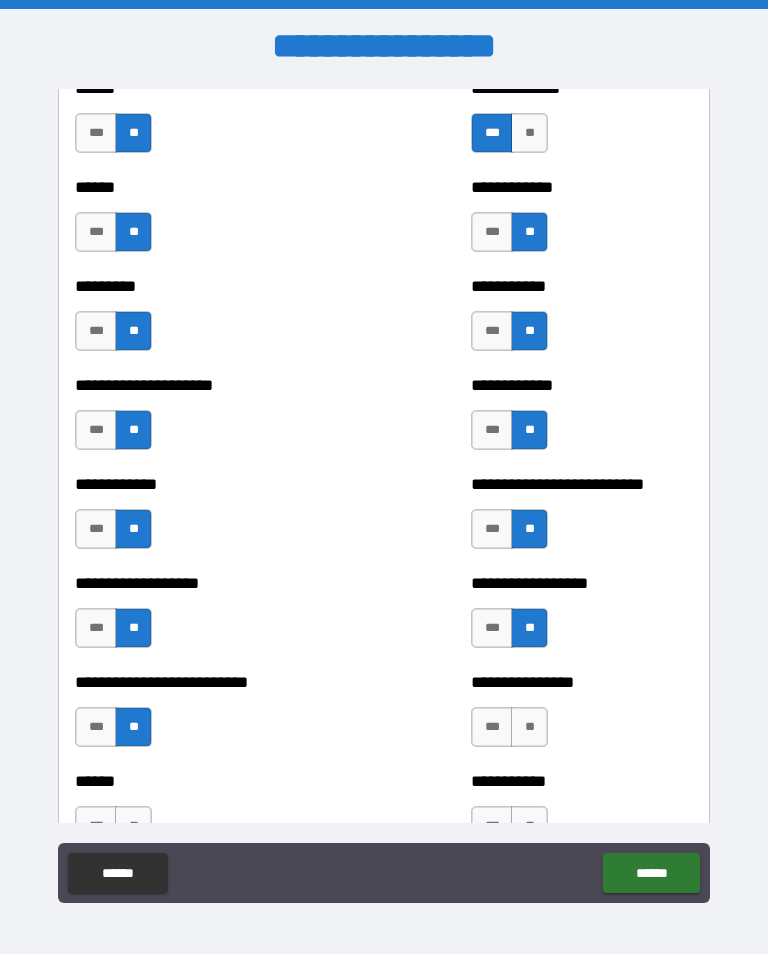 click on "**" at bounding box center (529, 727) 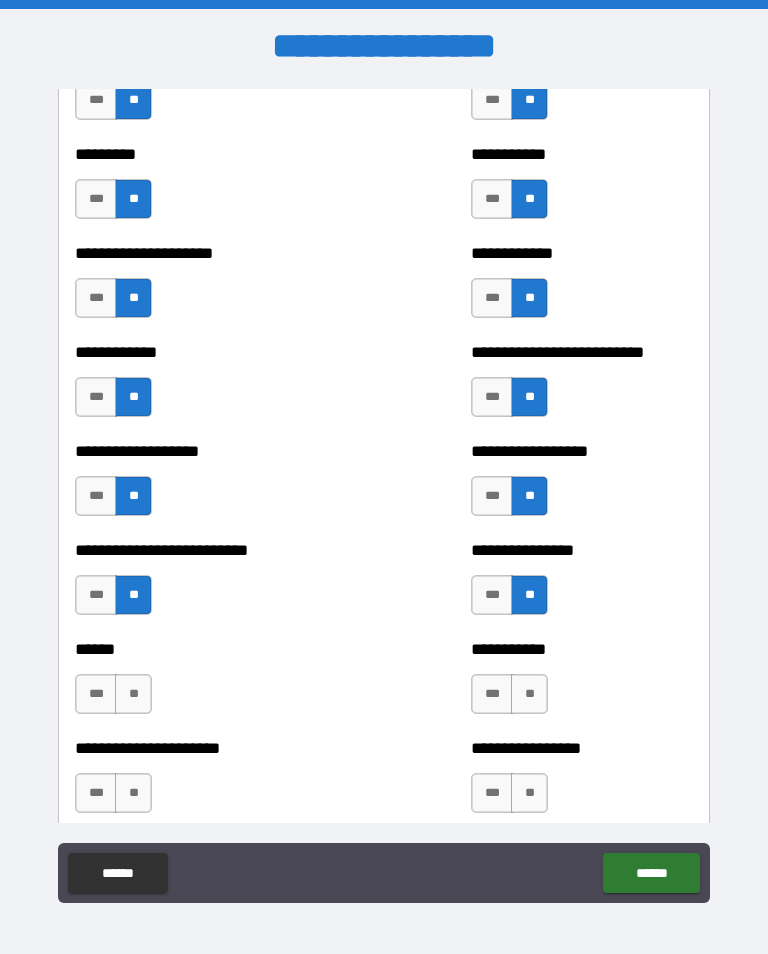 scroll, scrollTop: 4196, scrollLeft: 0, axis: vertical 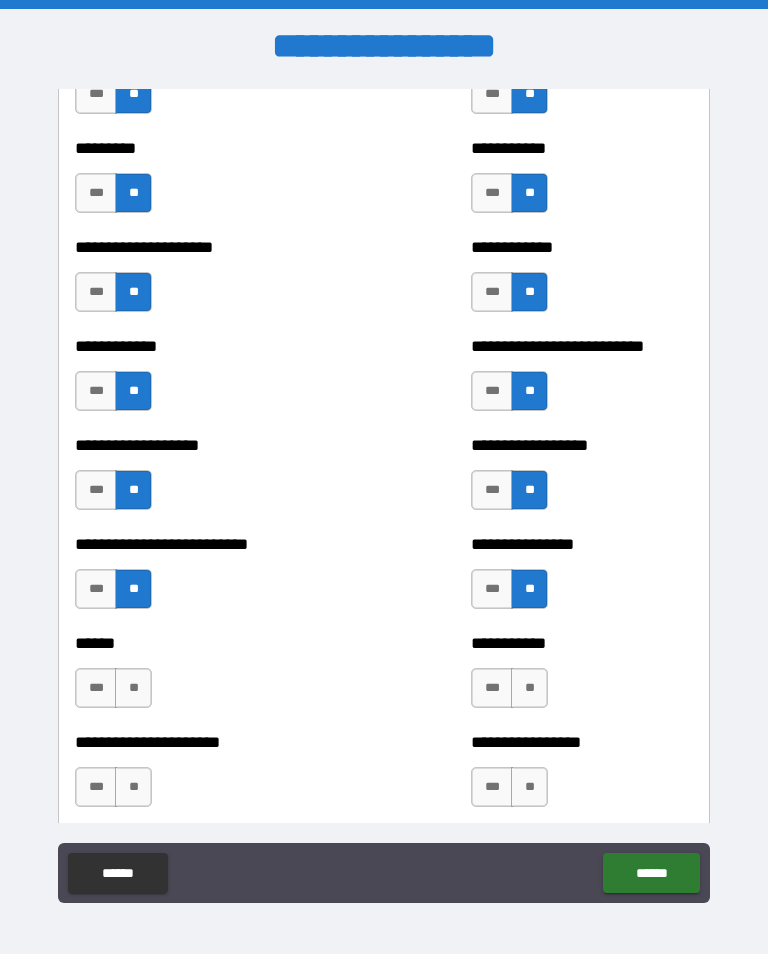 click on "**" at bounding box center [529, 688] 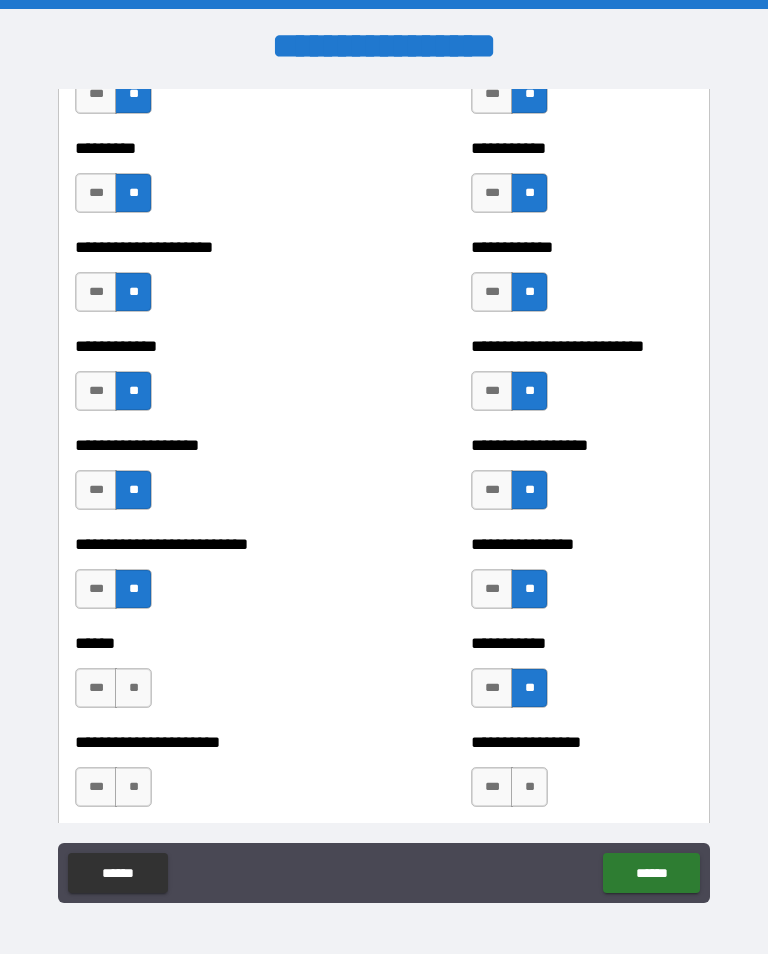 click on "***" at bounding box center [492, 787] 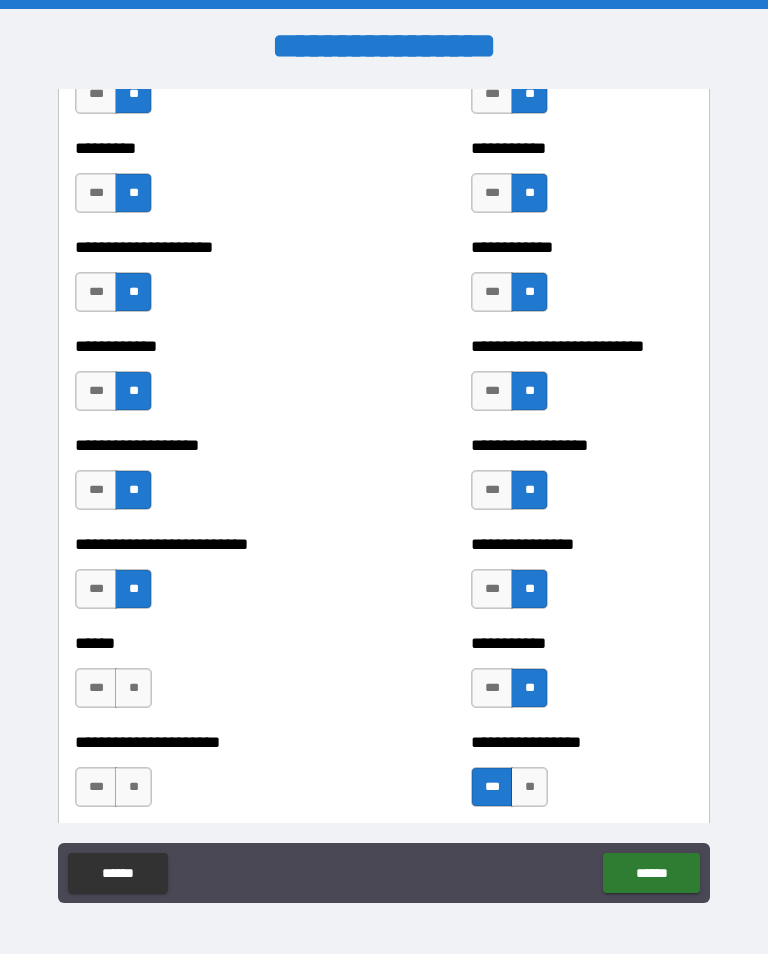 click on "**" at bounding box center [133, 688] 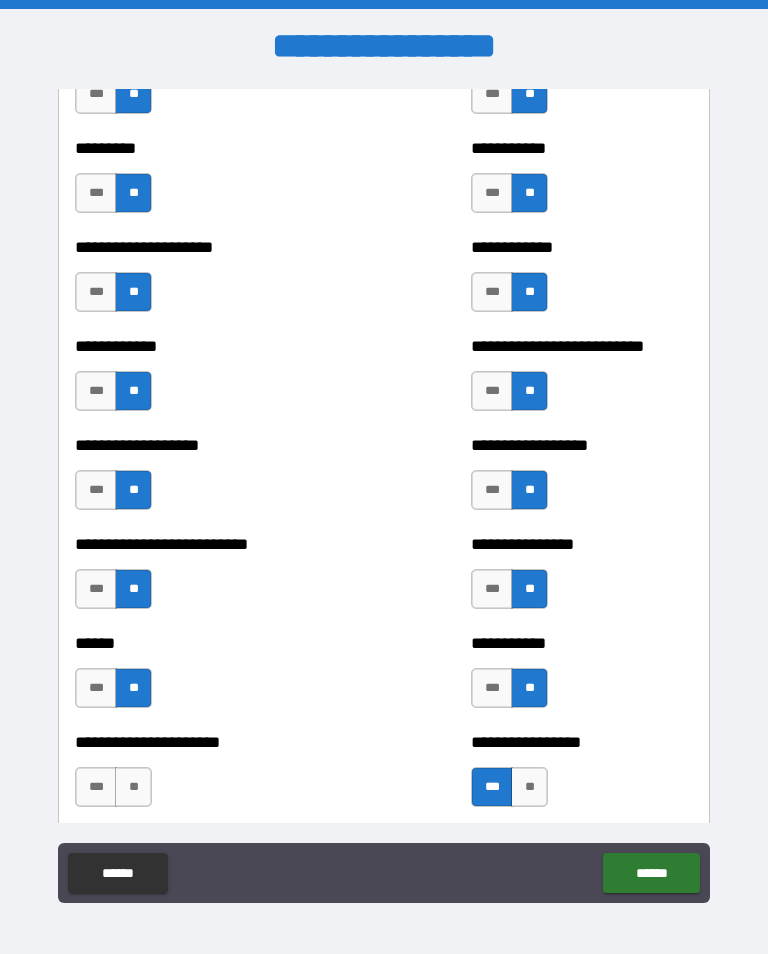 click on "**" at bounding box center [133, 787] 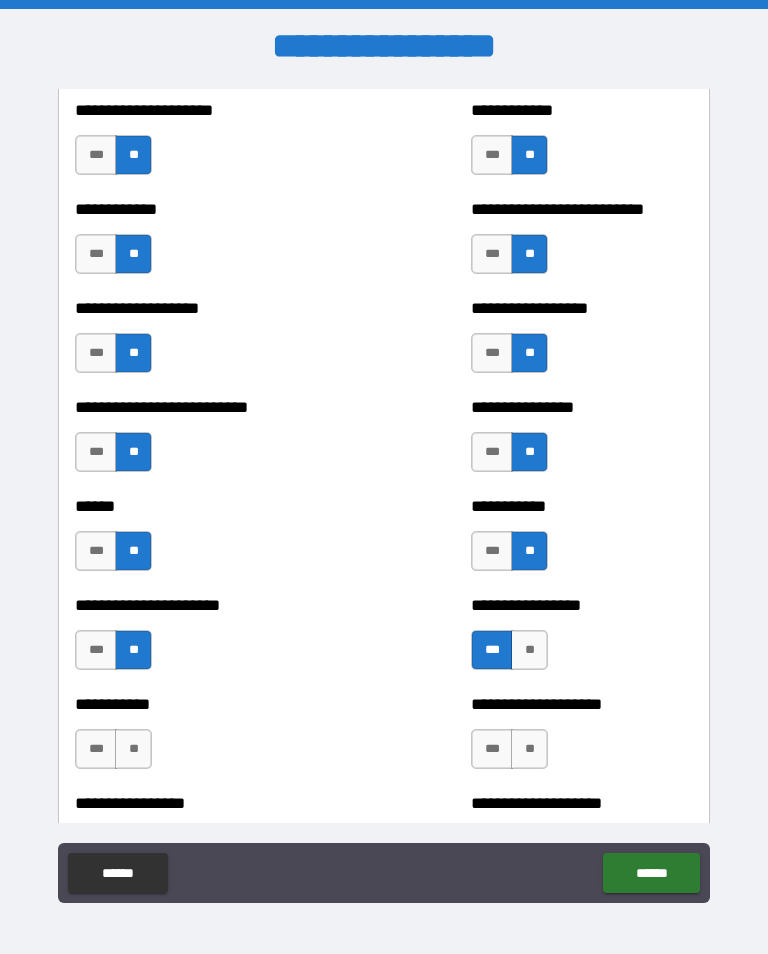 scroll, scrollTop: 4340, scrollLeft: 0, axis: vertical 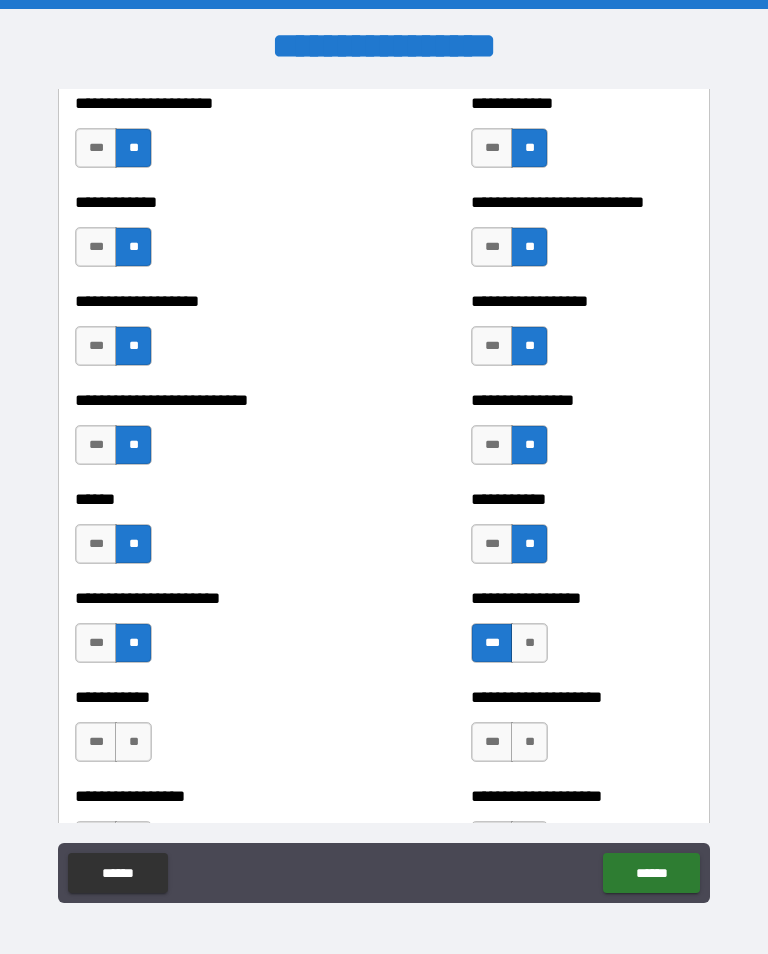 click on "***" at bounding box center (492, 742) 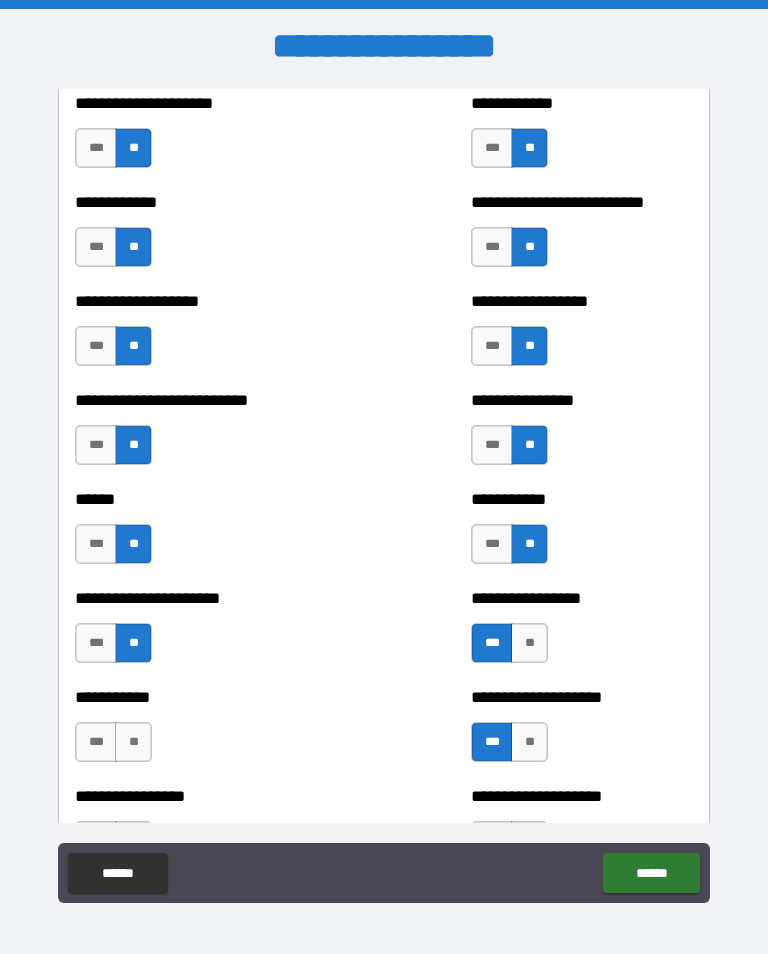 click on "**" at bounding box center (133, 742) 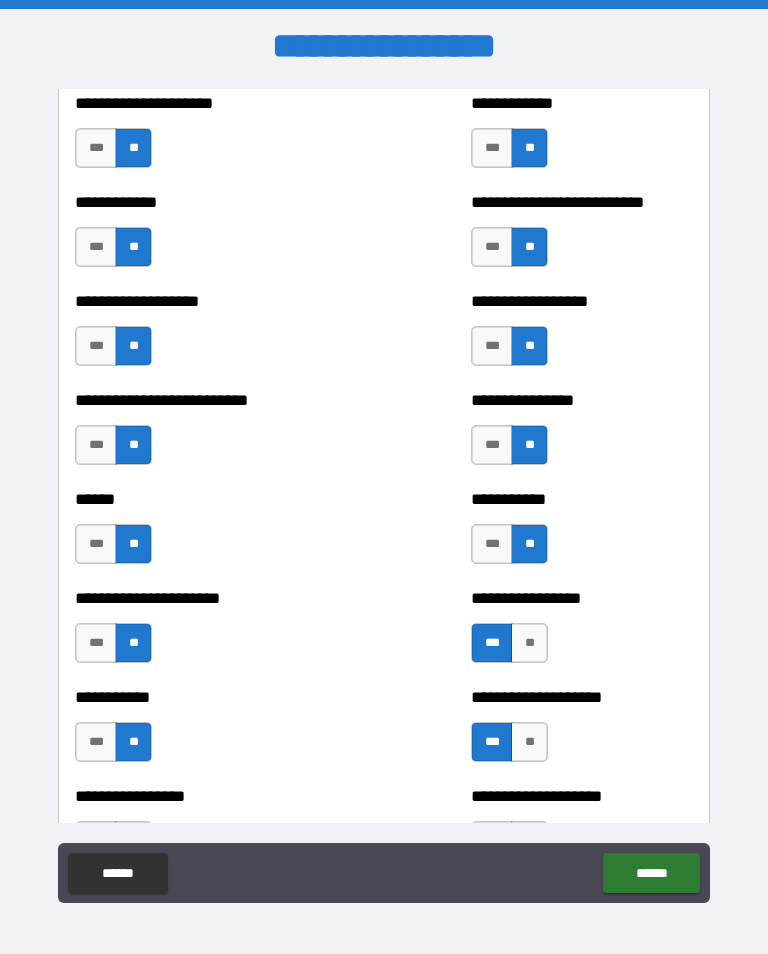 scroll, scrollTop: 4446, scrollLeft: 0, axis: vertical 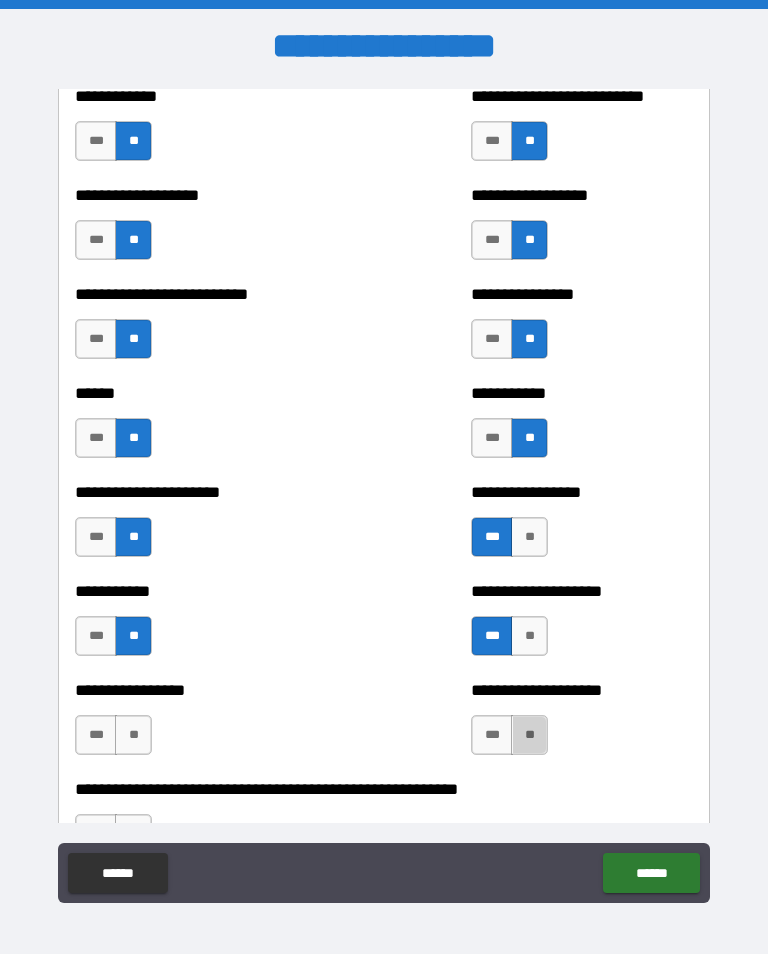 click on "**" at bounding box center (529, 735) 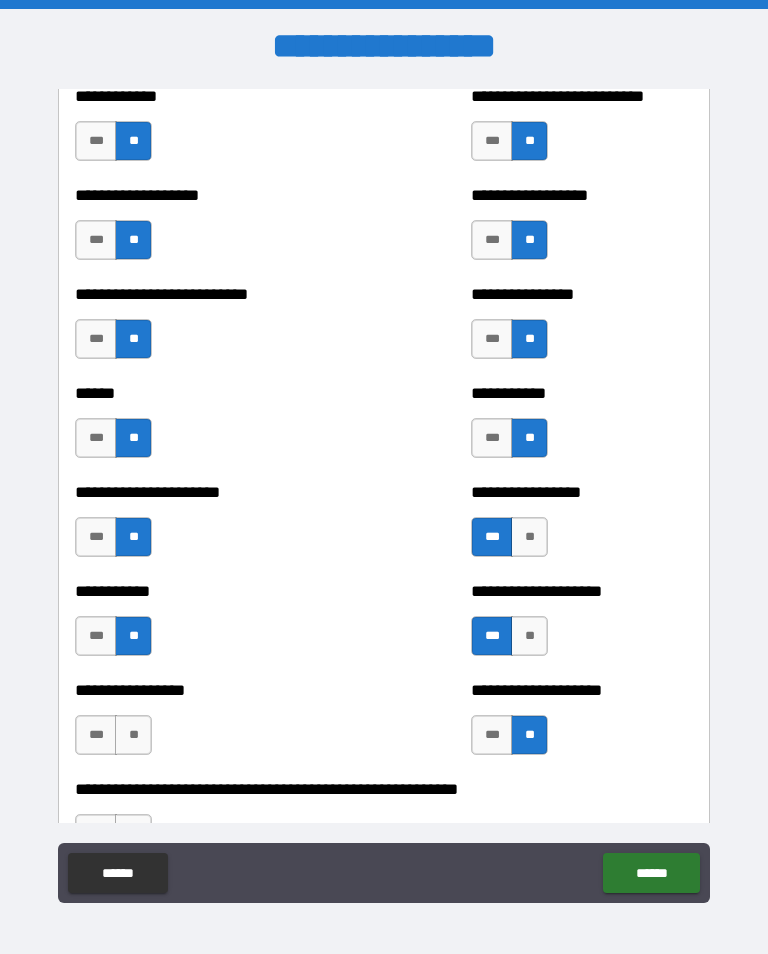 click on "**" at bounding box center [133, 735] 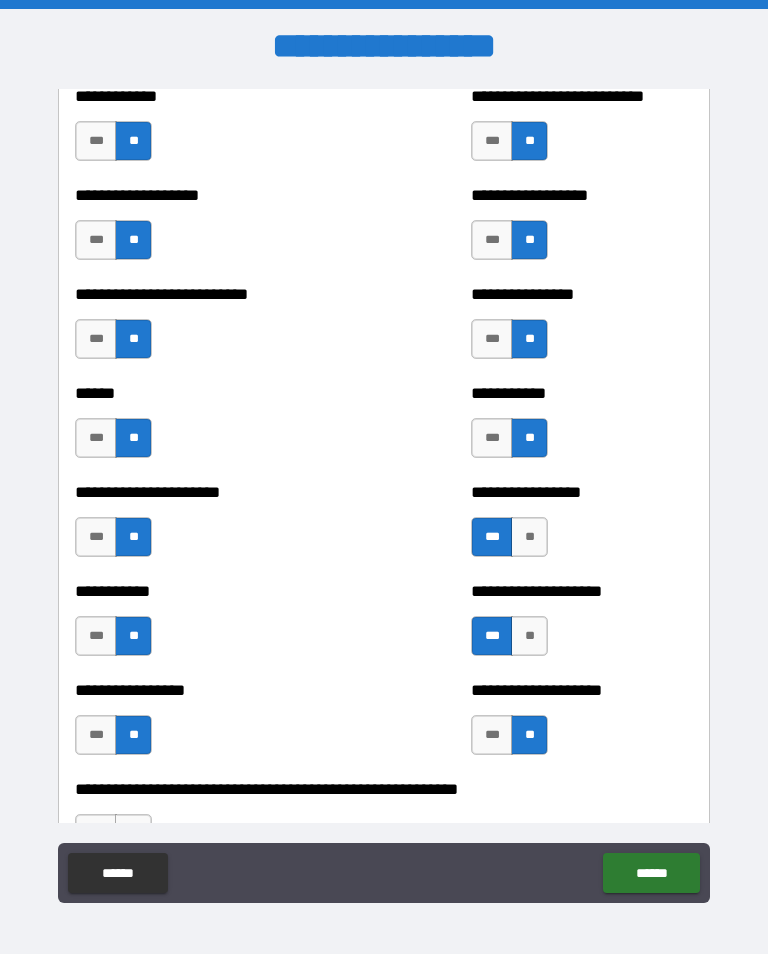 scroll, scrollTop: 4545, scrollLeft: 0, axis: vertical 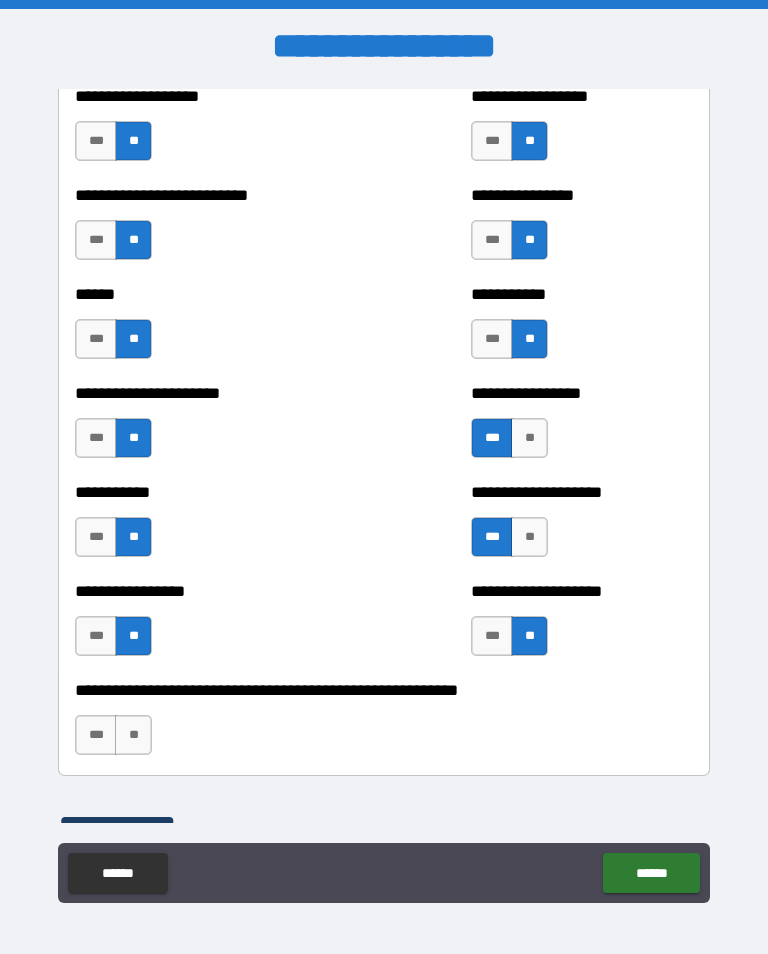 click on "**" at bounding box center [133, 735] 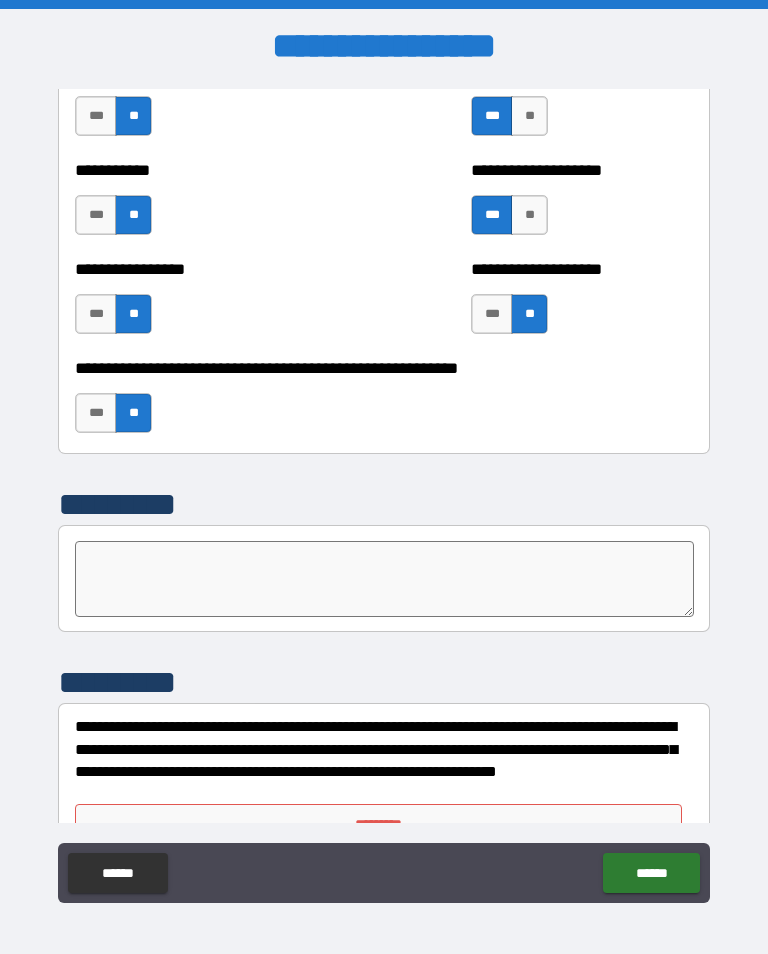 scroll, scrollTop: 4874, scrollLeft: 0, axis: vertical 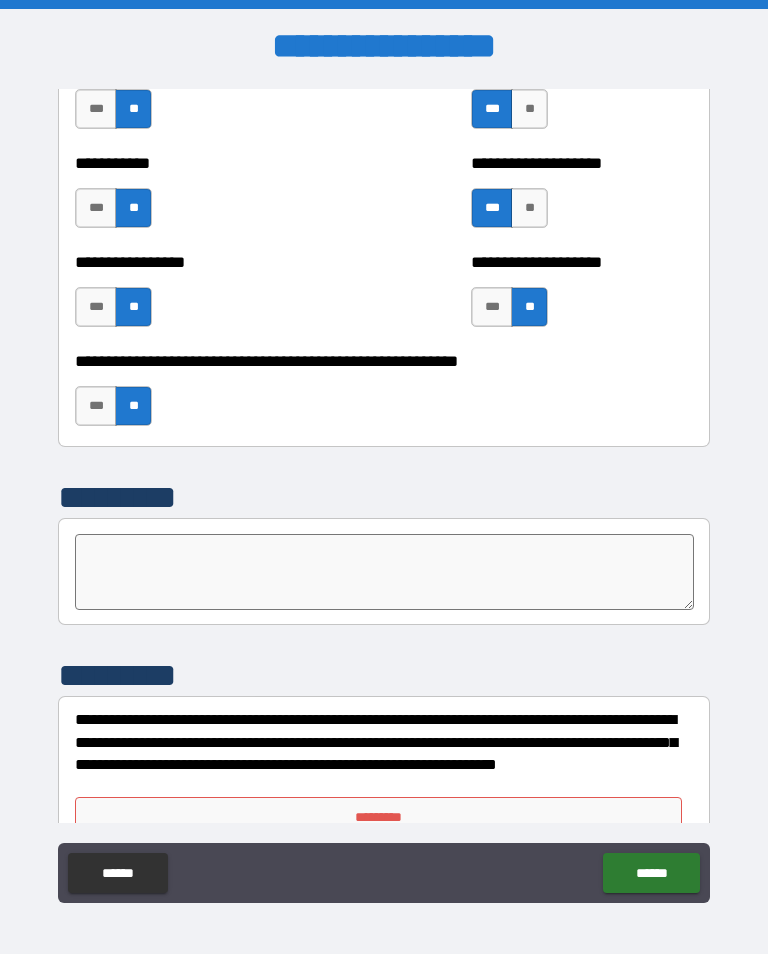 click at bounding box center [384, 572] 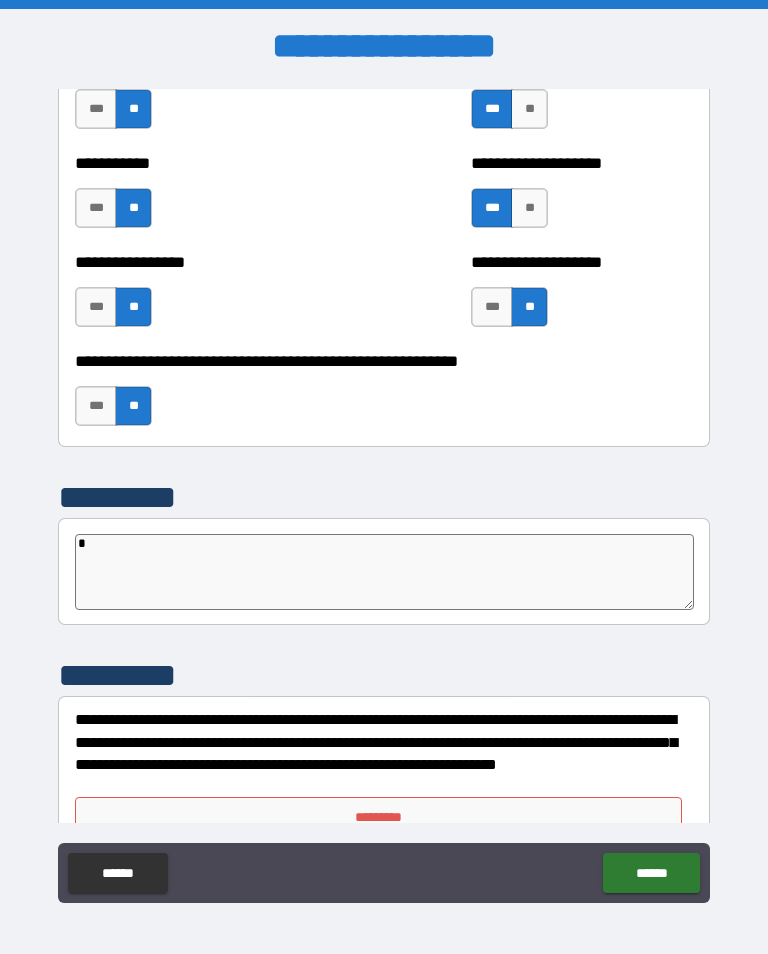 type on "*" 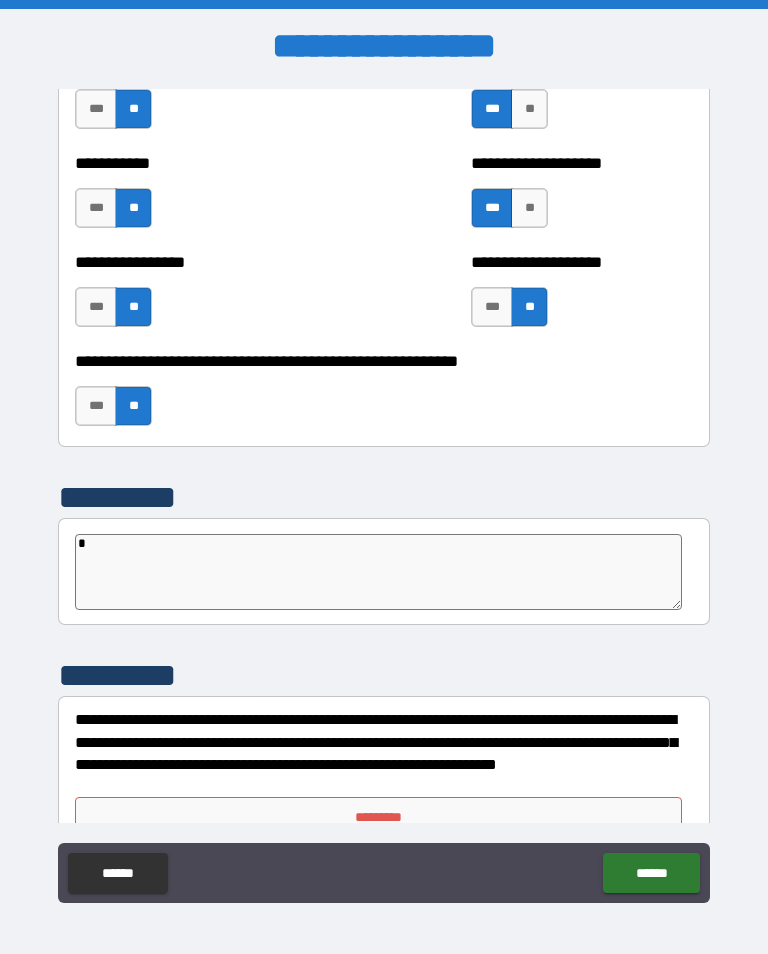 type on "**" 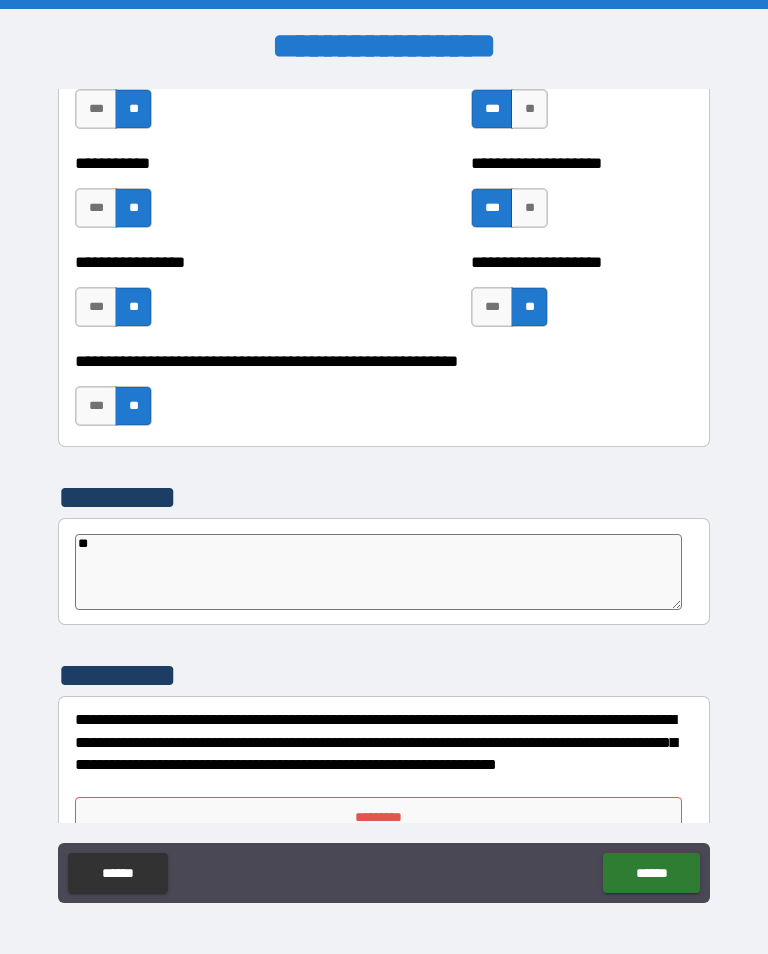 type on "***" 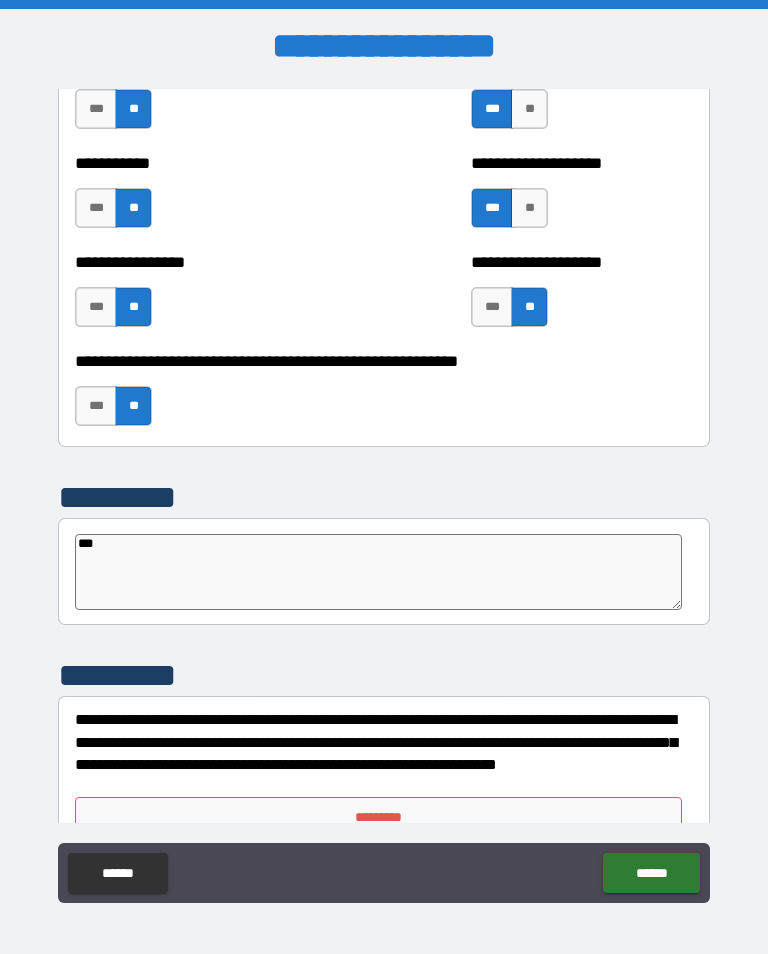 type on "*" 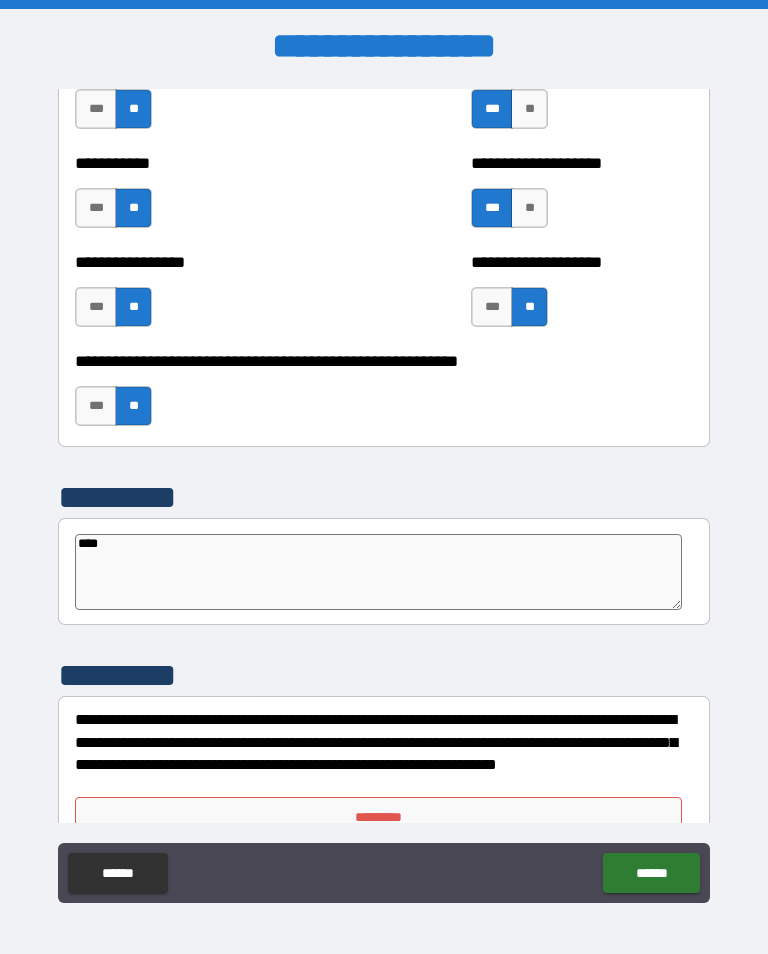type on "*" 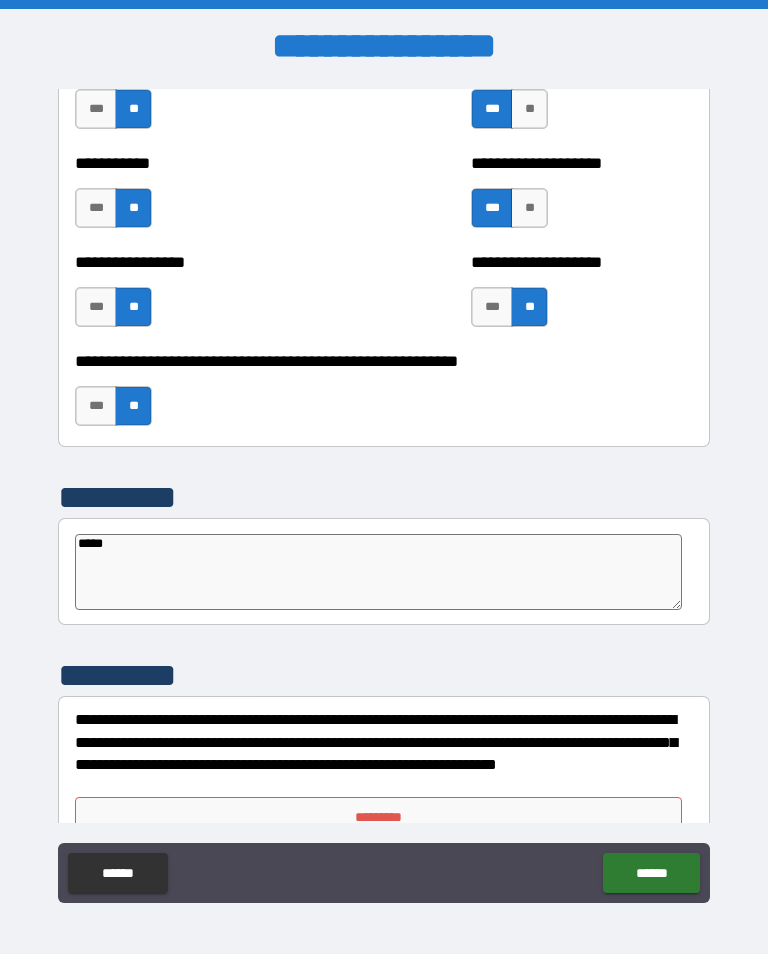 type on "*" 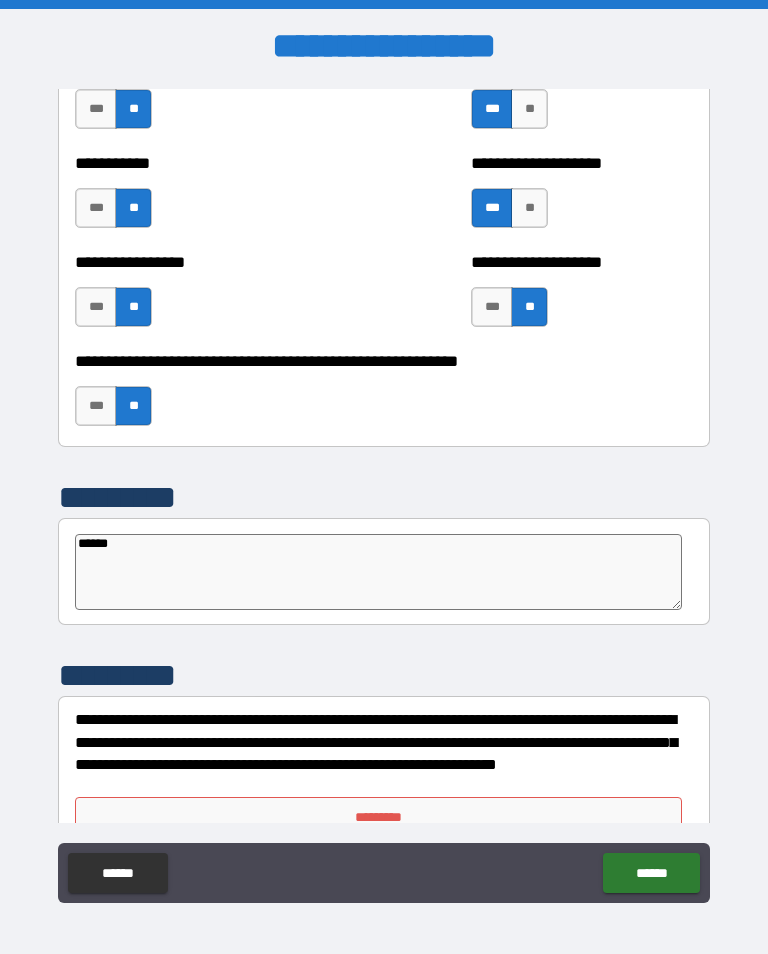type on "*" 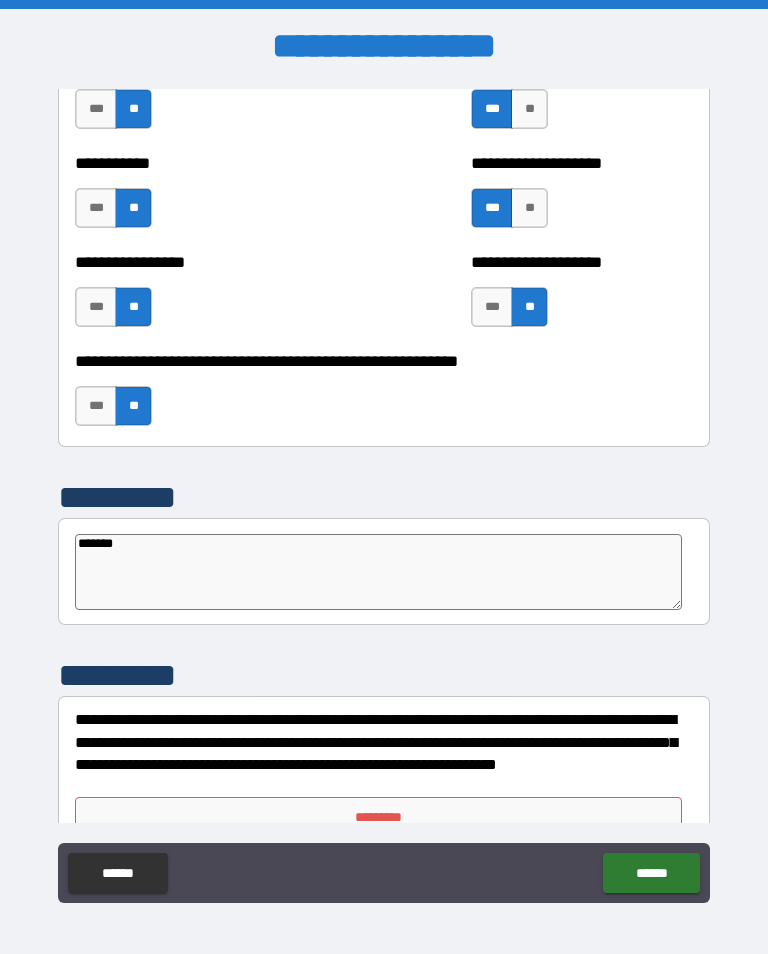 type on "*" 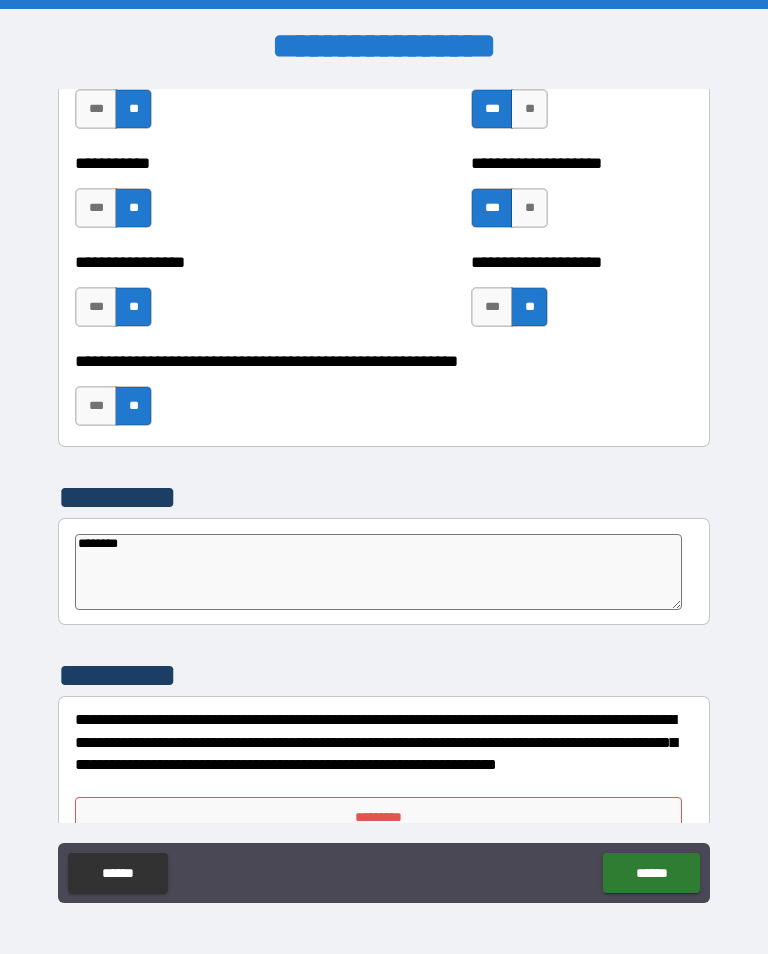 type on "*" 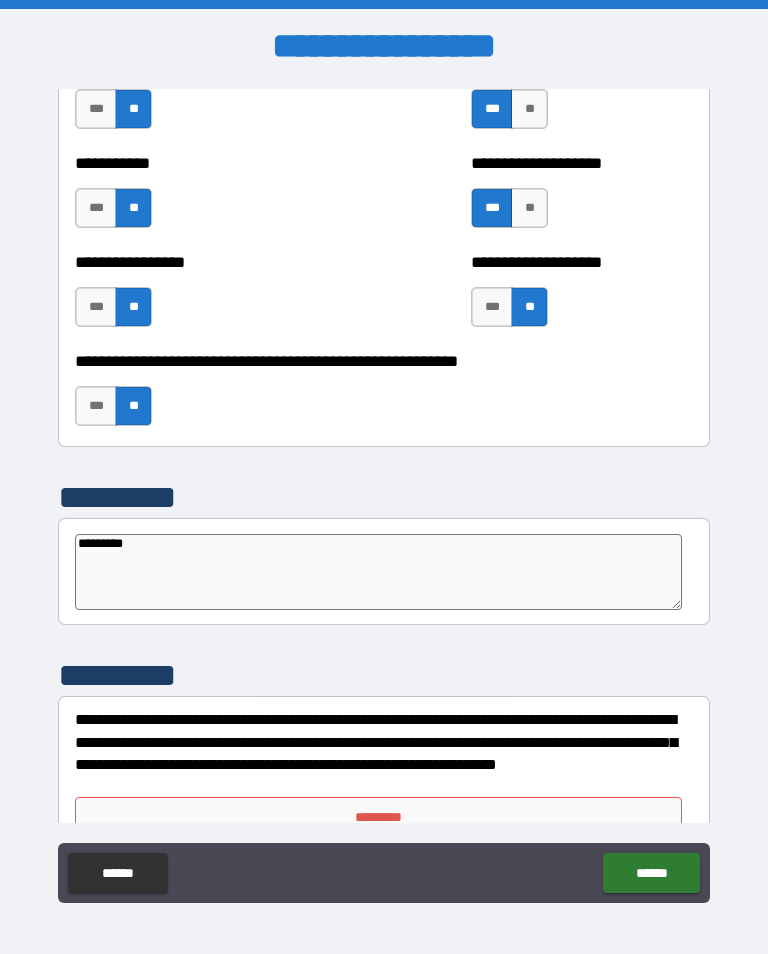 type on "**********" 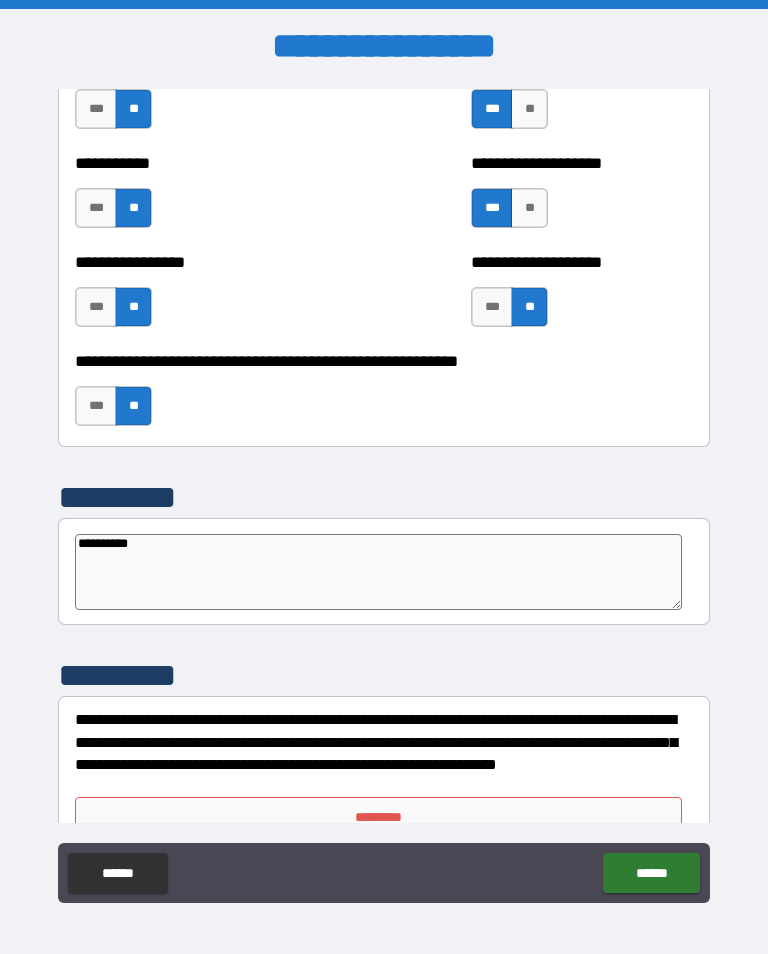 type on "*" 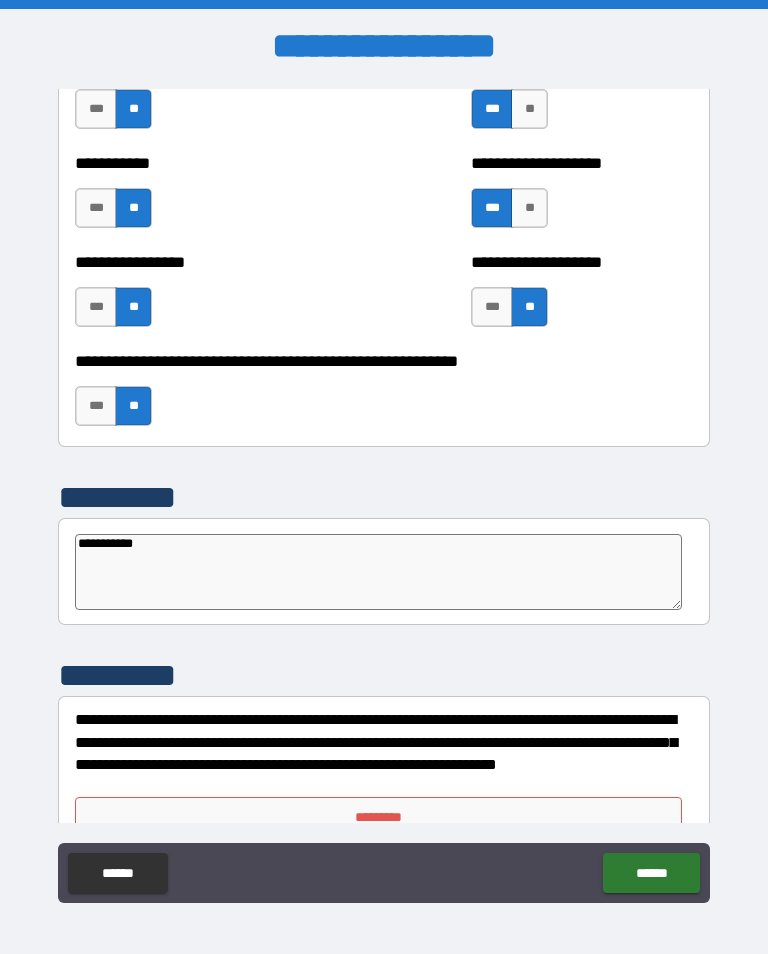 type on "**********" 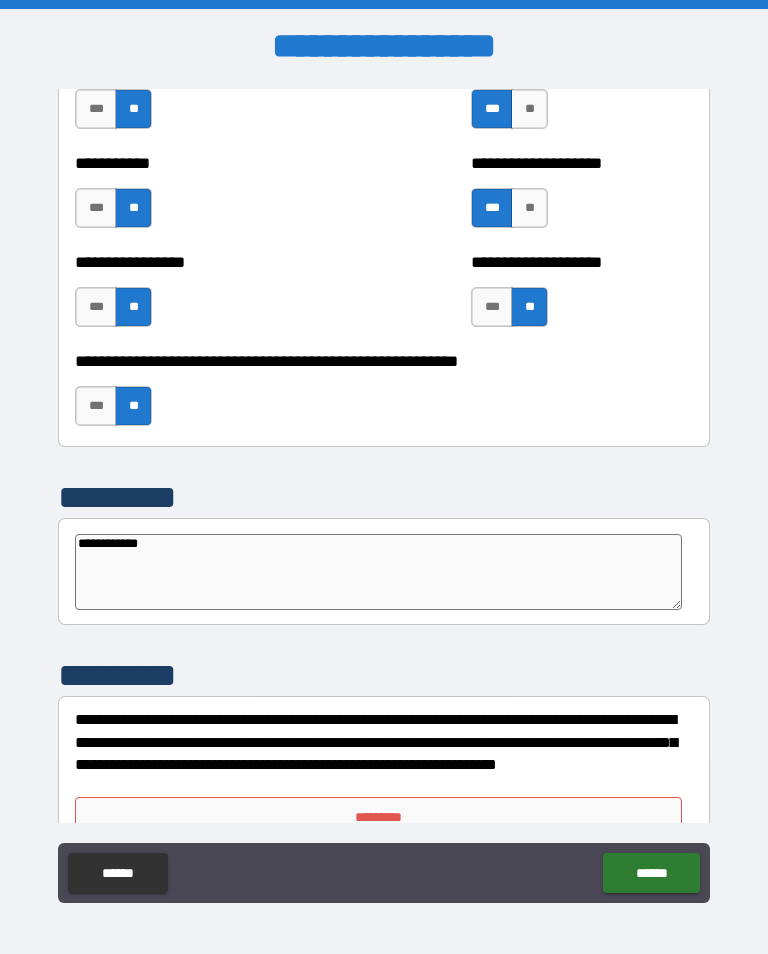 type on "**********" 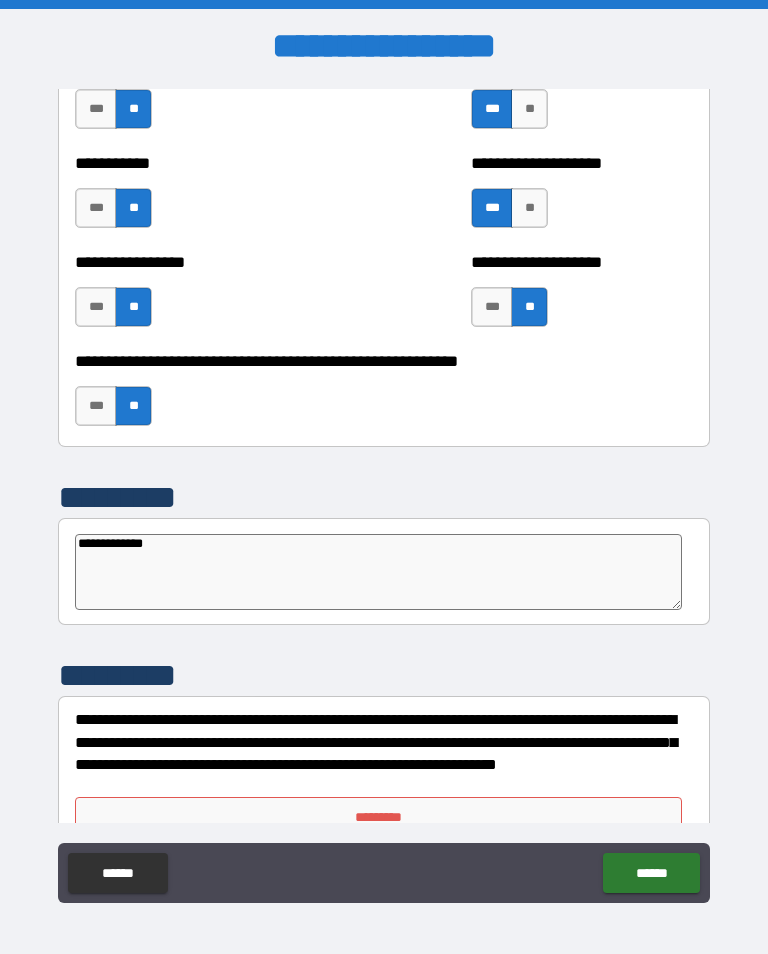 type on "*" 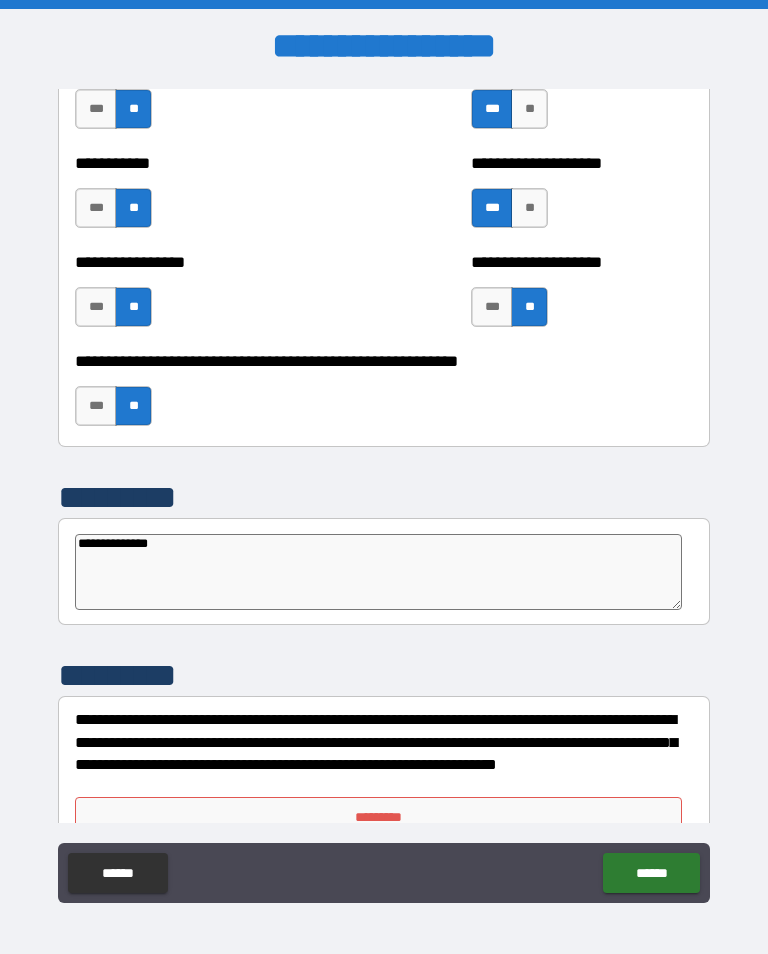type on "*" 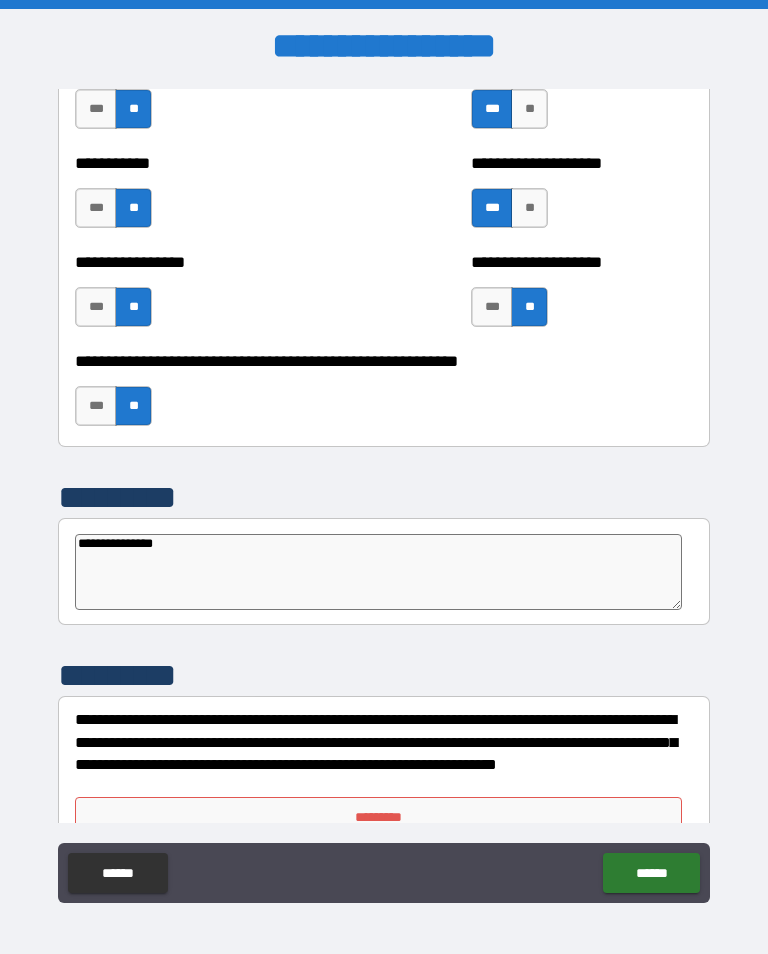 type on "**********" 